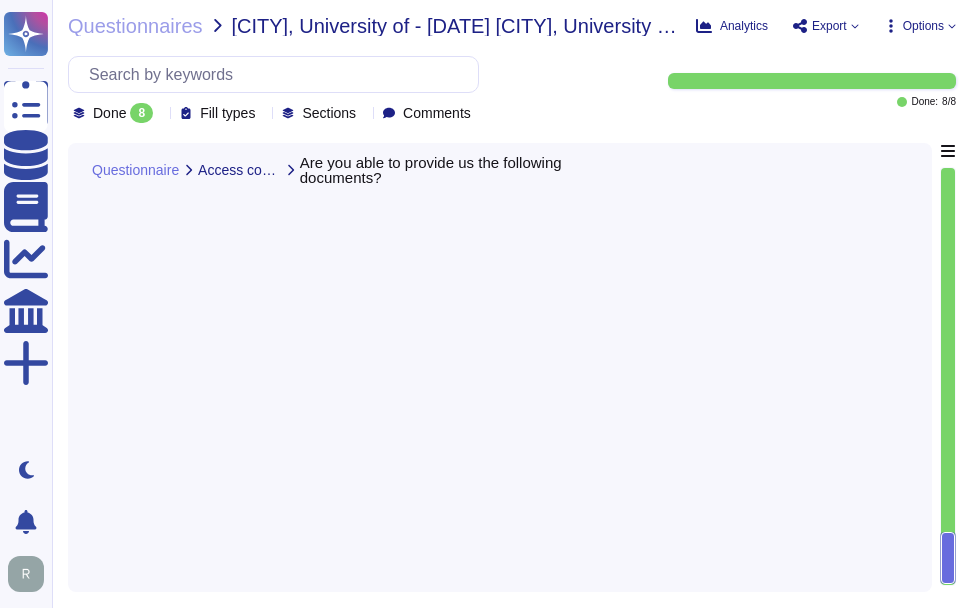 scroll, scrollTop: 0, scrollLeft: 0, axis: both 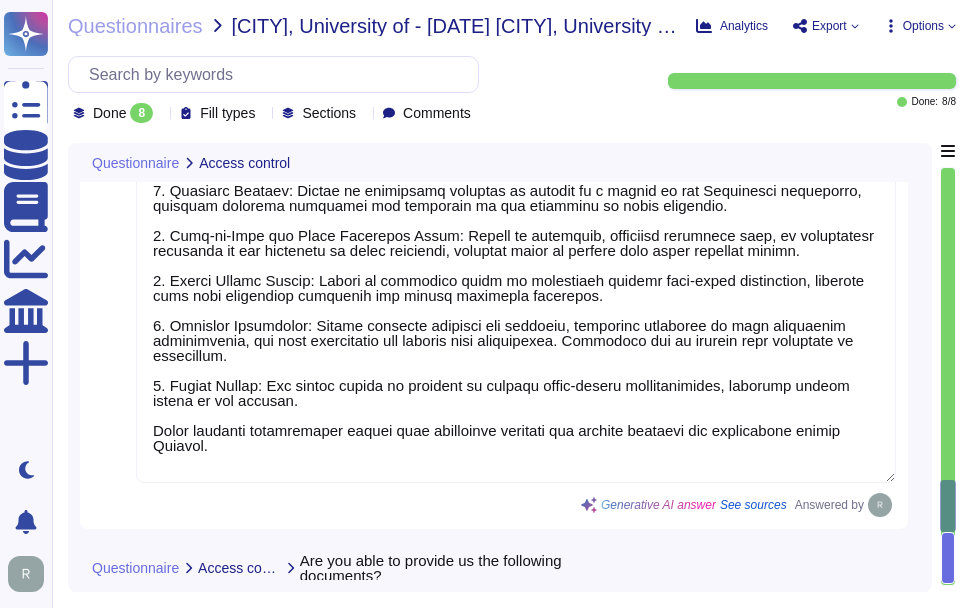 type on "Sectigo employs several measures to manage privileged accounts effectively:
1. Privileged Access Management (PAM): Planned for implementation in Q3 [YEAR] to enhance control over privileged accounts.
2. Multi-Factor Authentication (MFA): Required for all administrative accounts, network access, and business-critical applications, ensuring secure access for system administrators and other privileged accounts.
3. Approval Process: Access to privileged accounts is managed by a member of the Compliance department, ensuring unbiased oversight and adherence to the principle of least privilege.
4. Need-to-Know and Least Privilege Basis: Access to resources, including sensitive data, is provisioned according to the principle of least privilege, allowing users to fulfill only their specific duties.
5. Secure Device Access: Access to sensitive areas is controlled through role-based permissions, ensuring that only authorized personnel can access necessary resources.
6. Password Management: Strong password policie..." 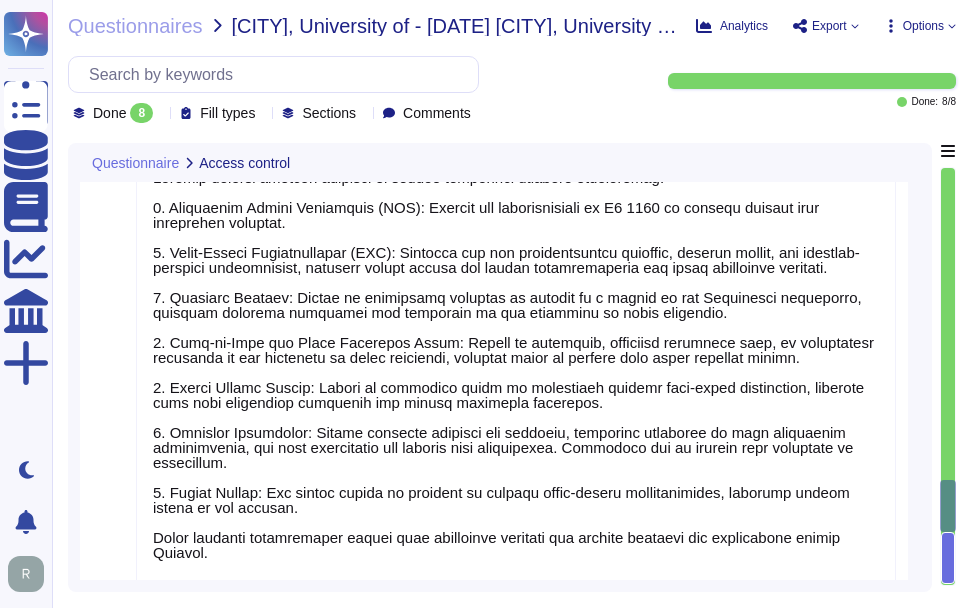 scroll, scrollTop: 2, scrollLeft: 0, axis: vertical 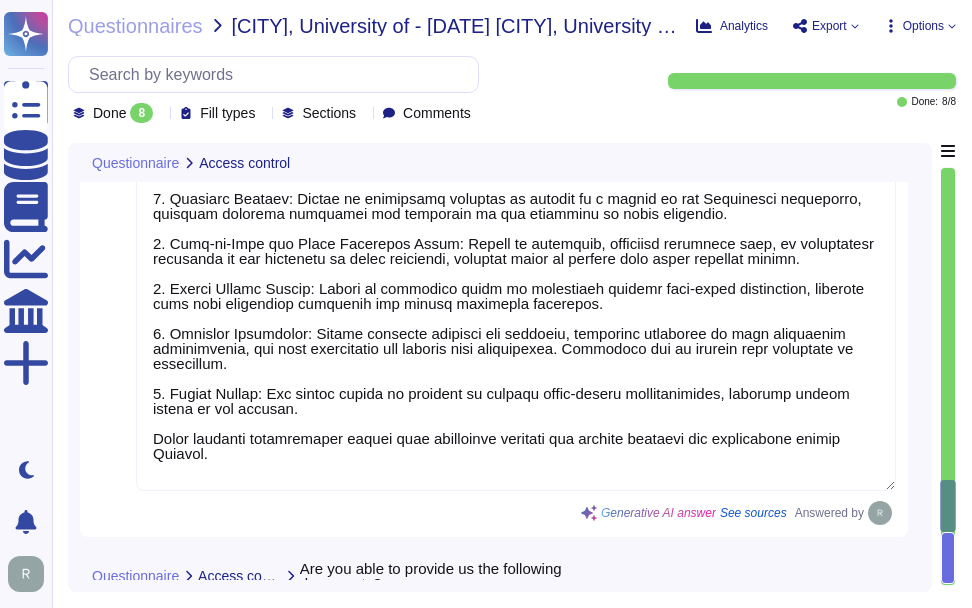 type on "Sectigo employs several measures to manage privileged accounts effectively:
1. Privileged Access Management (PAM): Planned for implementation in Q3 2025 to enhance control over privileged accounts.
2. Multi-Factor Authentication (MFA): Required for all administrative accounts, network access, and business-critical applications, ensuring secure access for system administrators and other privileged accounts.
3. Approval Process: Access to privileged accounts is managed by a member of the Compliance department, ensuring unbiased oversight and adherence to the principle of least privilege.
4. Need-to-Know and Least Privilege Basis: Access to resources, including sensitive data, is provisioned according to the principle of least privilege, allowing users to fulfill only their specific duties.
5. Secure Device Access: Access to sensitive areas is controlled through role-based permissions, ensuring that only authorized personnel can access necessary resources.
6. Password Management: Strong password policie..." 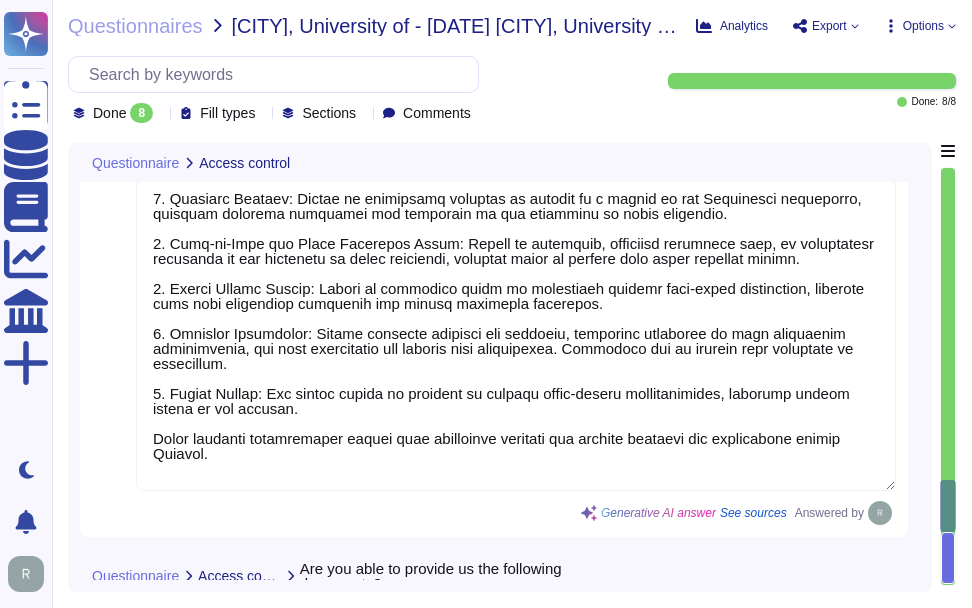 click at bounding box center (516, 272) 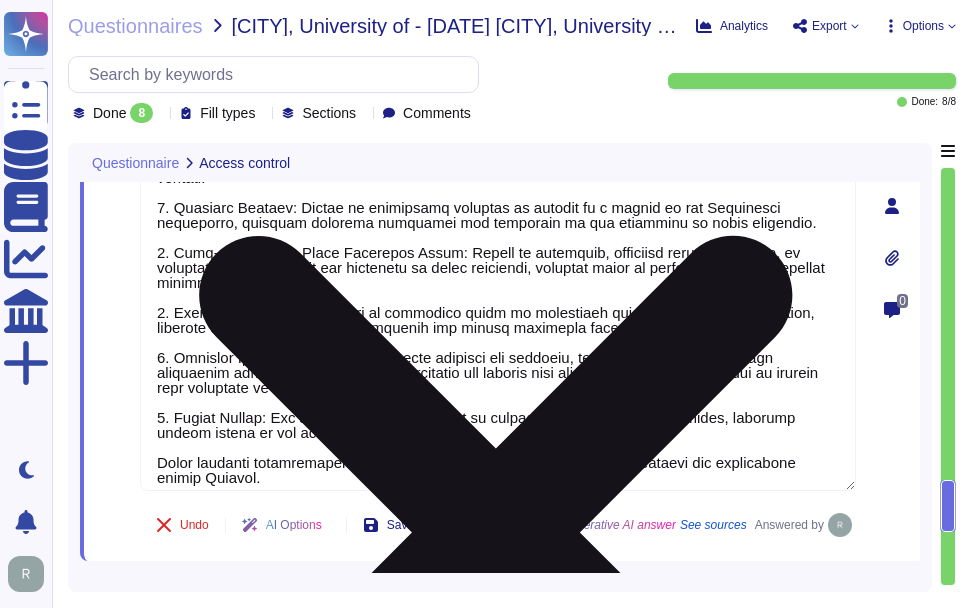 scroll, scrollTop: 17, scrollLeft: 0, axis: vertical 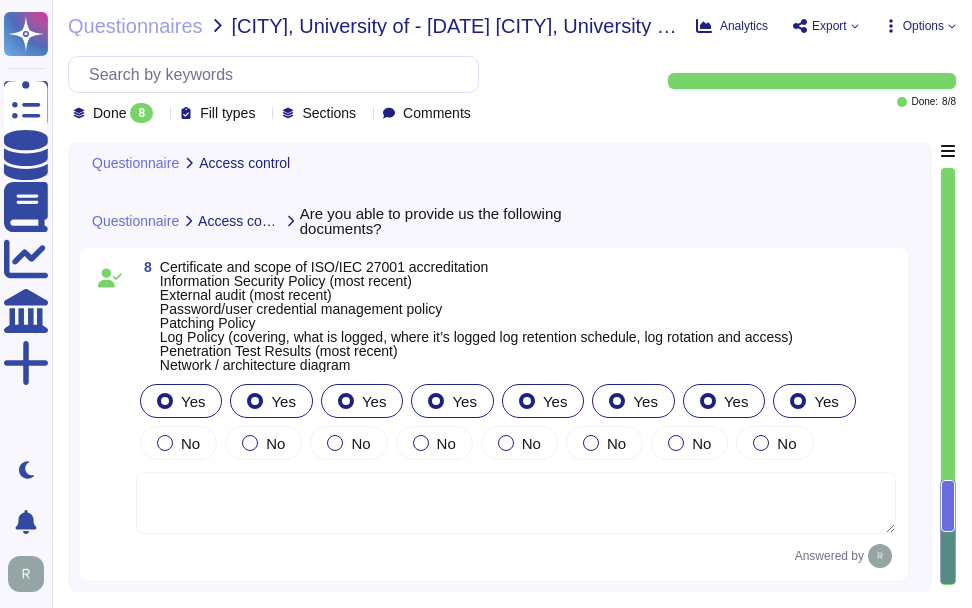 click at bounding box center (516, 503) 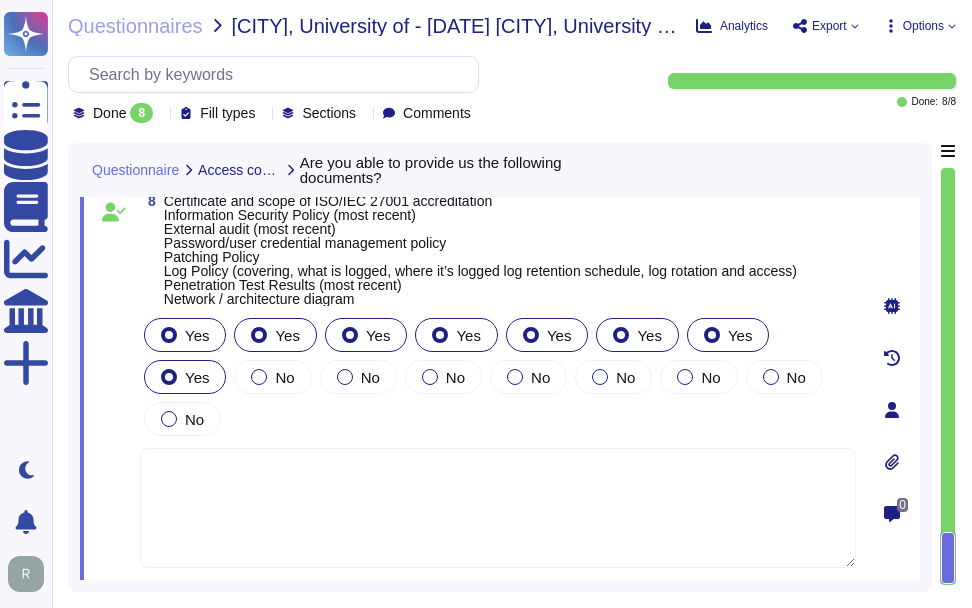 scroll, scrollTop: 4672, scrollLeft: 0, axis: vertical 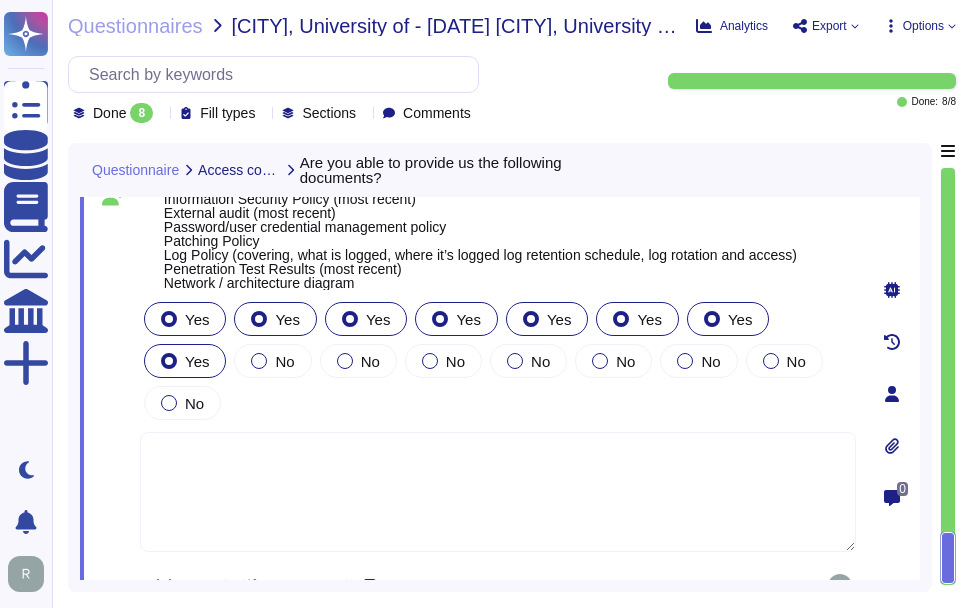 click 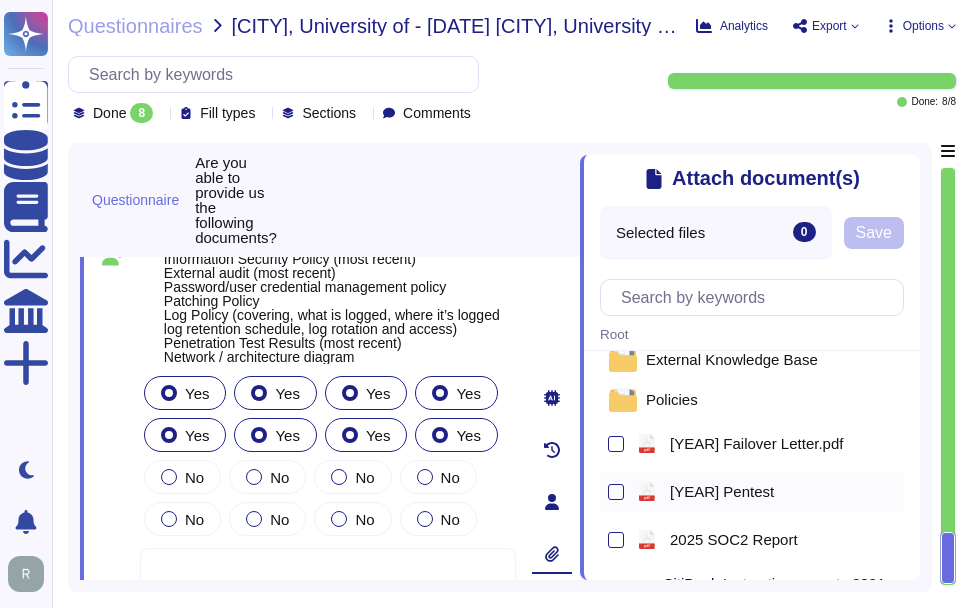 scroll, scrollTop: 61, scrollLeft: 0, axis: vertical 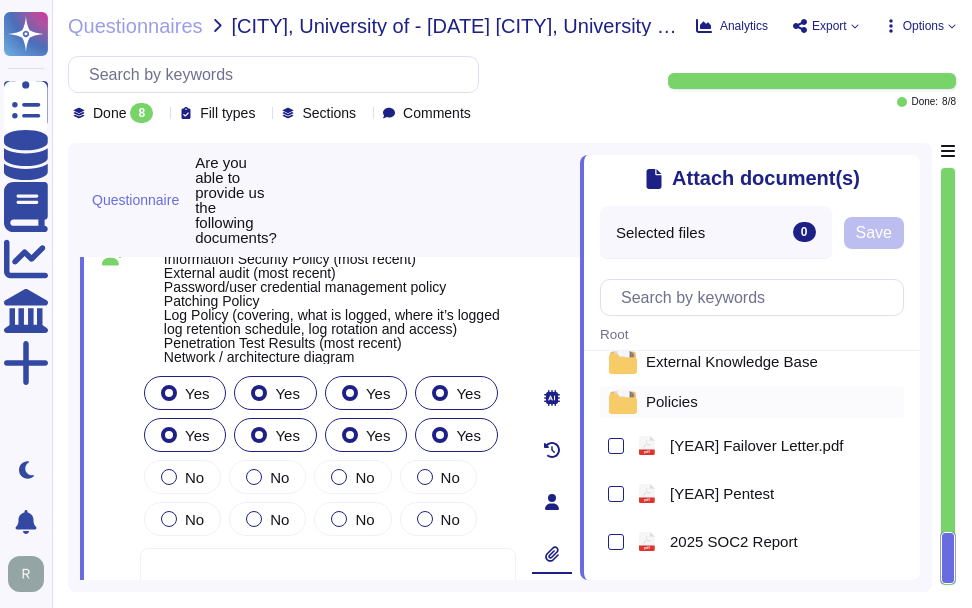 click on "Policies" at bounding box center [672, 401] 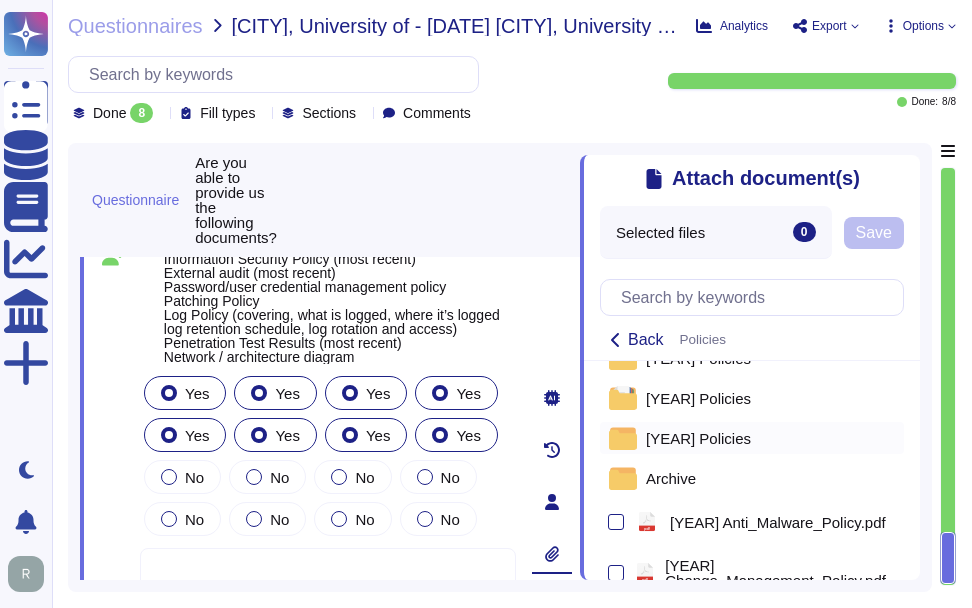 scroll, scrollTop: 5, scrollLeft: 0, axis: vertical 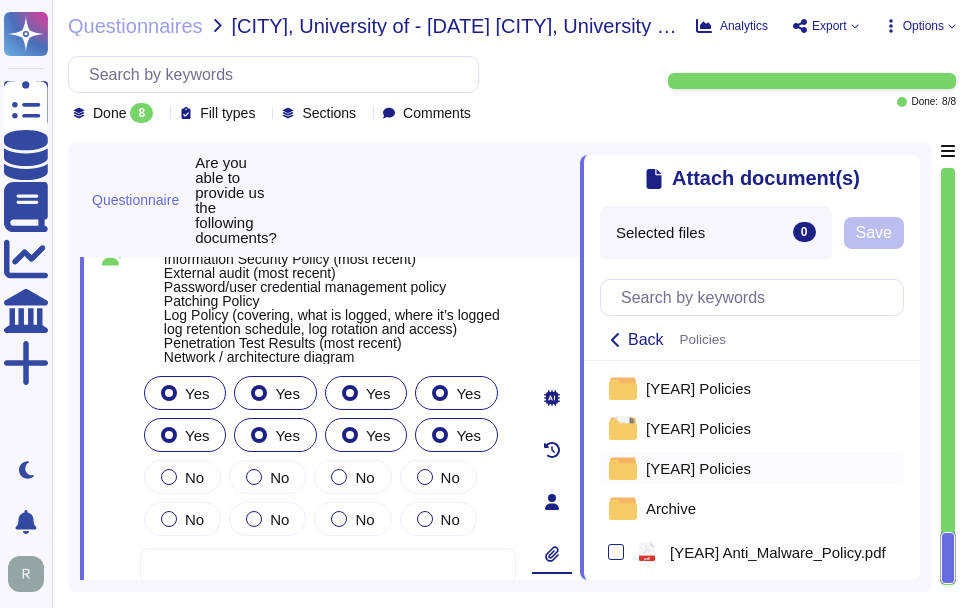 click on "2025 Policies" at bounding box center [698, 468] 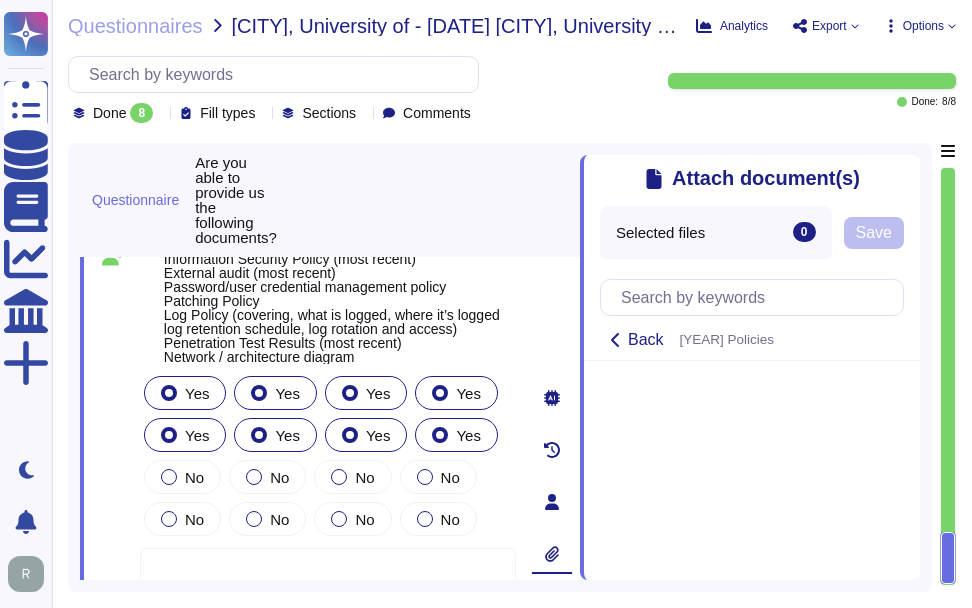 click 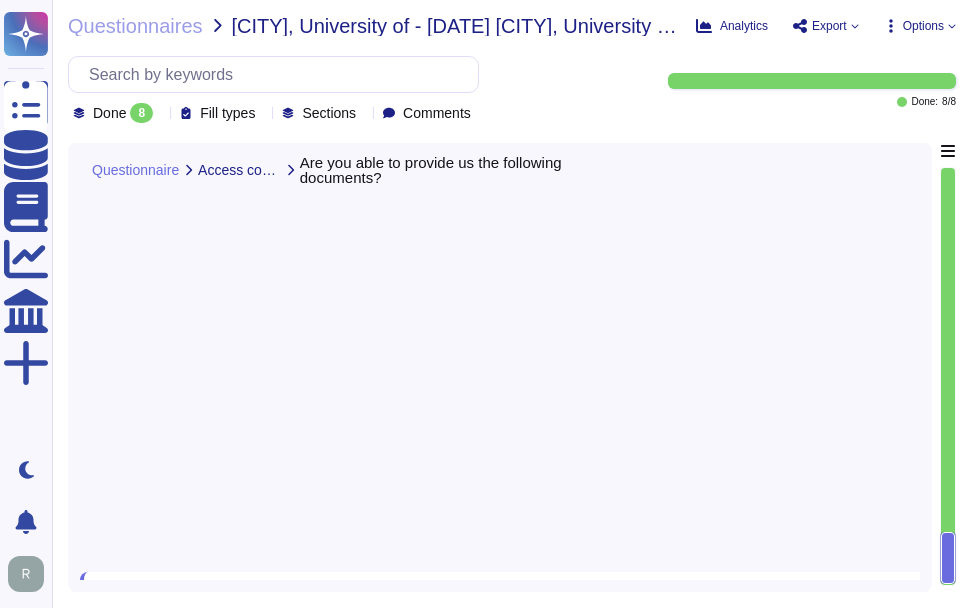 scroll, scrollTop: 4151, scrollLeft: 0, axis: vertical 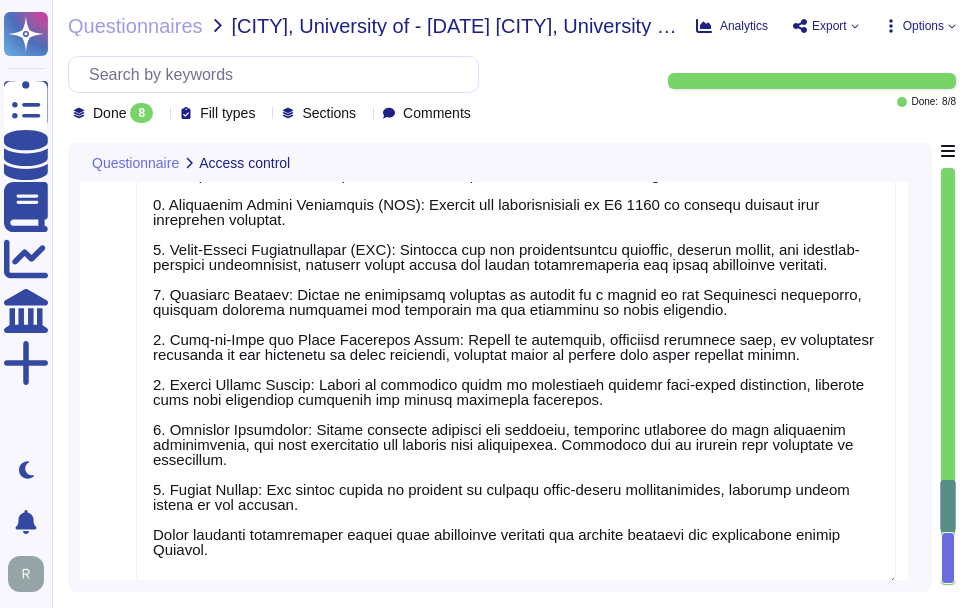 type on "Sectigo employs several measures to manage privileged accounts effectively:
1. Privileged Access Management (PAM): Planned for implementation in Q3 2025 to enhance control over privileged accounts.
2. Multi-Factor Authentication (MFA): Required for all administrative accounts, network access, and business-critical applications, ensuring secure access for system administrators and other privileged accounts.
3. Approval Process: Access to privileged accounts is managed by a member of the Compliance department, ensuring unbiased oversight and adherence to the principle of least privilege.
4. Need-to-Know and Least Privilege Basis: Access to resources, including sensitive data, is provisioned according to the principle of least privilege, allowing users to fulfill only their specific duties.
5. Secure Device Access: Access to sensitive areas is controlled through role-based permissions, ensuring that only authorized personnel can access necessary resources.
6. Password Management: Strong password policie..." 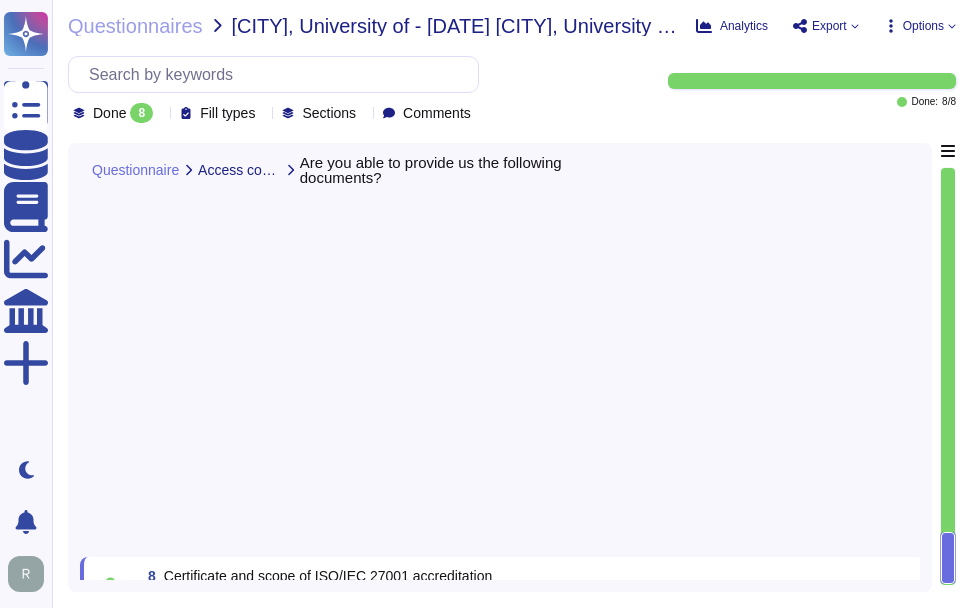 scroll, scrollTop: 4249, scrollLeft: 0, axis: vertical 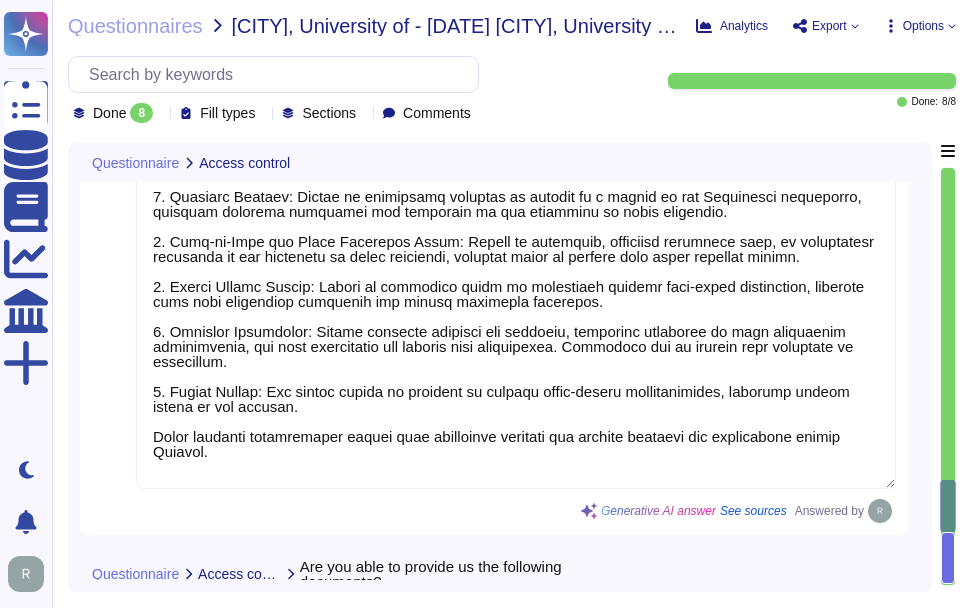 type on "Sectigo employs several measures to manage privileged accounts effectively:
1. Privileged Access Management (PAM): Planned for implementation in Q3 2025 to enhance control over privileged accounts.
2. Multi-Factor Authentication (MFA): Required for all administrative accounts, network access, and business-critical applications, ensuring secure access for system administrators and other privileged accounts.
3. Approval Process: Access to privileged accounts is managed by a member of the Compliance department, ensuring unbiased oversight and adherence to the principle of least privilege.
4. Need-to-Know and Least Privilege Basis: Access to resources, including sensitive data, is provisioned according to the principle of least privilege, allowing users to fulfill only their specific duties.
5. Secure Device Access: Access to sensitive areas is controlled through role-based permissions, ensuring that only authorized personnel can access necessary resources.
6. Password Management: Strong password policie..." 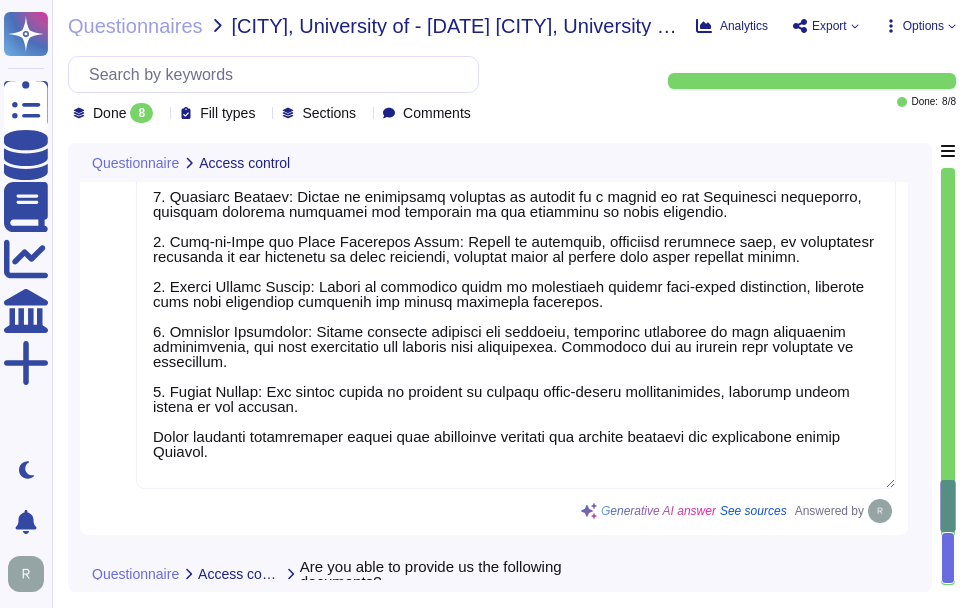scroll, scrollTop: 4672, scrollLeft: 0, axis: vertical 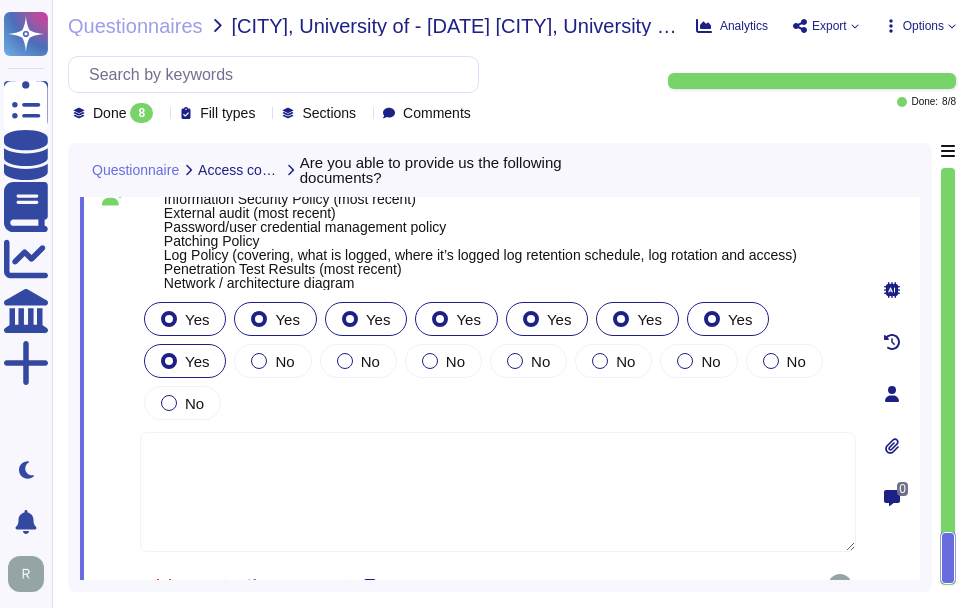 click at bounding box center [498, 492] 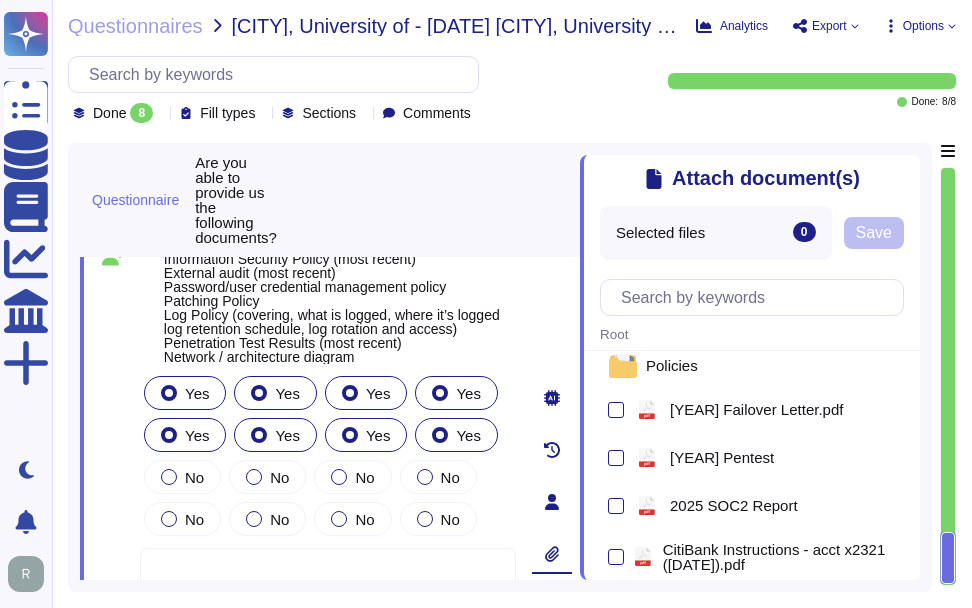 scroll, scrollTop: 0, scrollLeft: 0, axis: both 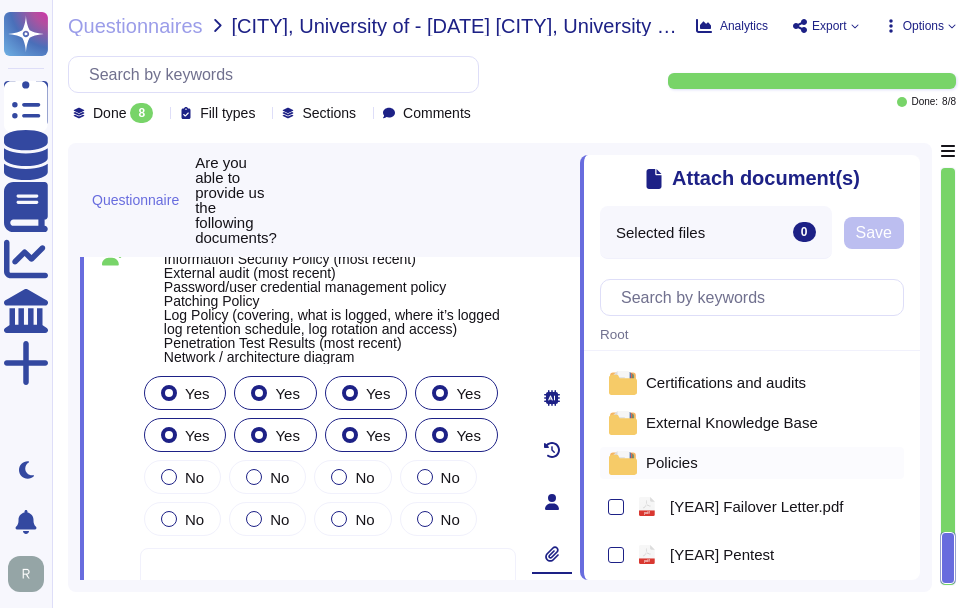 click on "Policies" at bounding box center (672, 462) 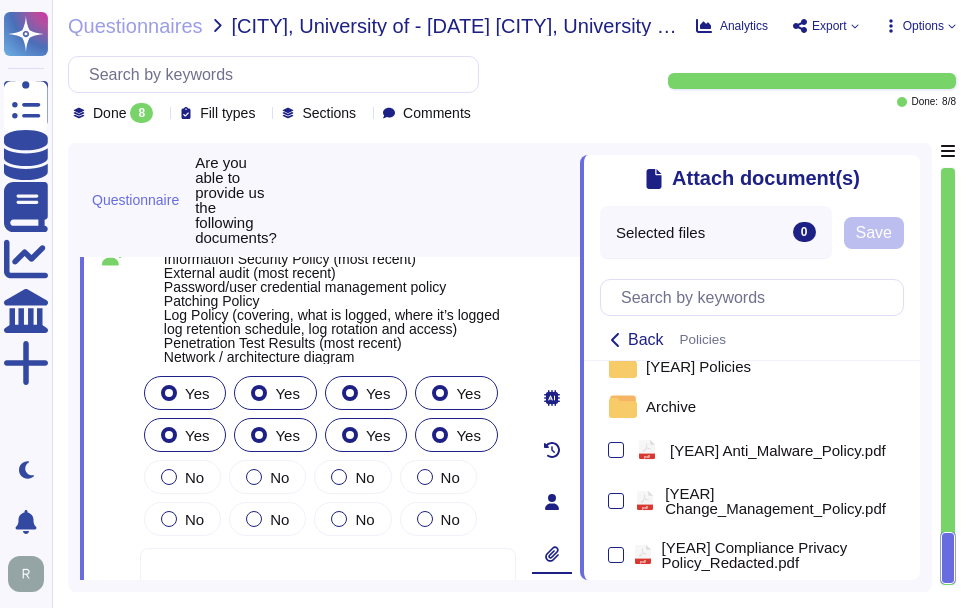 scroll, scrollTop: 105, scrollLeft: 0, axis: vertical 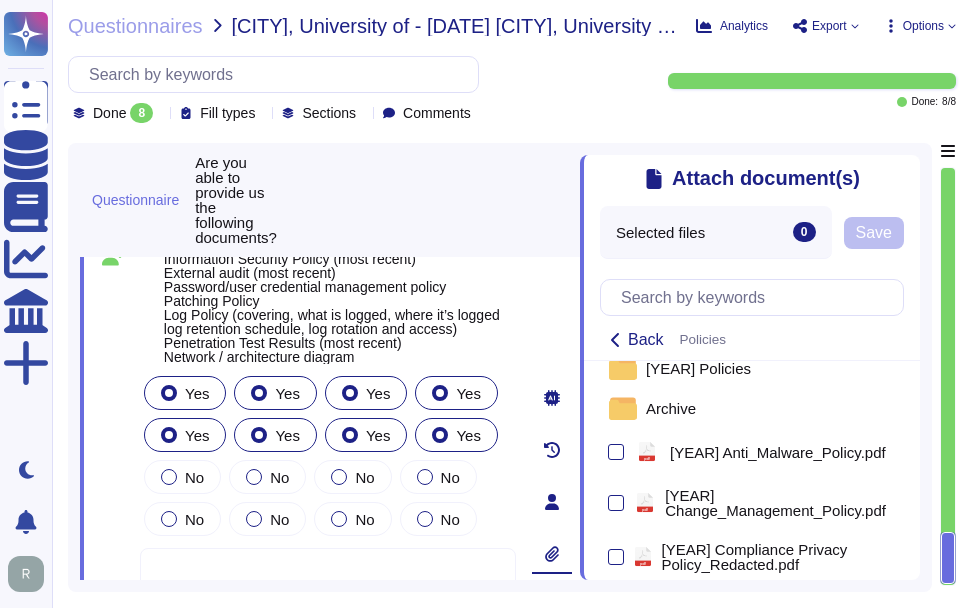 click at bounding box center (328, 608) 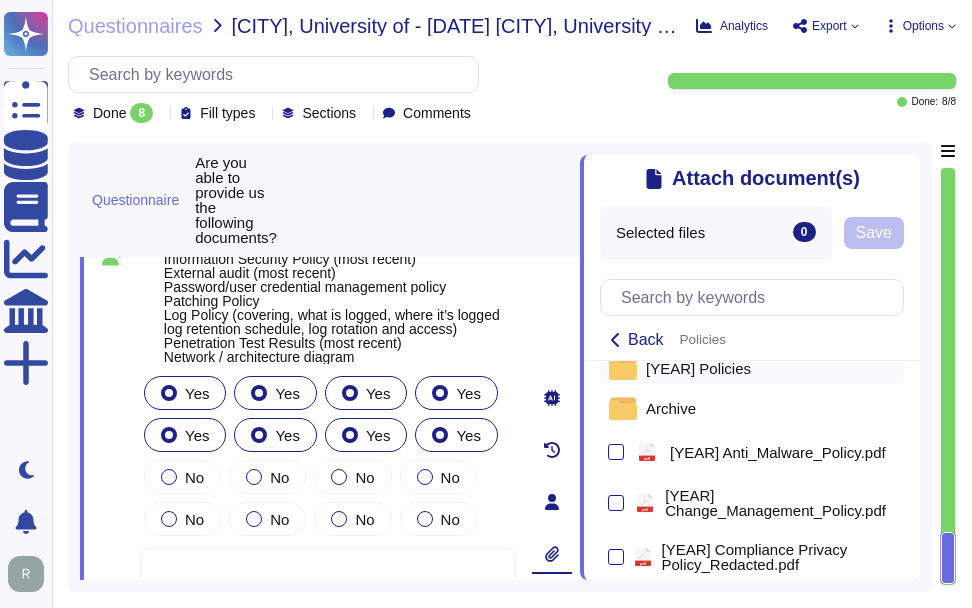 click on "[DATE] Policies" at bounding box center [698, 368] 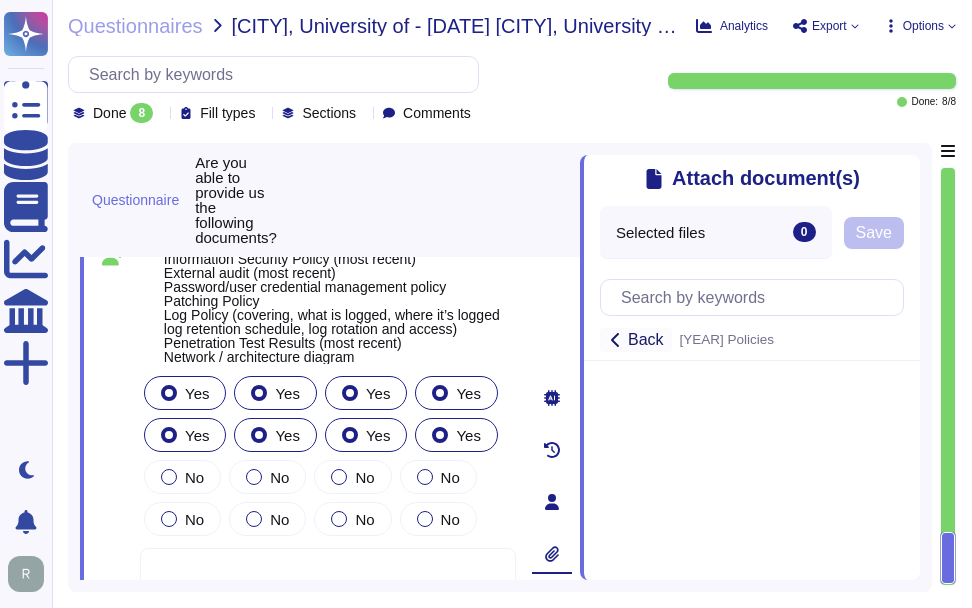 click 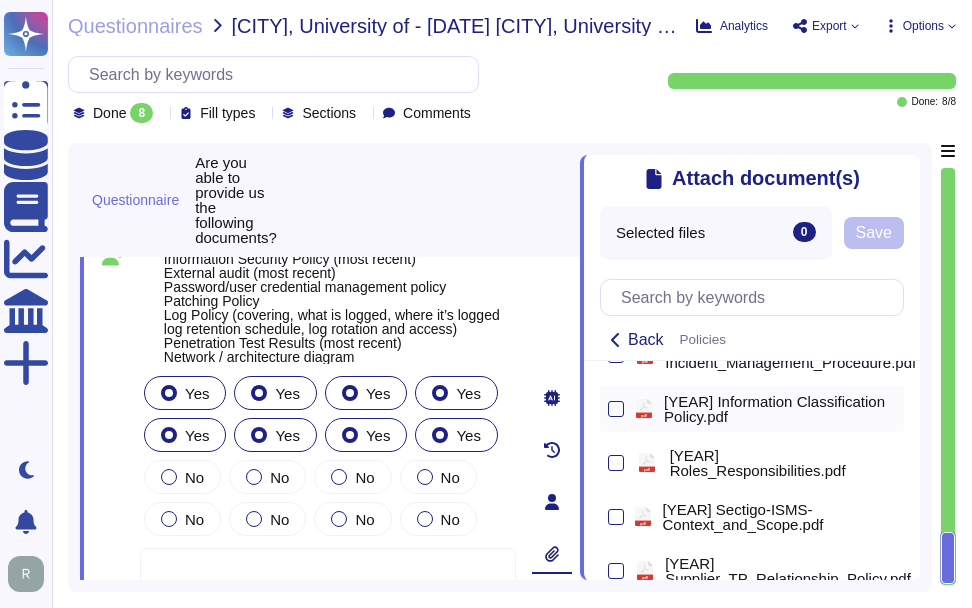 scroll, scrollTop: 600, scrollLeft: 0, axis: vertical 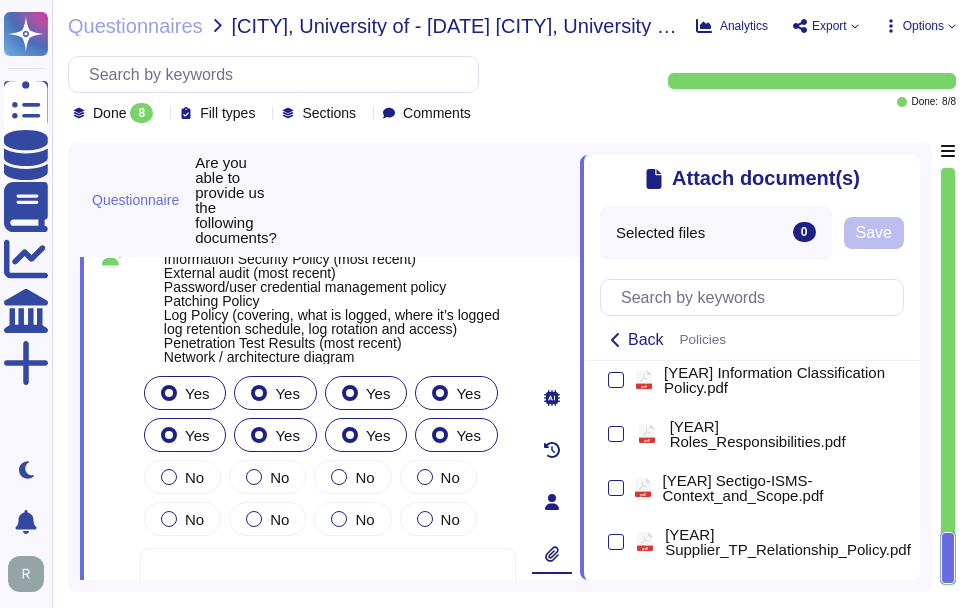 click 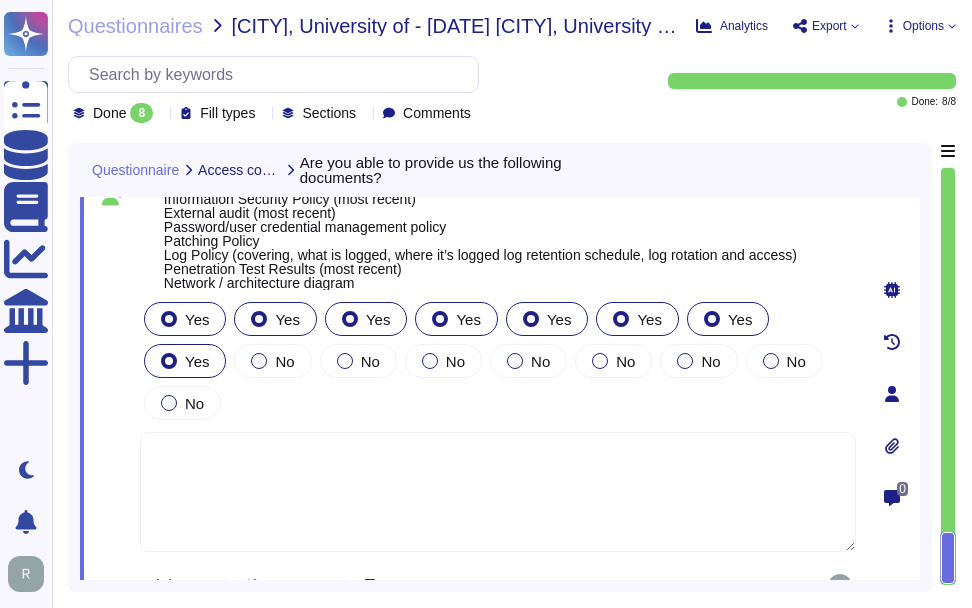 click 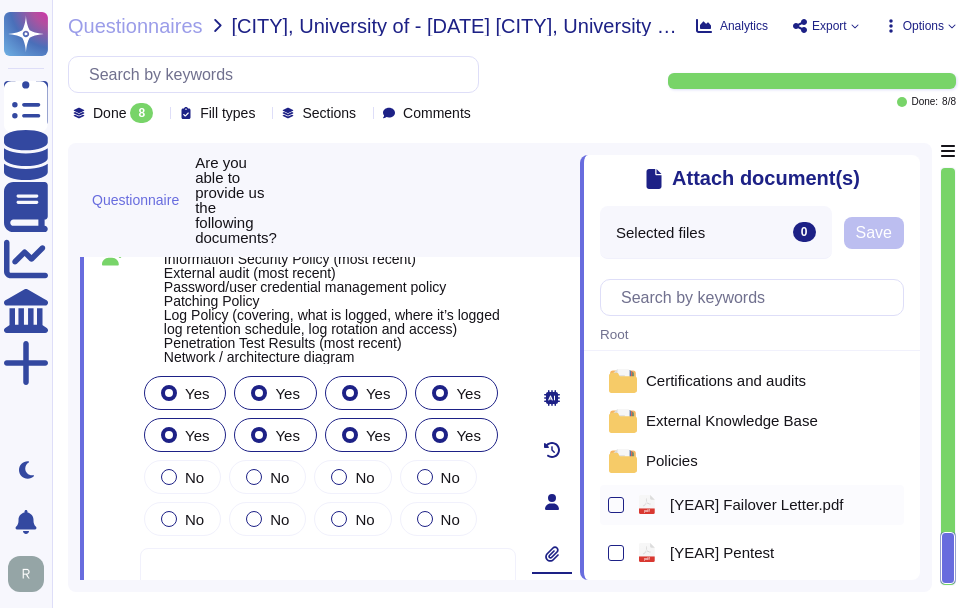 scroll, scrollTop: 0, scrollLeft: 0, axis: both 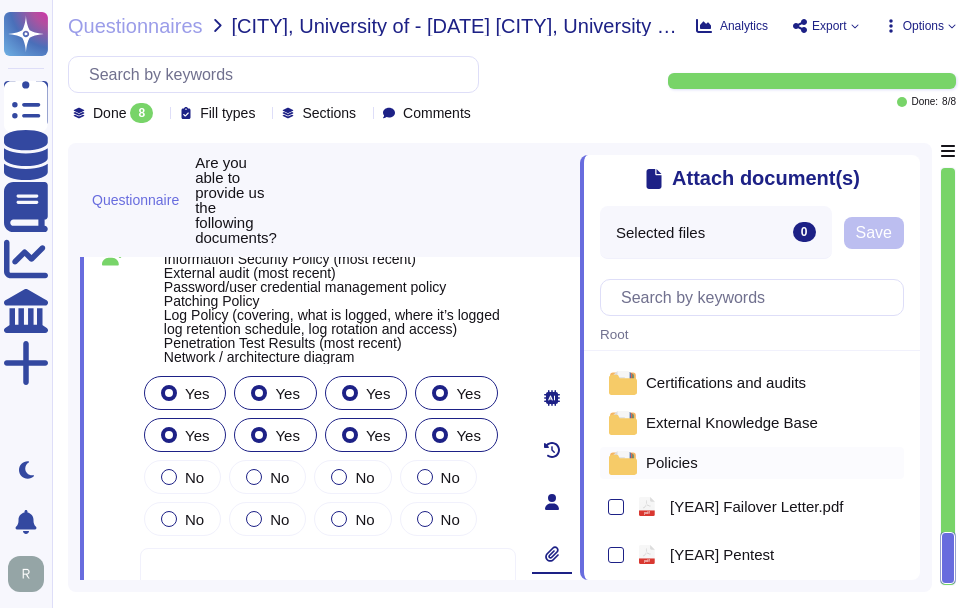 click on "Policies" at bounding box center (672, 462) 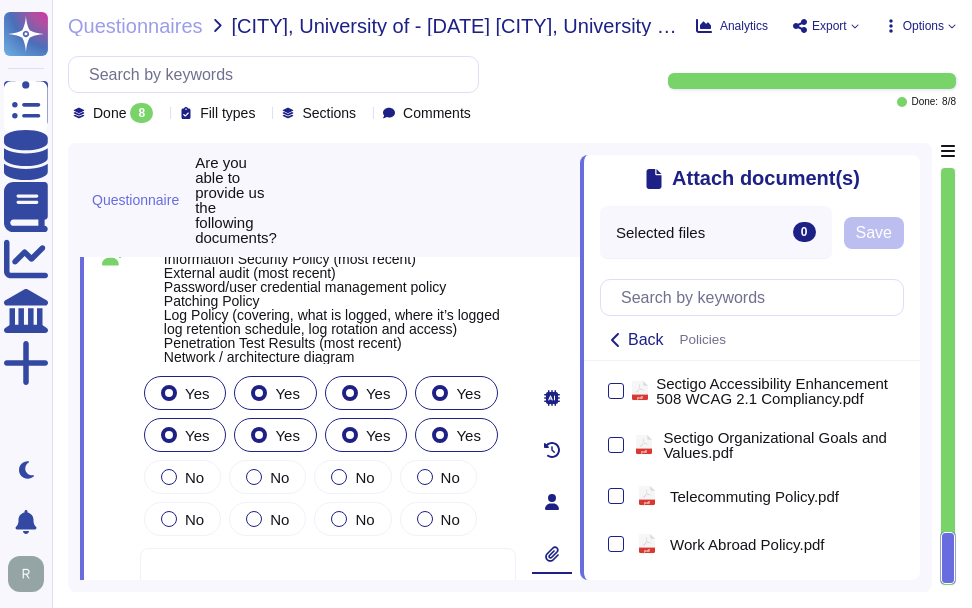 scroll, scrollTop: 1205, scrollLeft: 0, axis: vertical 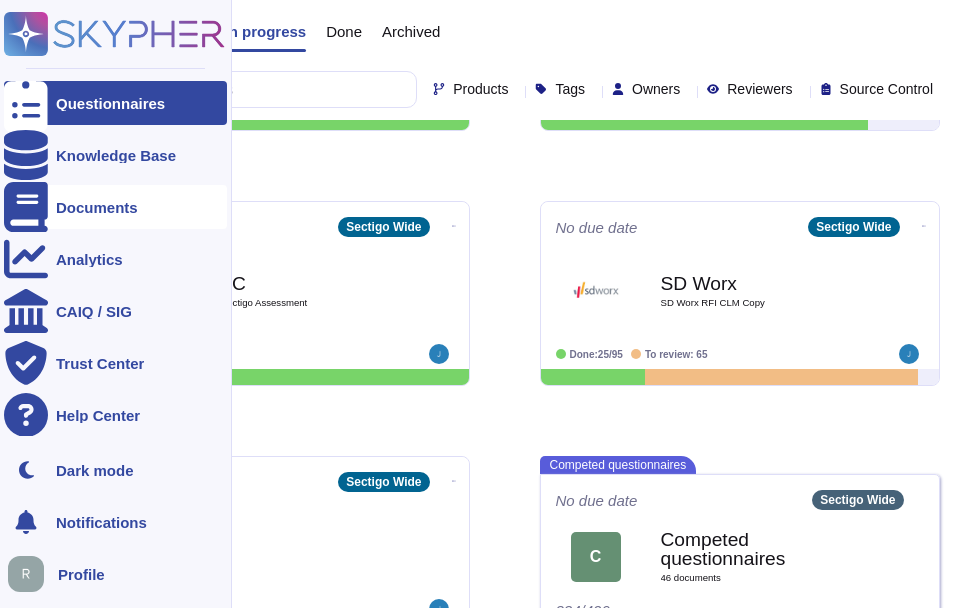 click on "Documents" at bounding box center [97, 207] 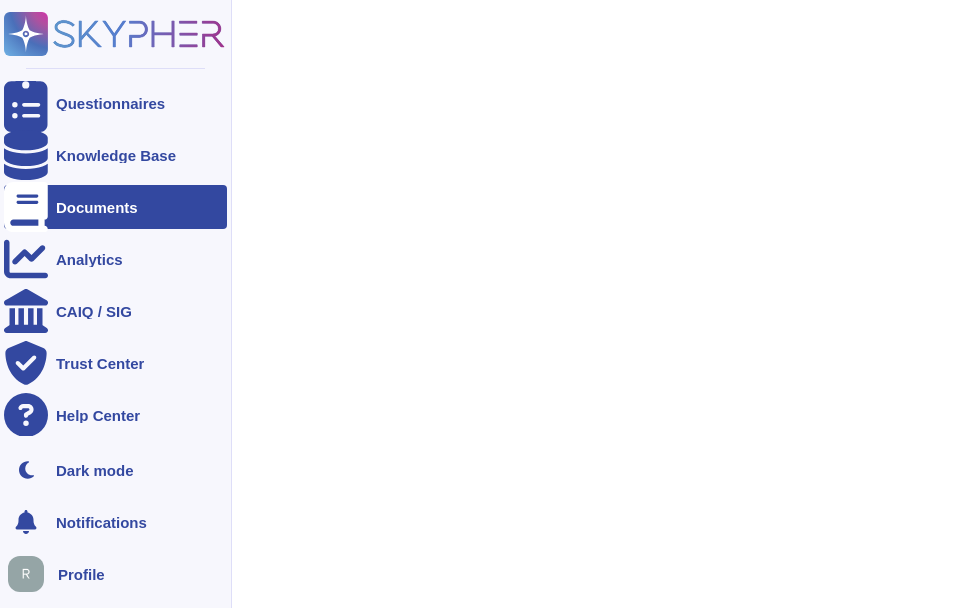 scroll, scrollTop: 0, scrollLeft: 0, axis: both 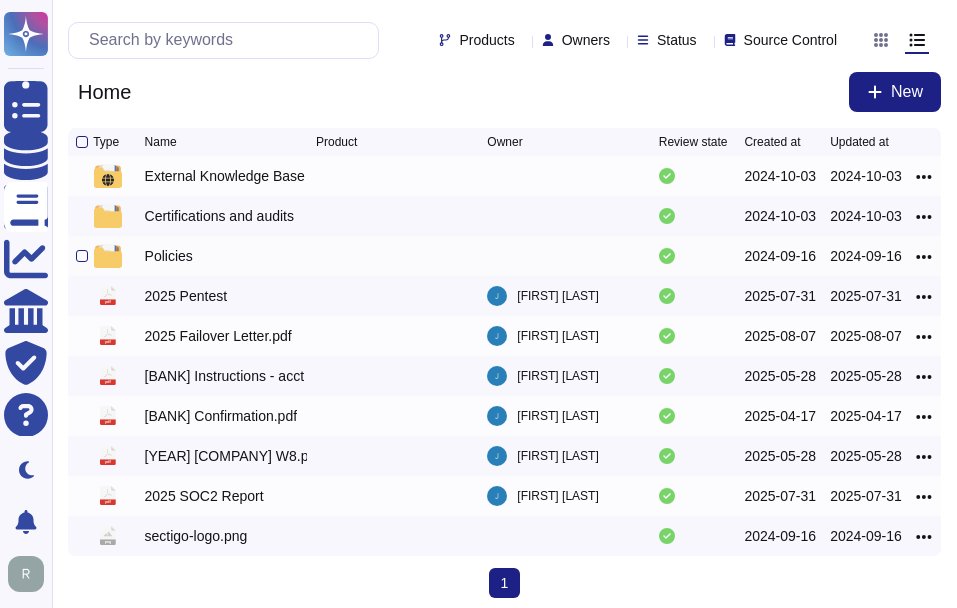 click on "Policies" at bounding box center (169, 256) 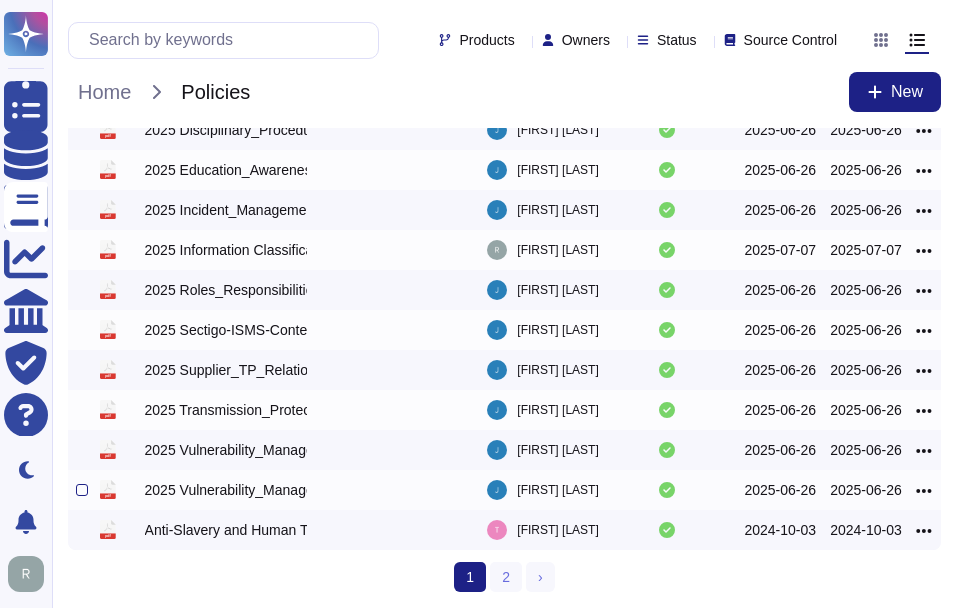 scroll, scrollTop: 410, scrollLeft: 0, axis: vertical 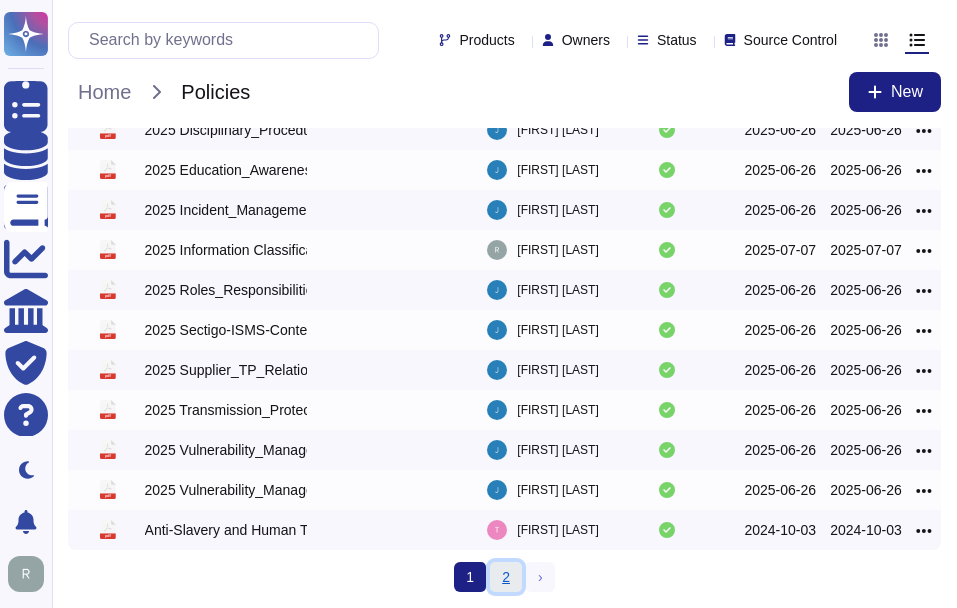 click on "2" at bounding box center [506, 577] 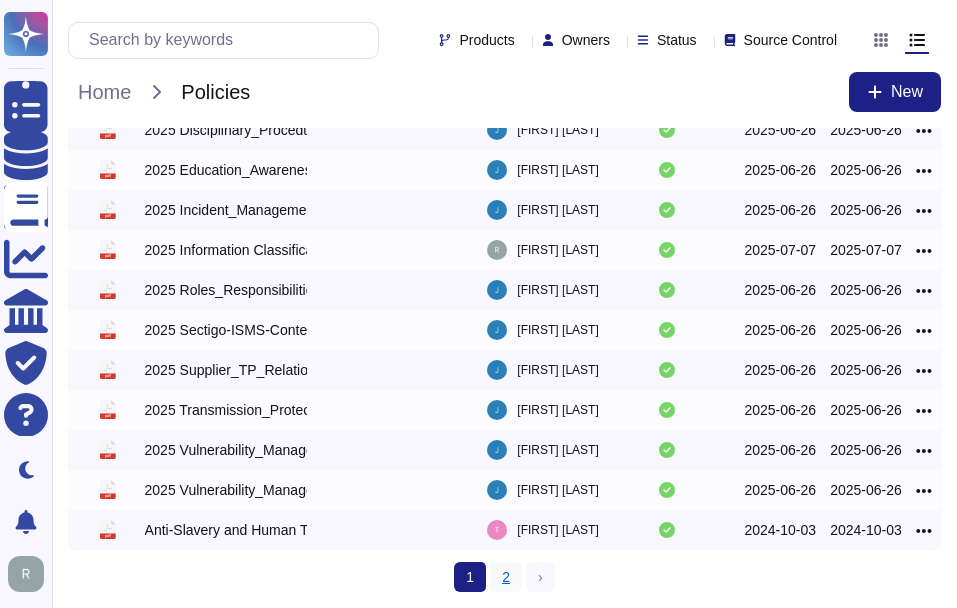 scroll, scrollTop: 0, scrollLeft: 0, axis: both 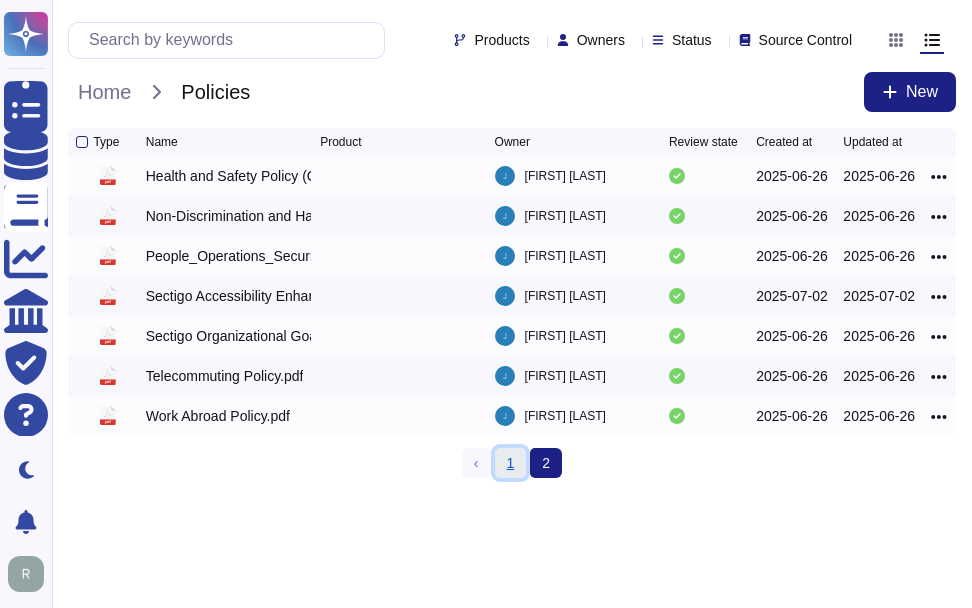click on "1" at bounding box center [511, 463] 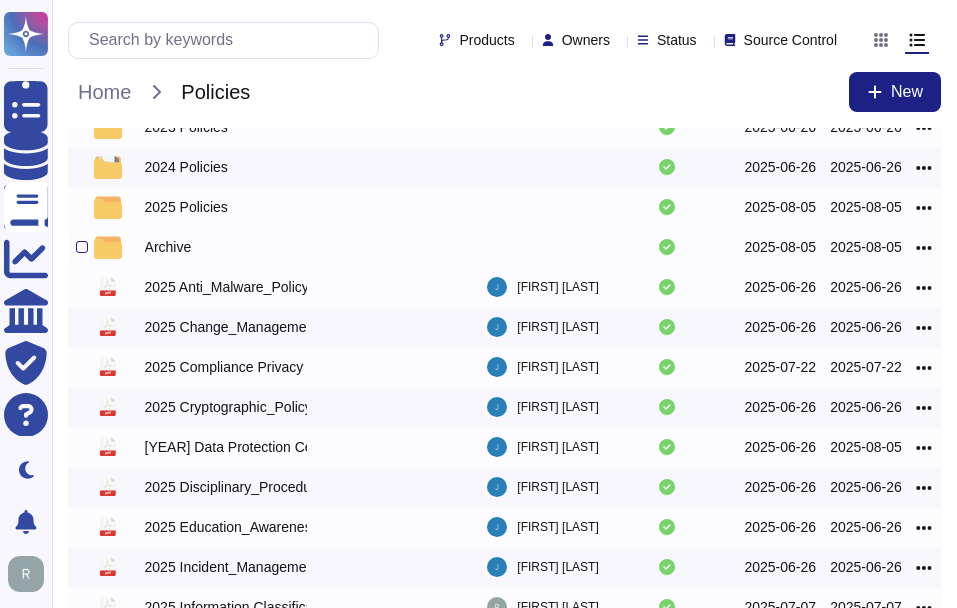 scroll, scrollTop: 0, scrollLeft: 0, axis: both 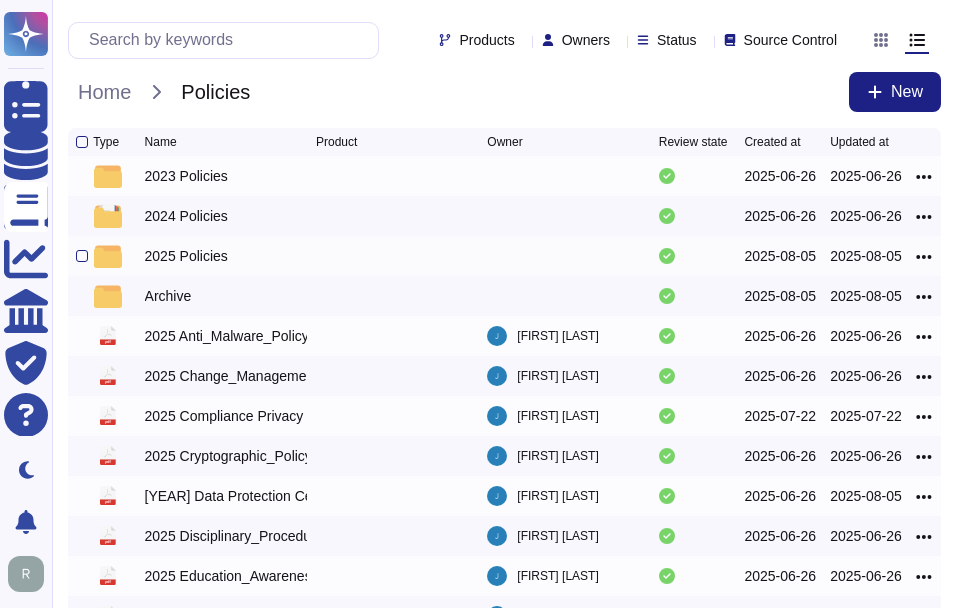 click on "2025 Policies" at bounding box center (186, 256) 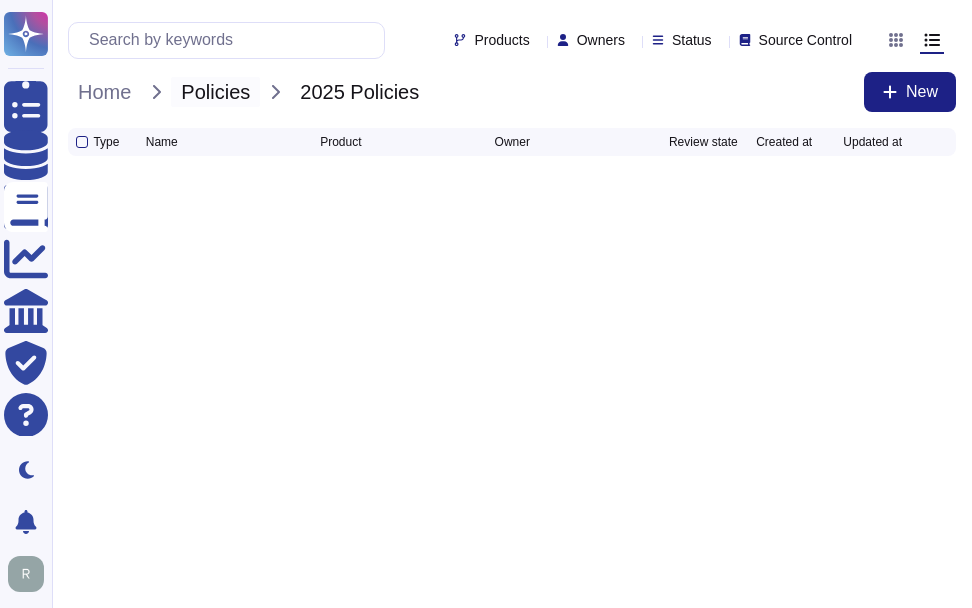 click on "Policies" at bounding box center (215, 92) 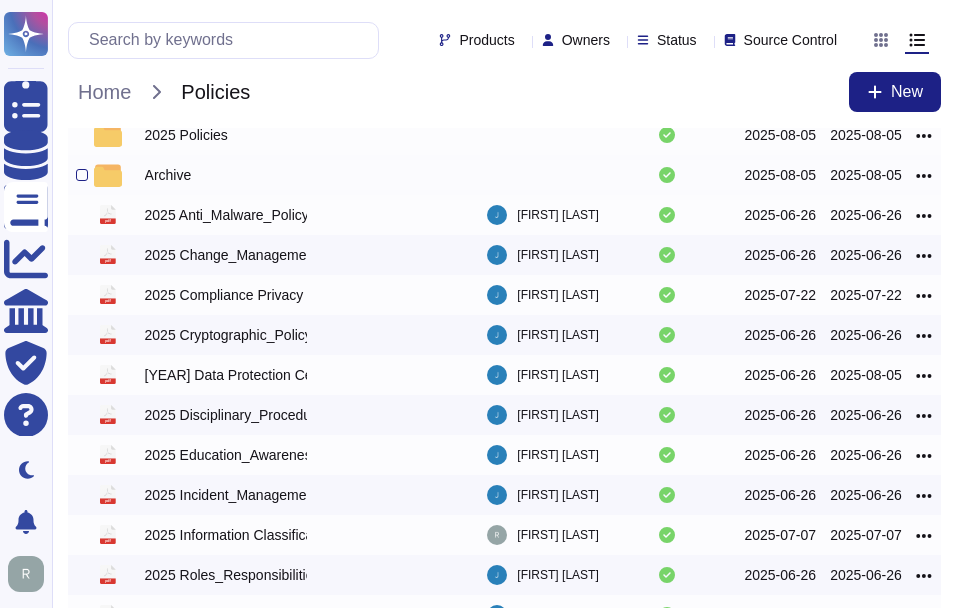 scroll, scrollTop: 0, scrollLeft: 0, axis: both 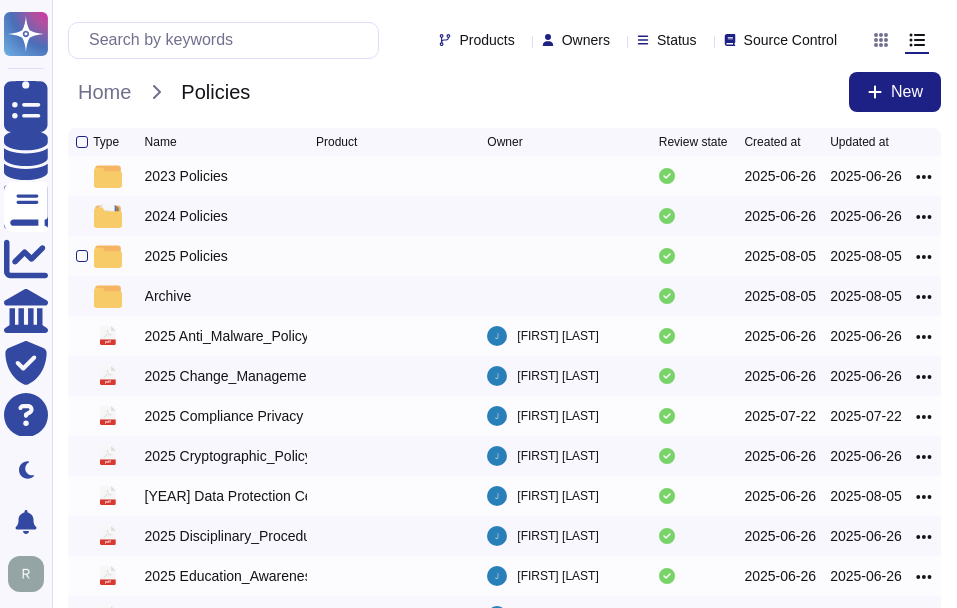 click on "2025 Policies" at bounding box center (230, 256) 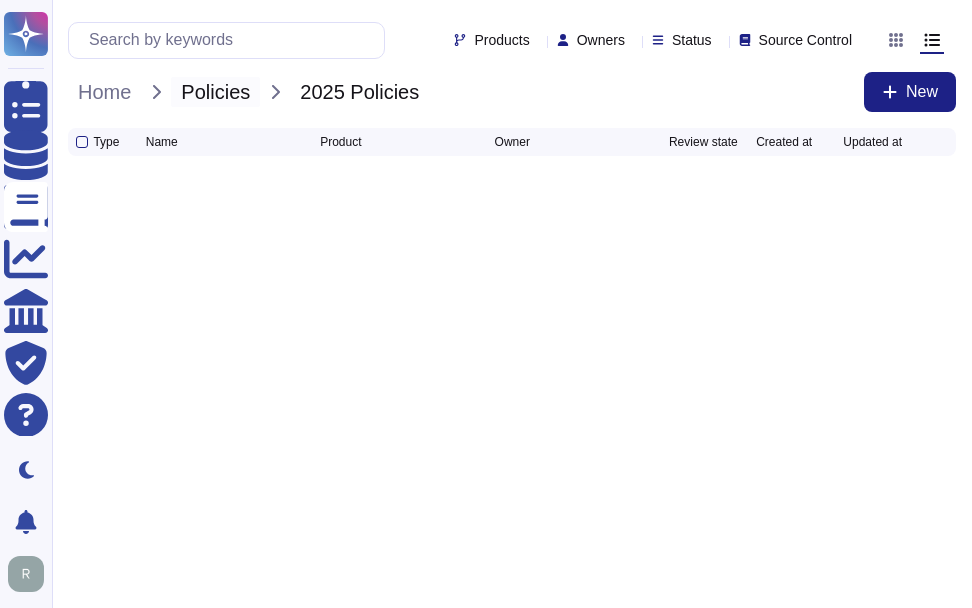 click on "Policies" at bounding box center (215, 92) 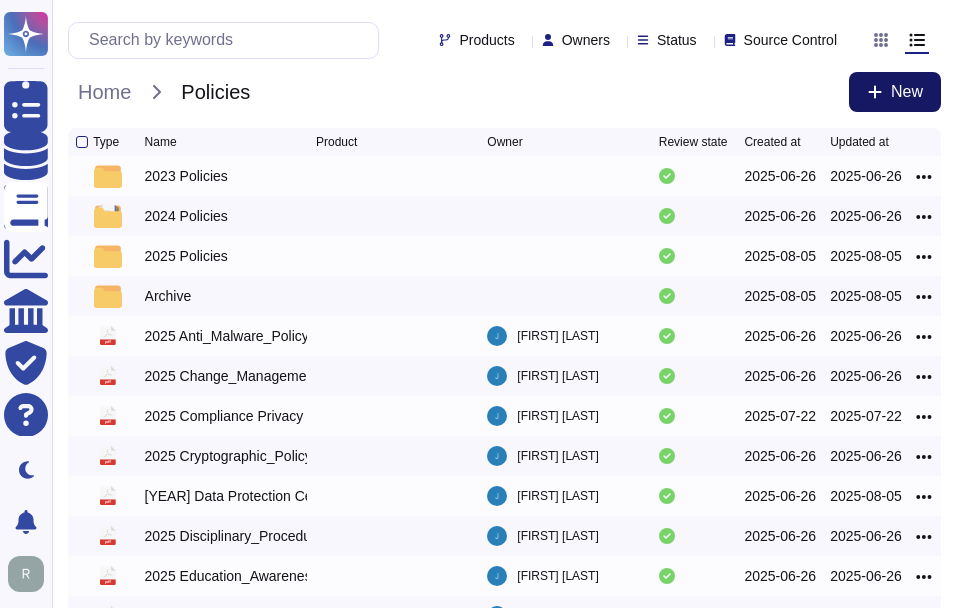 click on "New" at bounding box center (907, 92) 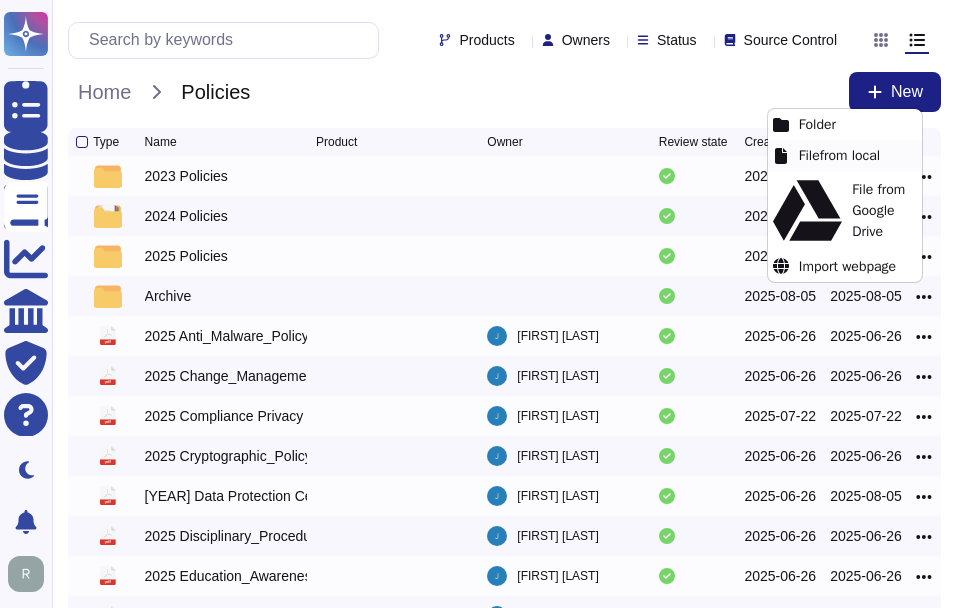 click on "File  from local" at bounding box center [845, 155] 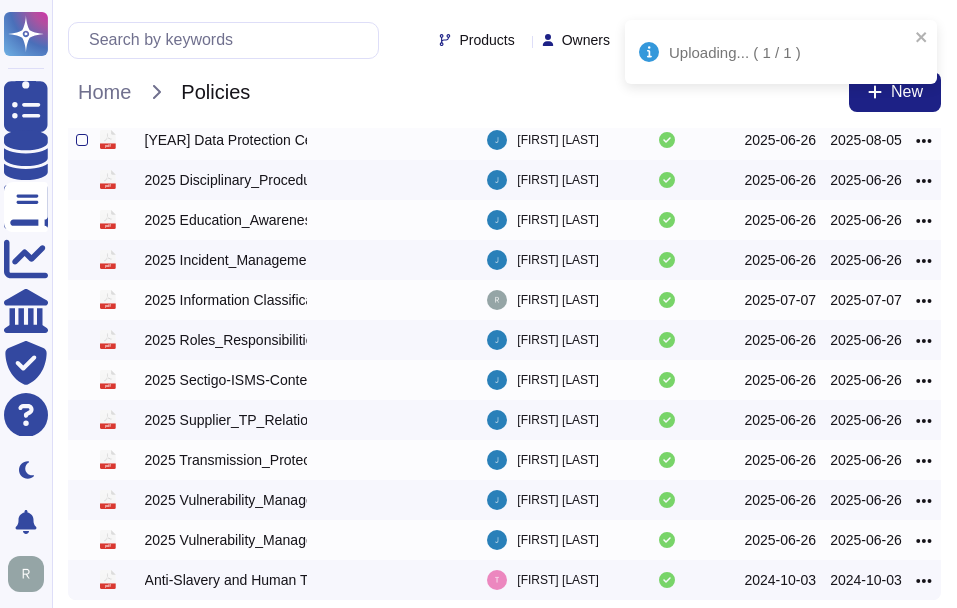 scroll, scrollTop: 410, scrollLeft: 0, axis: vertical 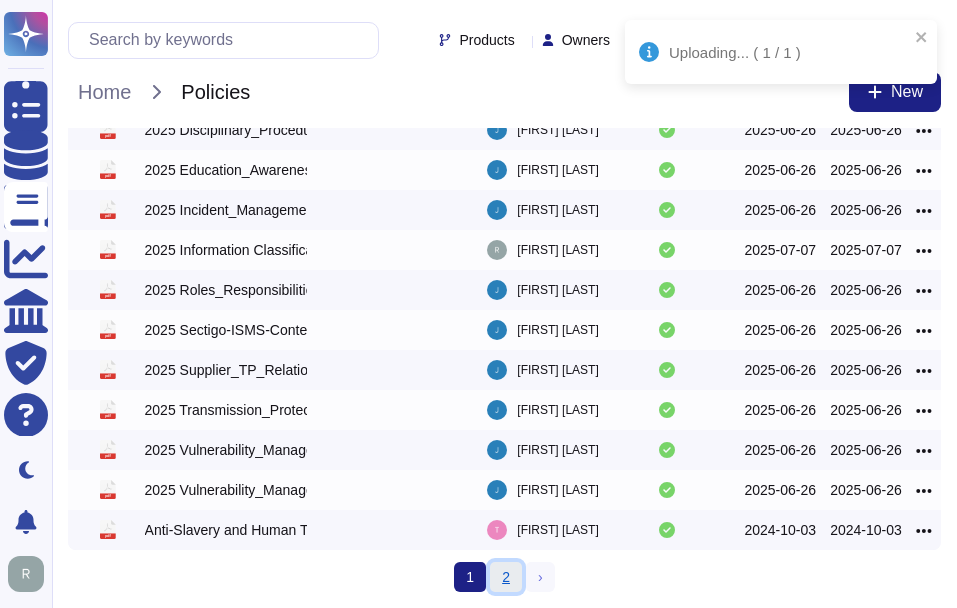 click on "2" at bounding box center (506, 577) 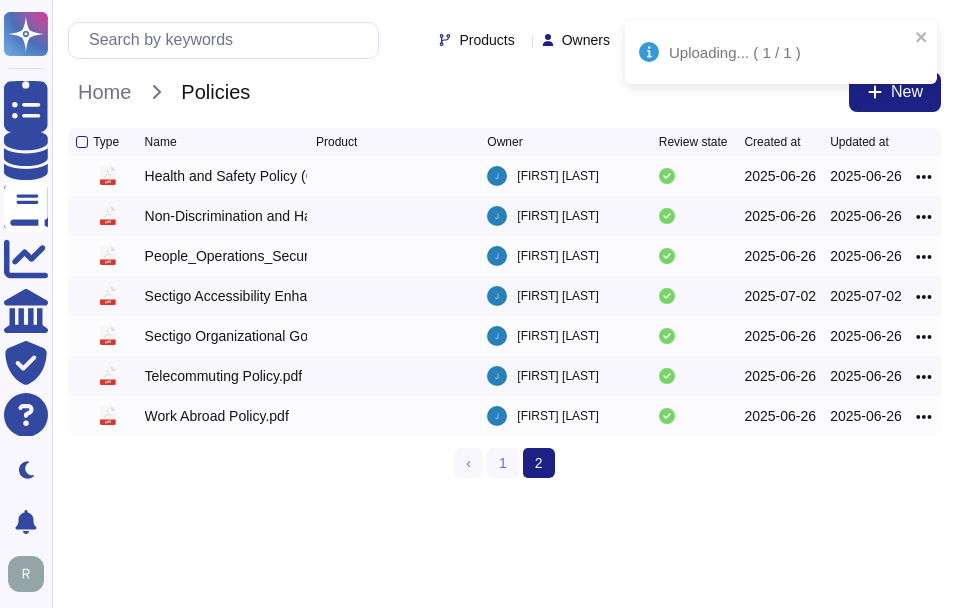 scroll, scrollTop: 0, scrollLeft: 0, axis: both 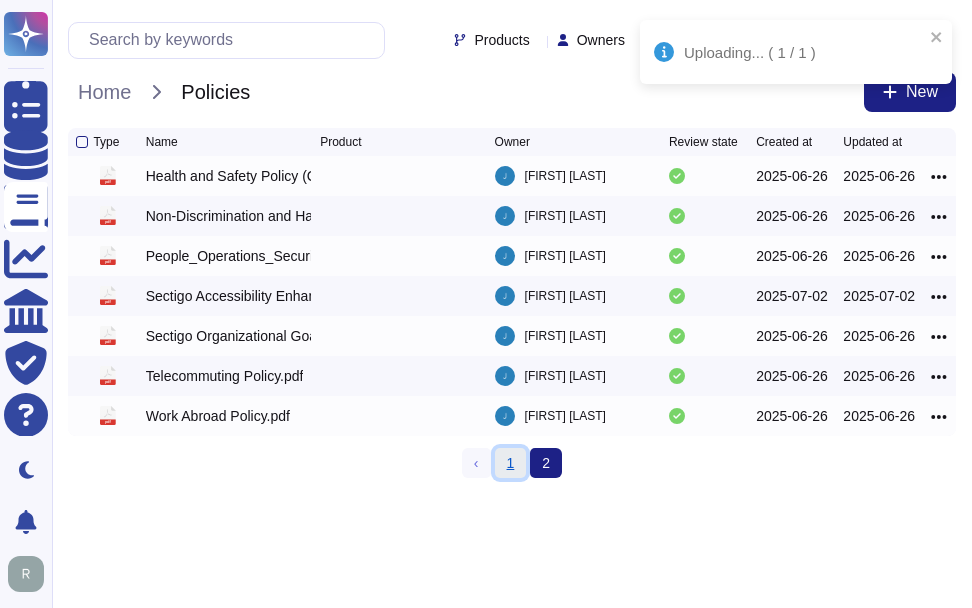 click on "1" at bounding box center (511, 463) 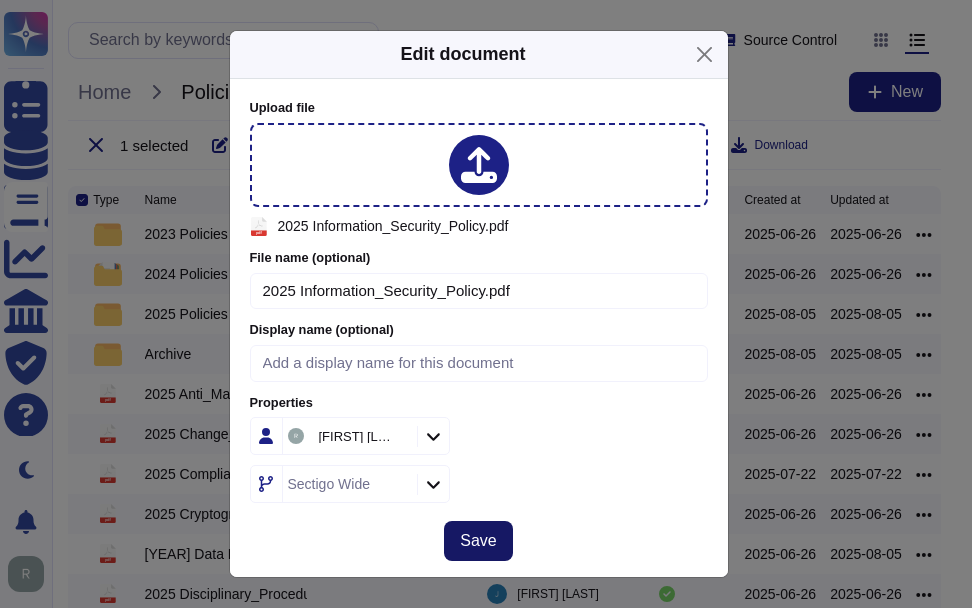 click on "Save" at bounding box center [478, 541] 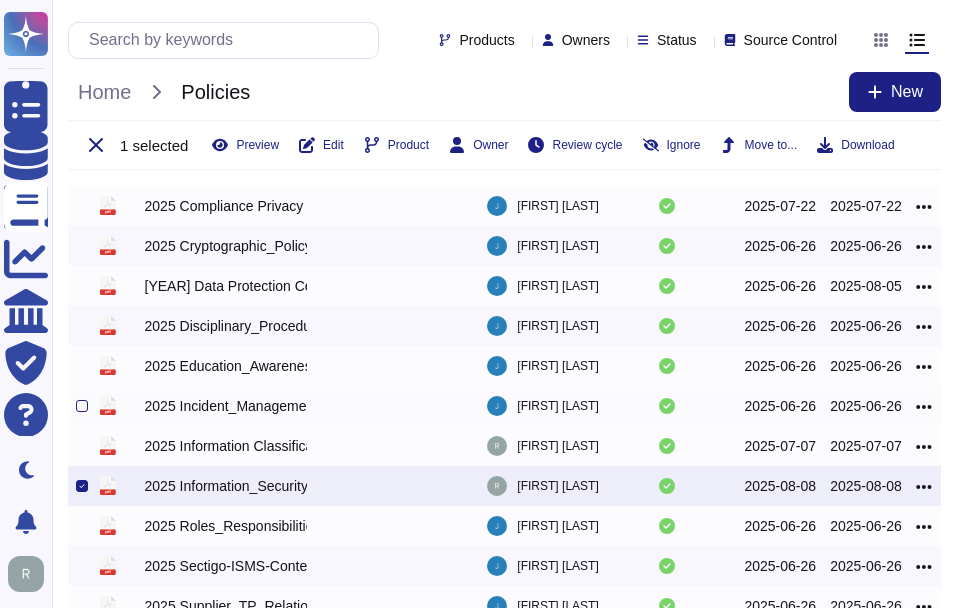 scroll, scrollTop: 168, scrollLeft: 0, axis: vertical 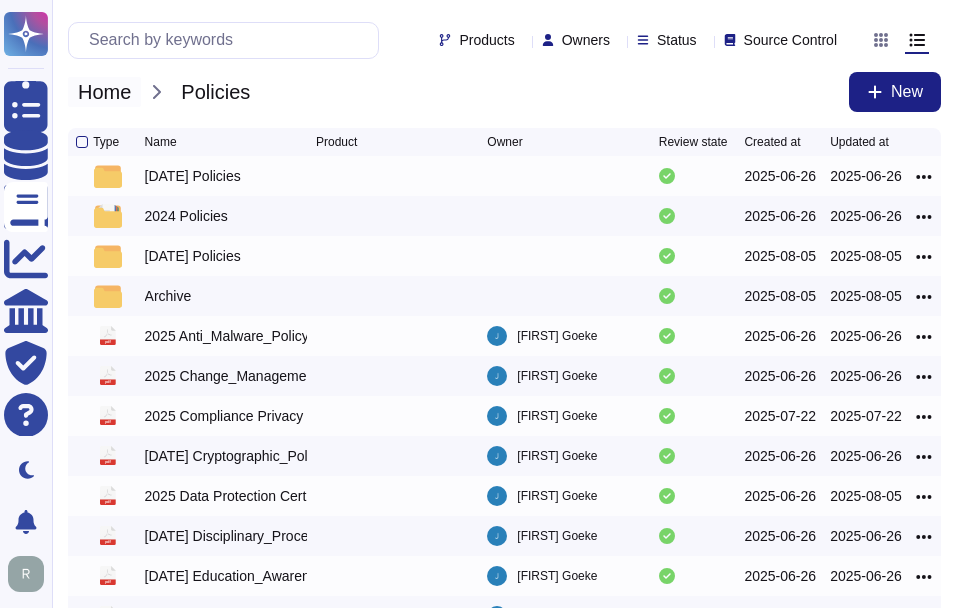 click on "Home" at bounding box center [104, 92] 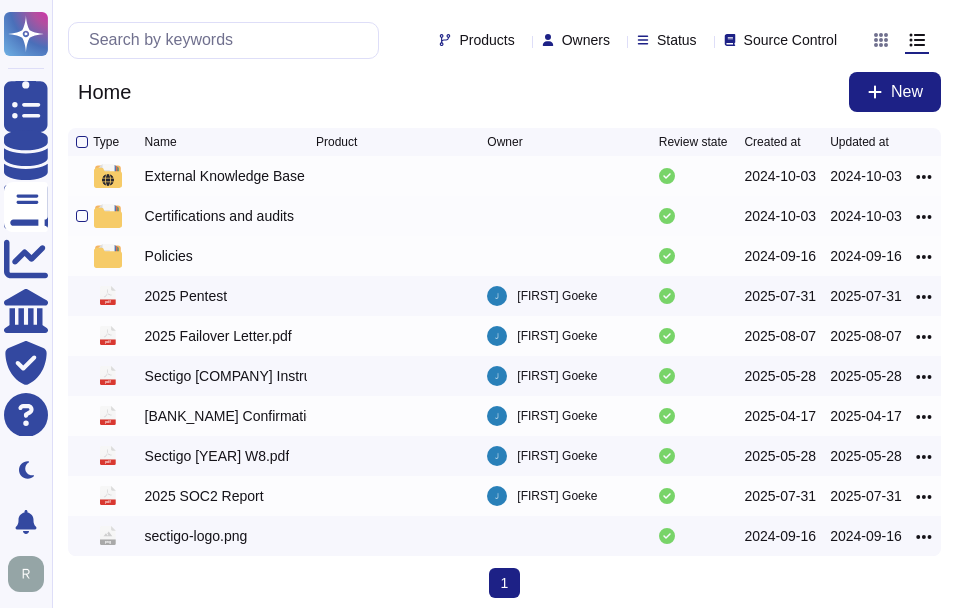 click on "Certifications and audits" at bounding box center (219, 216) 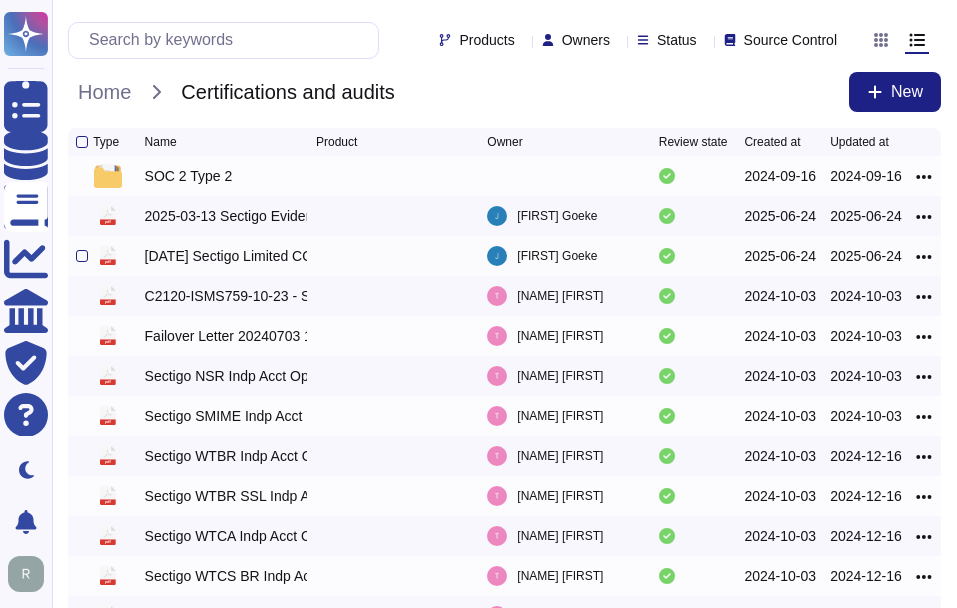 click 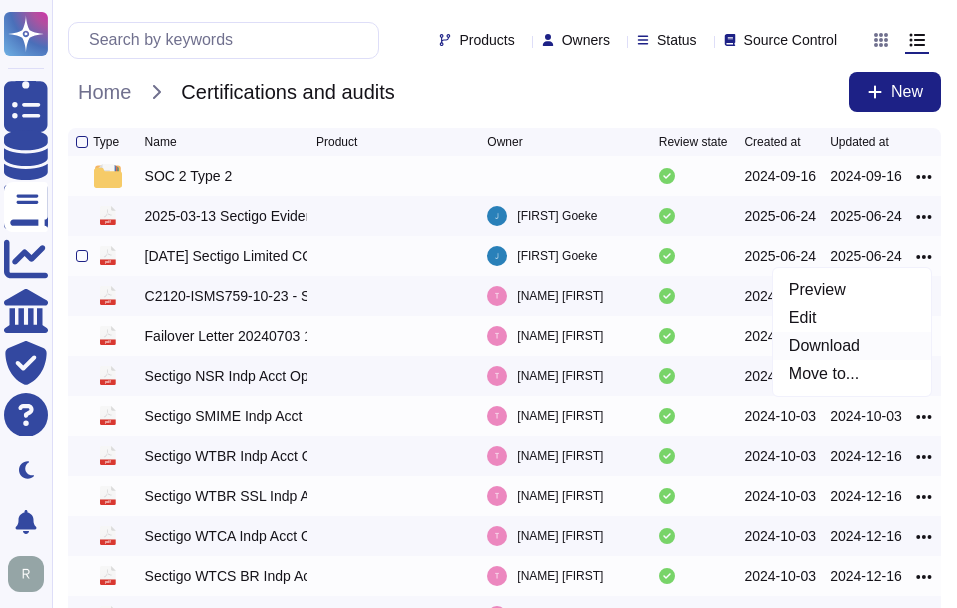 click on "Download" at bounding box center [852, 346] 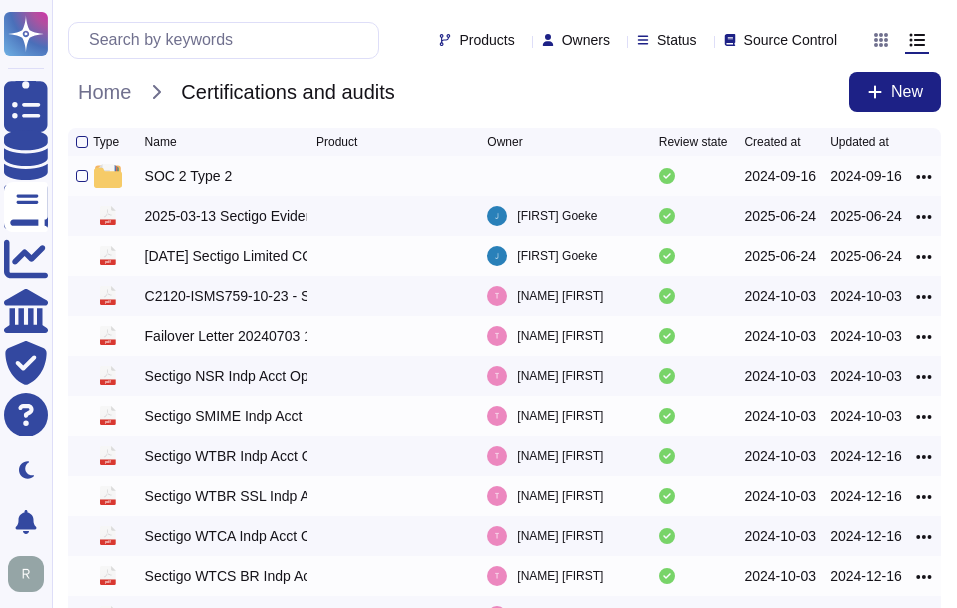 click on "SOC 2 Type 2" at bounding box center (189, 176) 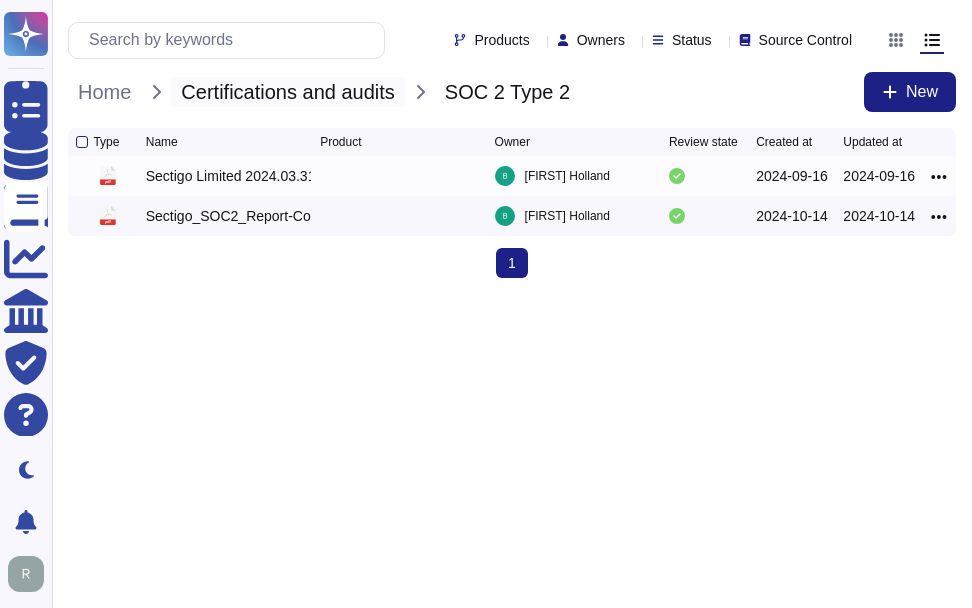click on "Certifications and audits" at bounding box center [287, 92] 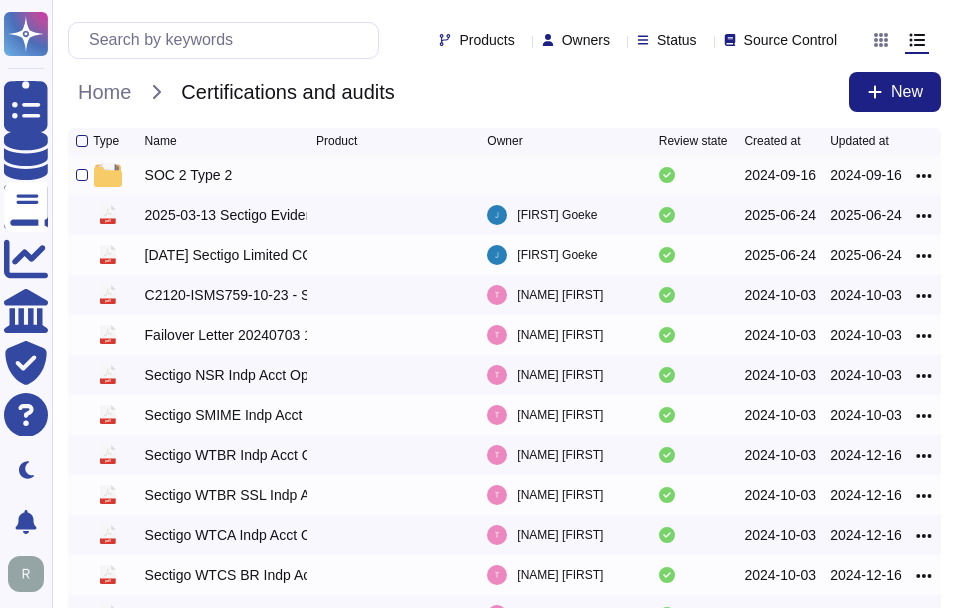 scroll, scrollTop: 0, scrollLeft: 0, axis: both 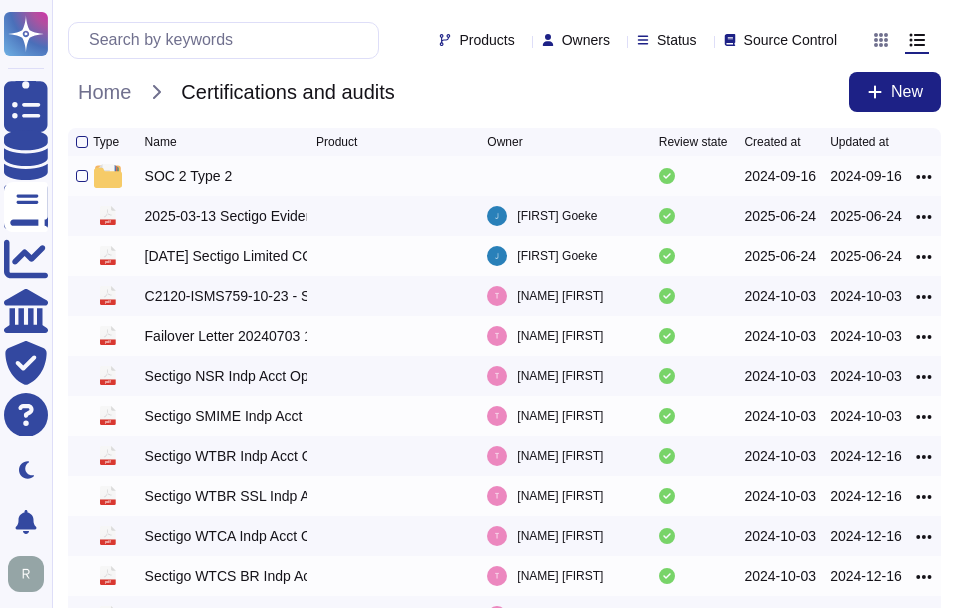 click on "SOC 2 Type 2" at bounding box center [189, 176] 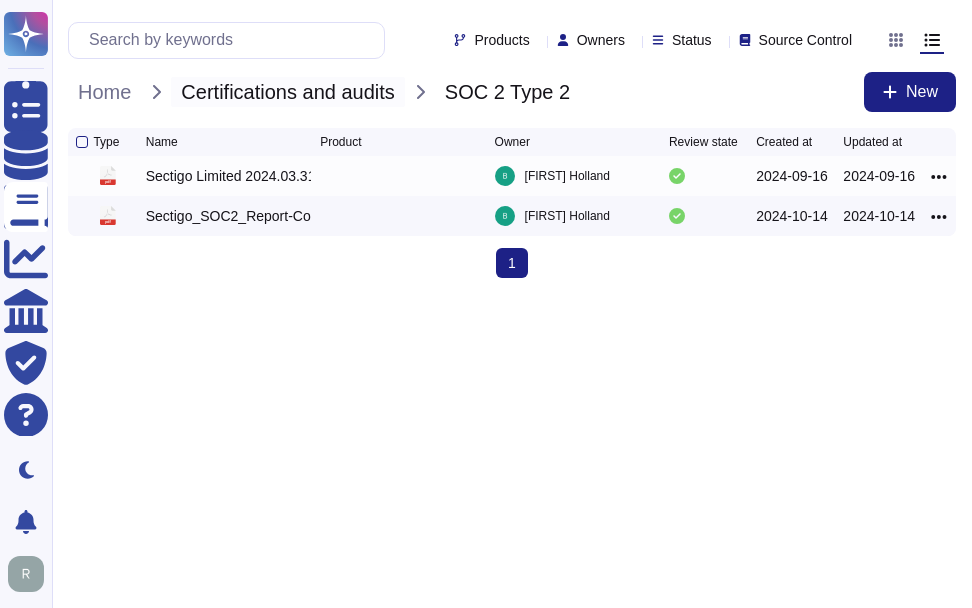 click on "Certifications and audits" at bounding box center [287, 92] 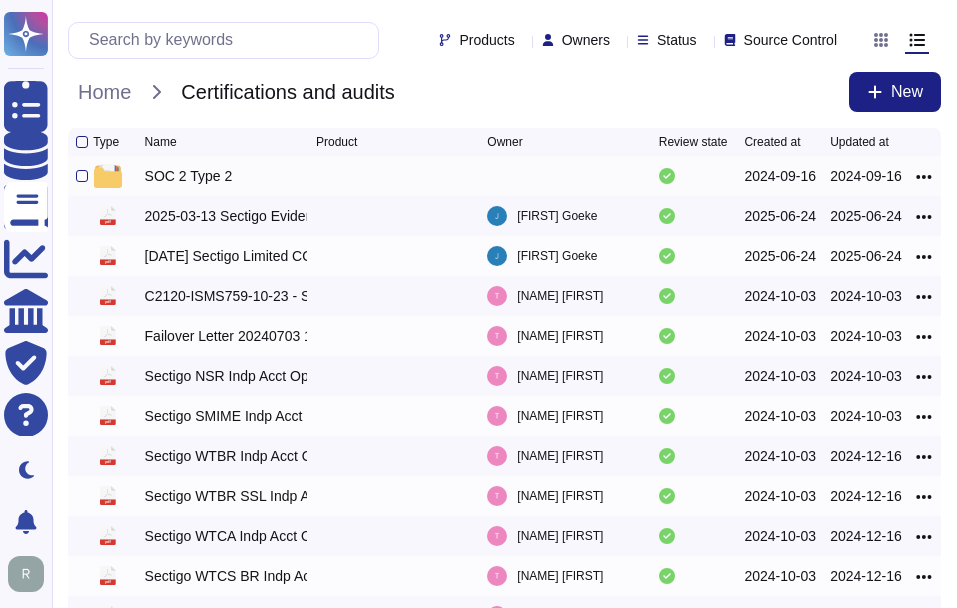 click on "SOC 2 Type 2" at bounding box center [189, 176] 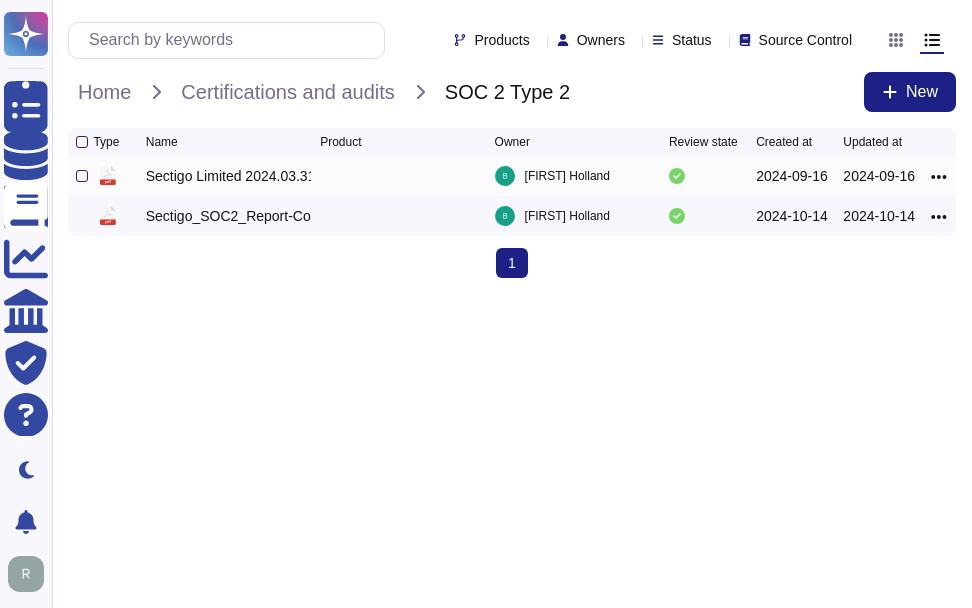 click 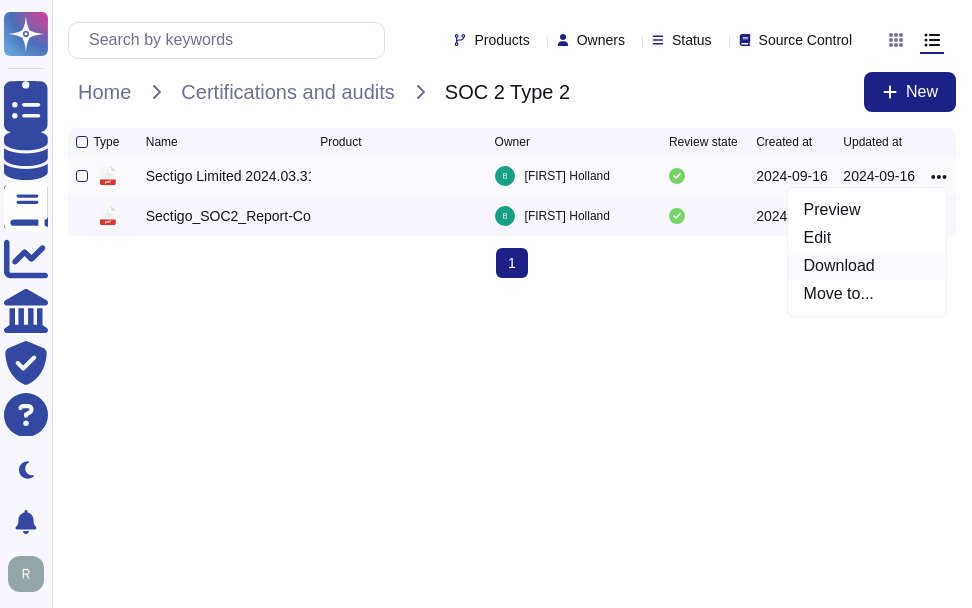 click on "Download" at bounding box center [867, 266] 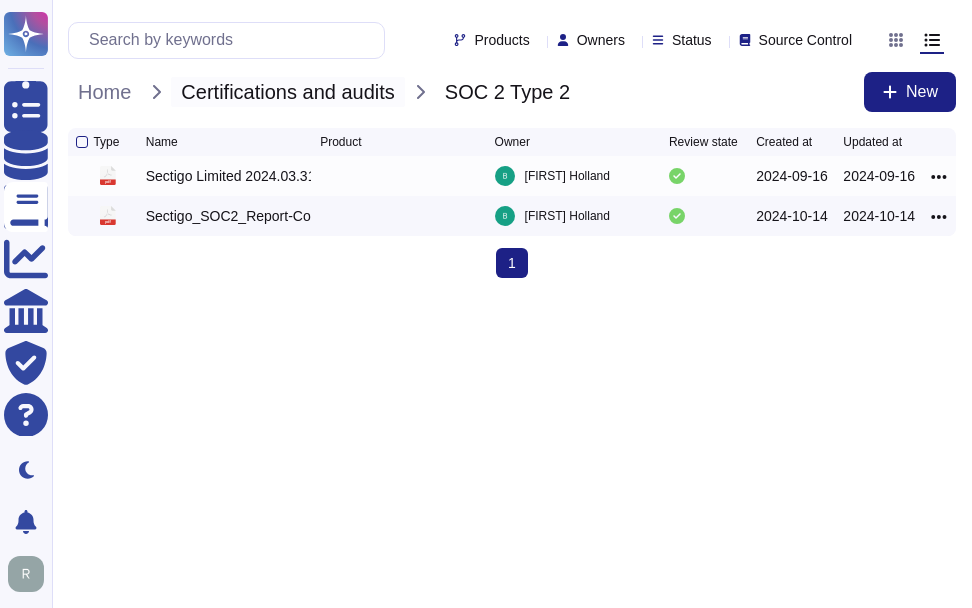 click on "Certifications and audits" at bounding box center [287, 92] 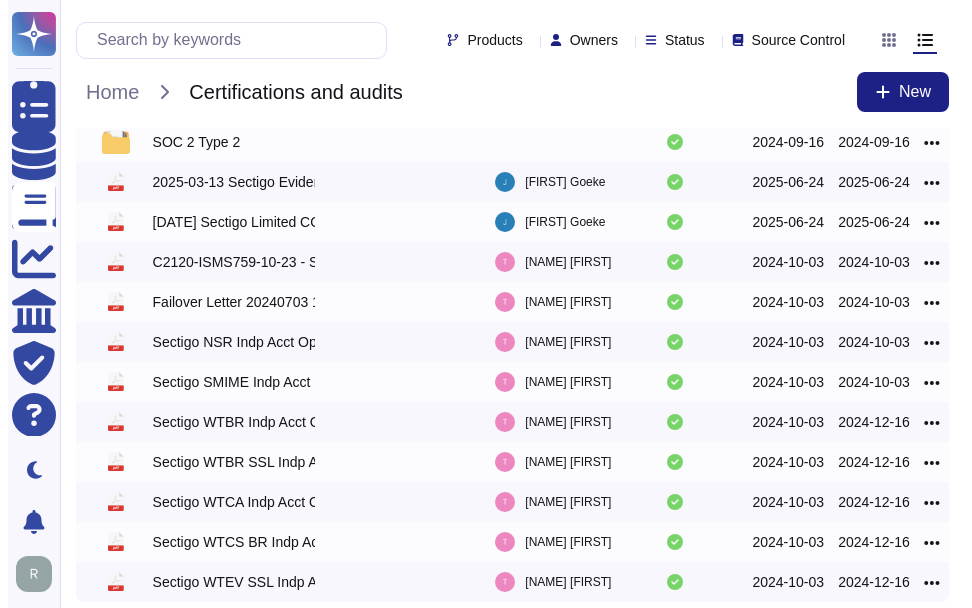 scroll, scrollTop: 0, scrollLeft: 0, axis: both 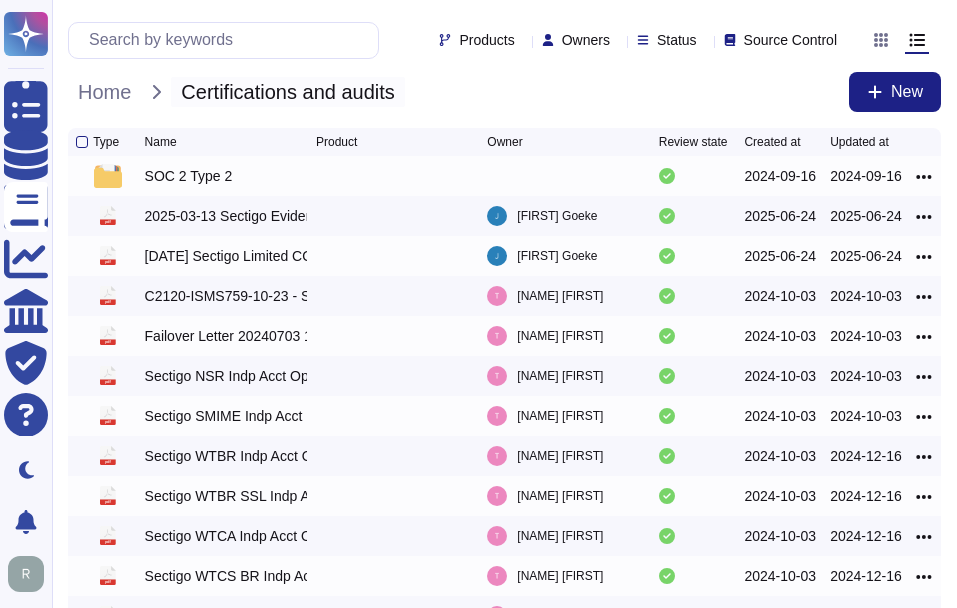 click on "Certifications and audits" at bounding box center [287, 92] 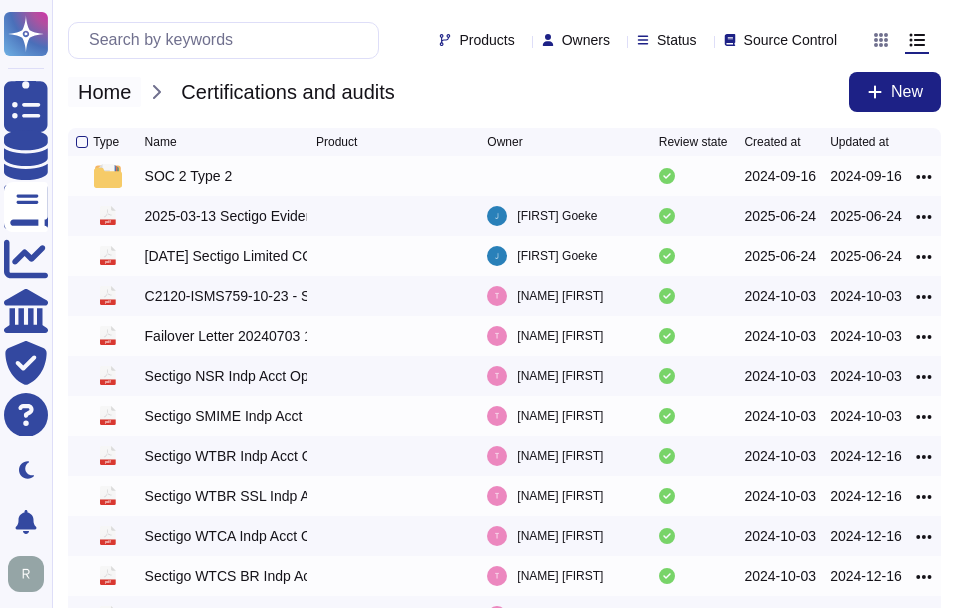 click on "Home" at bounding box center [104, 92] 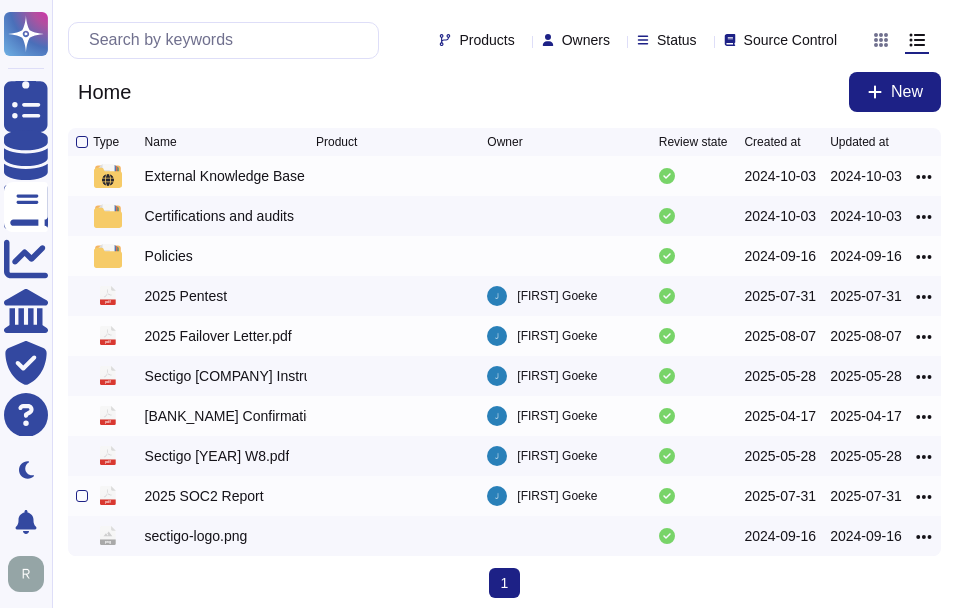 click on "2025 SOC2 Report" at bounding box center (204, 496) 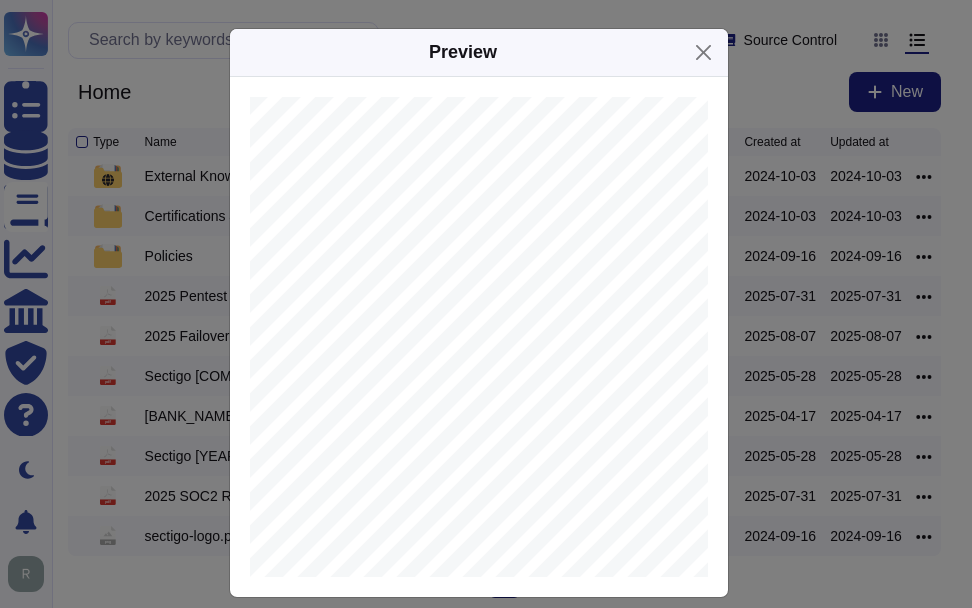 scroll, scrollTop: 0, scrollLeft: 336, axis: horizontal 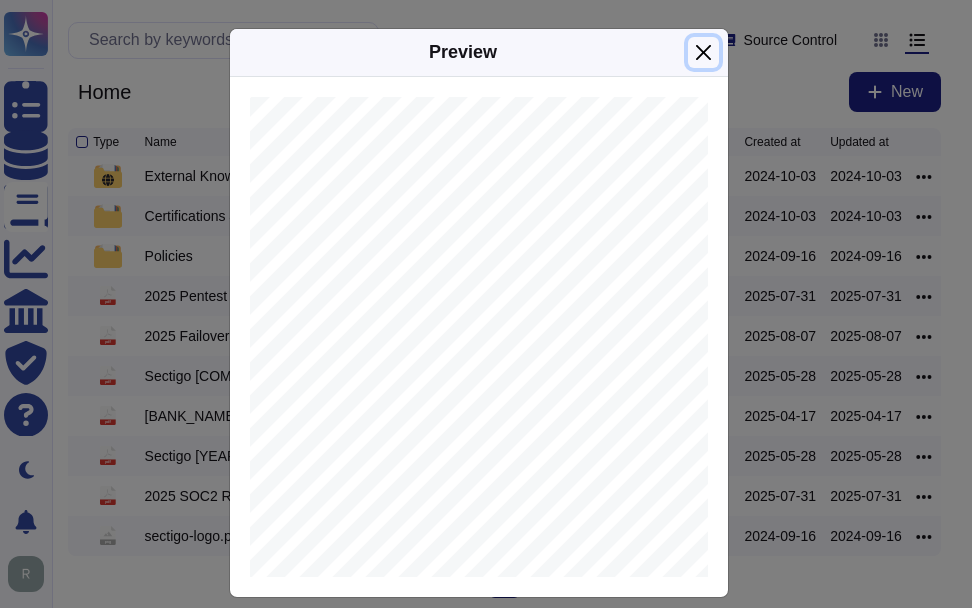 click at bounding box center [703, 52] 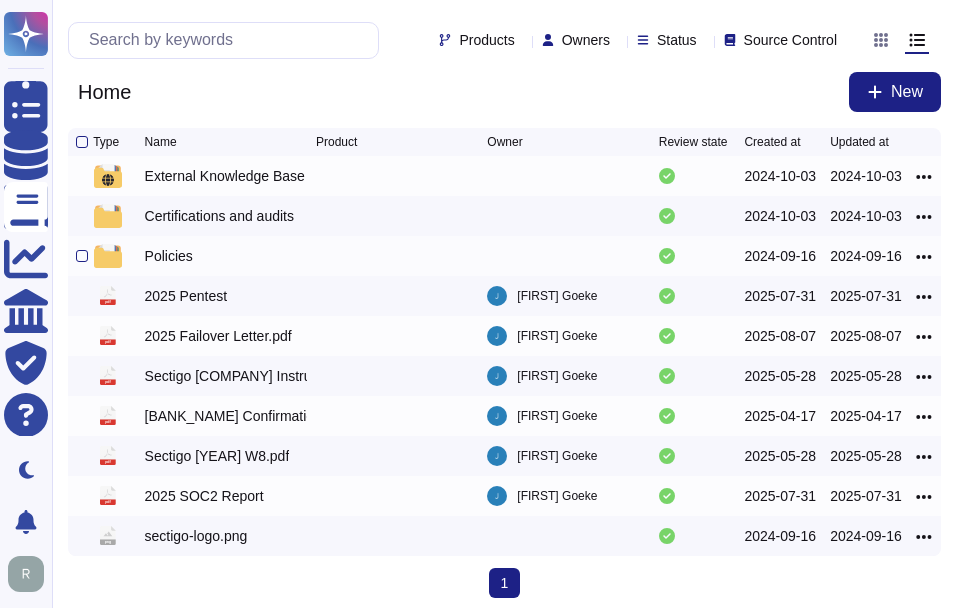 click on "Policies" at bounding box center (169, 256) 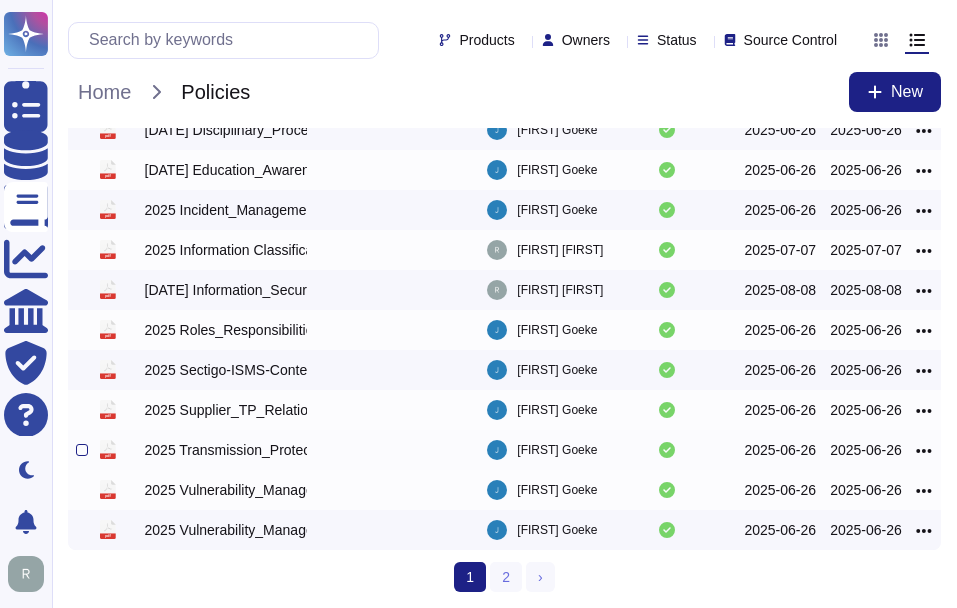 scroll, scrollTop: 410, scrollLeft: 0, axis: vertical 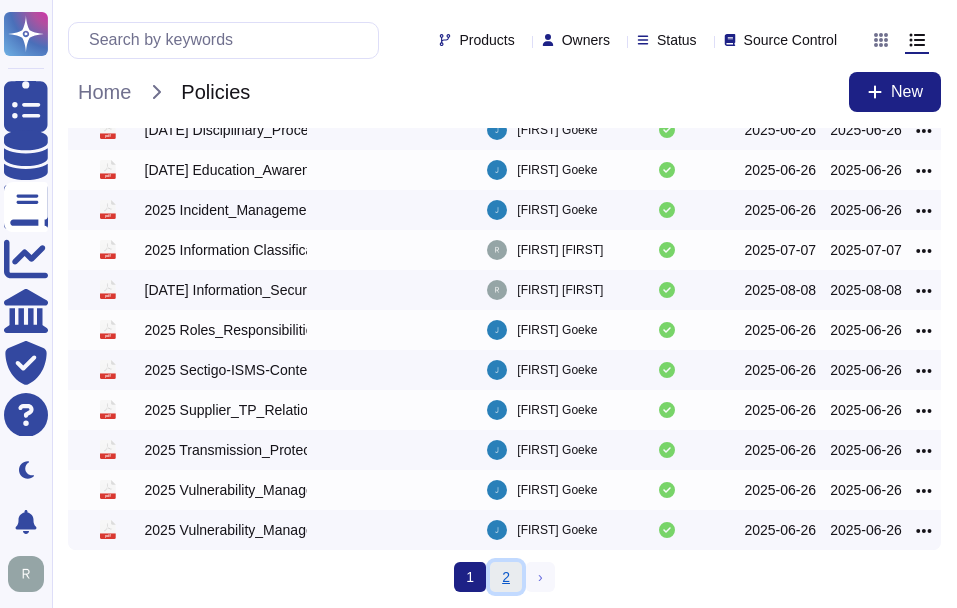 click on "2" at bounding box center (506, 577) 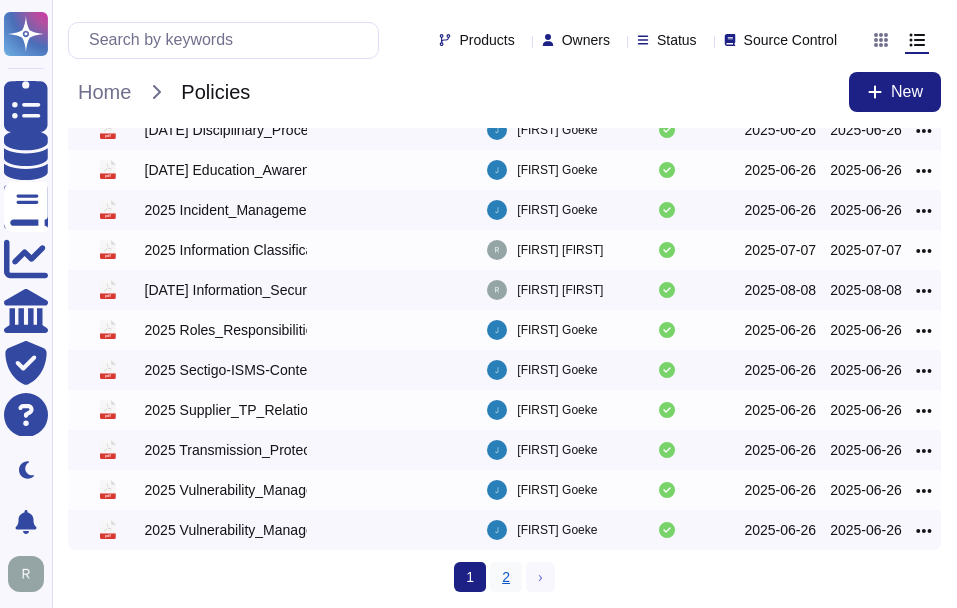 scroll, scrollTop: 0, scrollLeft: 0, axis: both 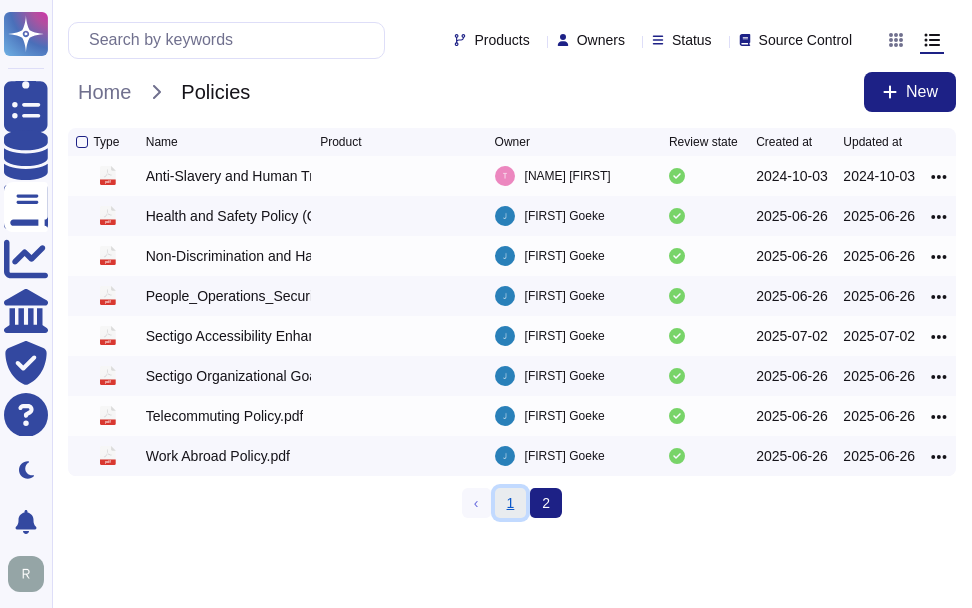 click on "1" at bounding box center [511, 503] 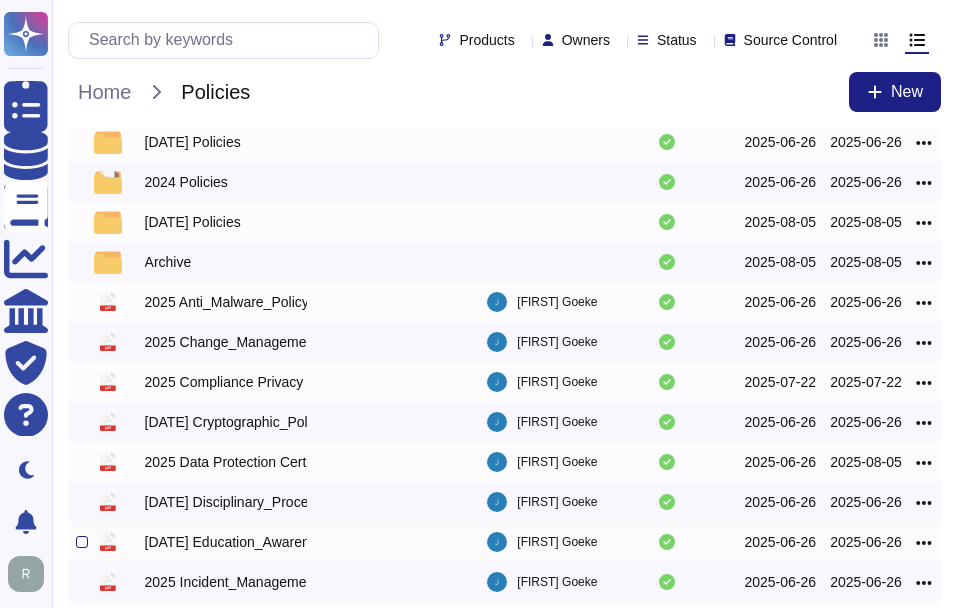 scroll, scrollTop: 0, scrollLeft: 0, axis: both 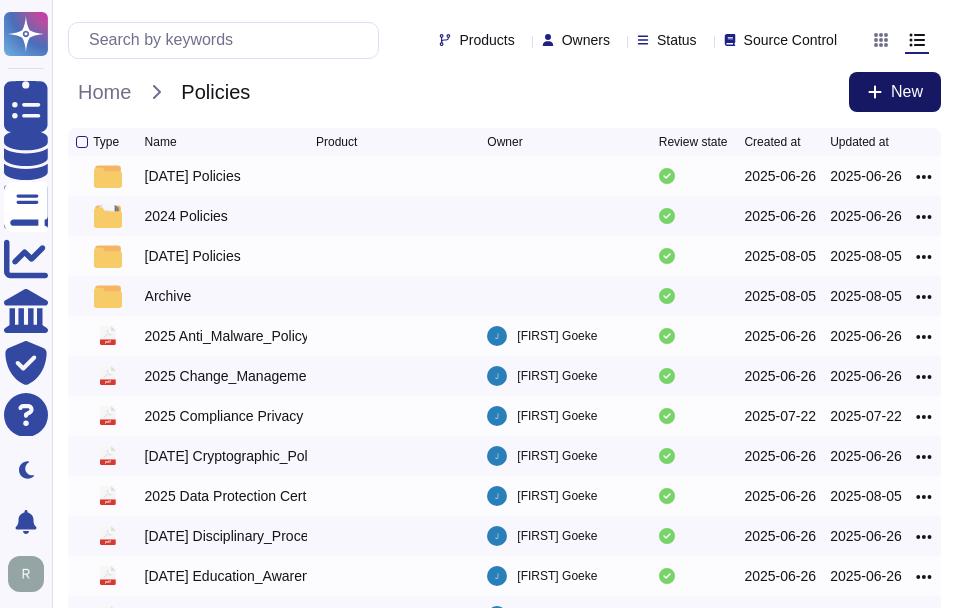 click on "New" at bounding box center [907, 92] 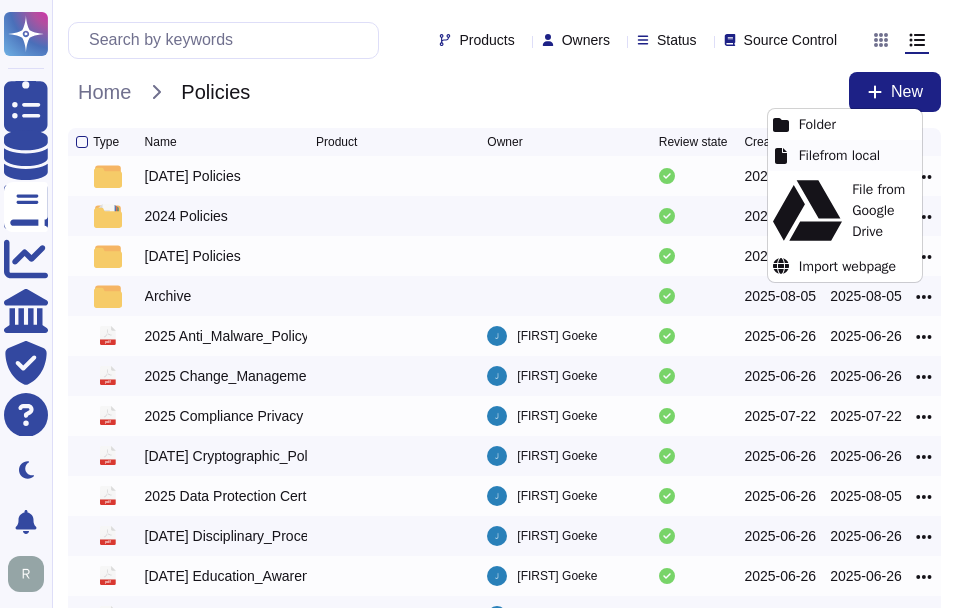 click on "File  from local" at bounding box center (845, 155) 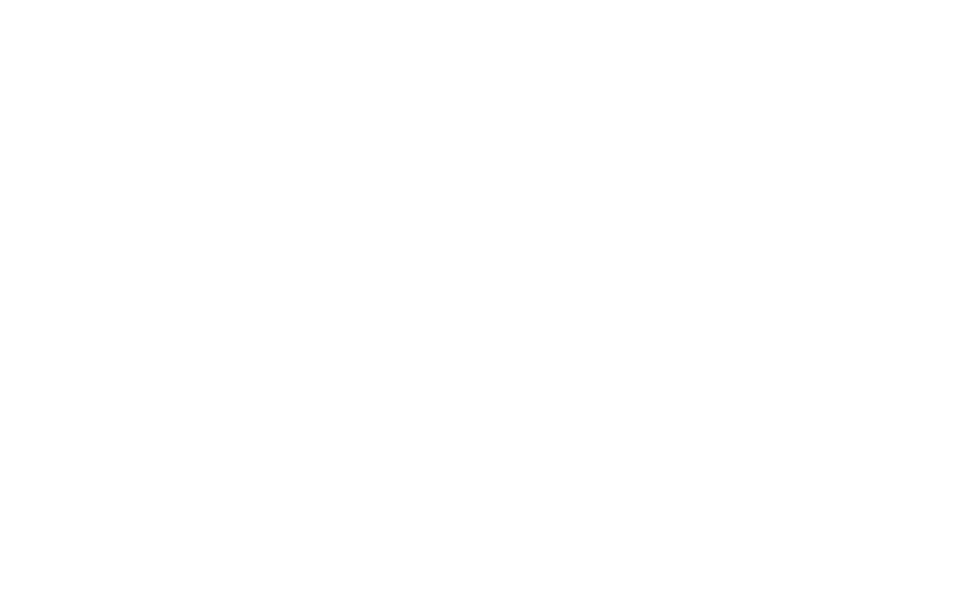 scroll, scrollTop: 0, scrollLeft: 0, axis: both 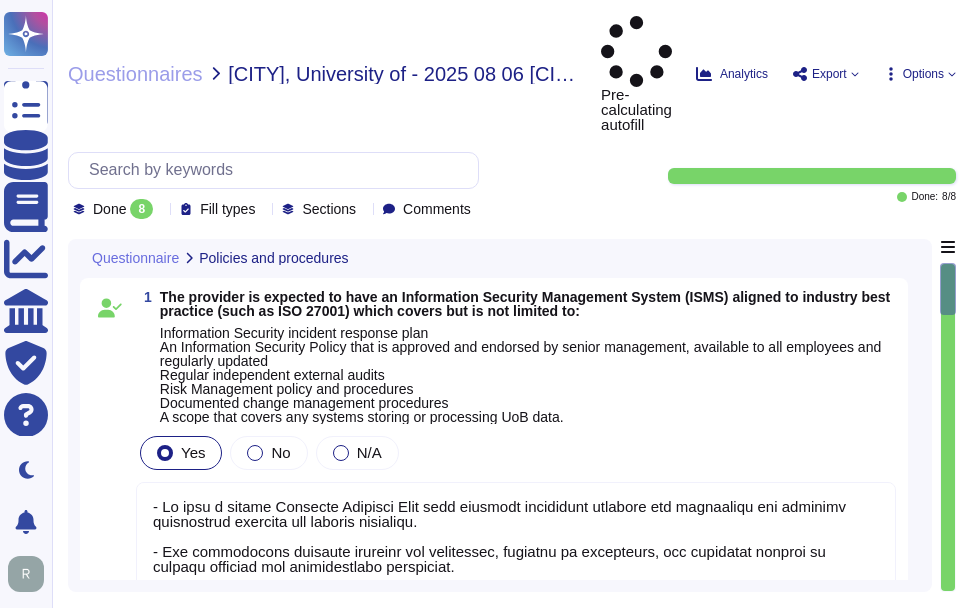type on "- We have a formal Incident Response Plan that includes documented policies and procedures for managing information security and privacy incidents.
- Our information security policies are documented, approved by management, and regularly updated to address business and technological challenges.
- We maintain documented policies and procedures for information security, which include guidelines for data privacy, encryption, and access control.
- Our Change Management policy includes Information Security's approval before implementing changes.
- We have a comprehensive Information Security Management System (ISMS) aligned with ISO 27001, which includes risk management procedures.
- Our policies are regularly reviewed and updated, and we maintain ISO 27001 certification.
- We conduct annual testing of our Incident Response Plan to ensure its effectiveness.
- We have a centralized incident management tool to support our response efforts.
- Our policies cover various aspects, including systems th..." 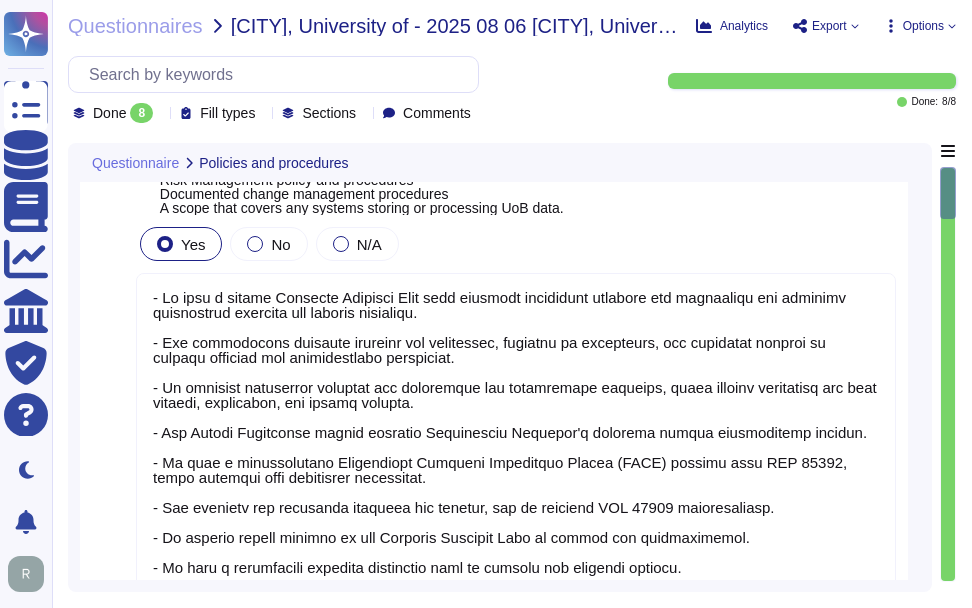 scroll, scrollTop: 300, scrollLeft: 0, axis: vertical 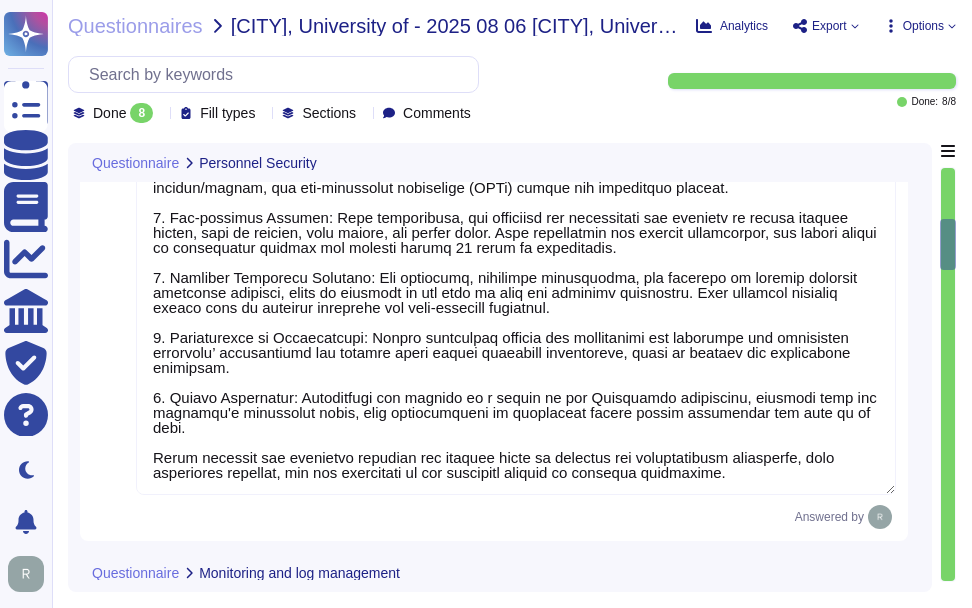 type on "Sectigo has established comprehensive monitoring measures, including a centralized logging system that captures all security-relevant events, ensuring effective management of audit and security logs. Our logs are encrypted, timestamped, and securely stored, with access restricted to authorized personnel.
We retain audit trails for detecting and responding to cybersecurity events for a period of three years, which exceeds the minimum log retention period of 6 months. Logs are available for review in the case of a breach or suspected breach, and regular reviews are conducted by our security team, overseen by the CISO, to monitor for suspicious activities." 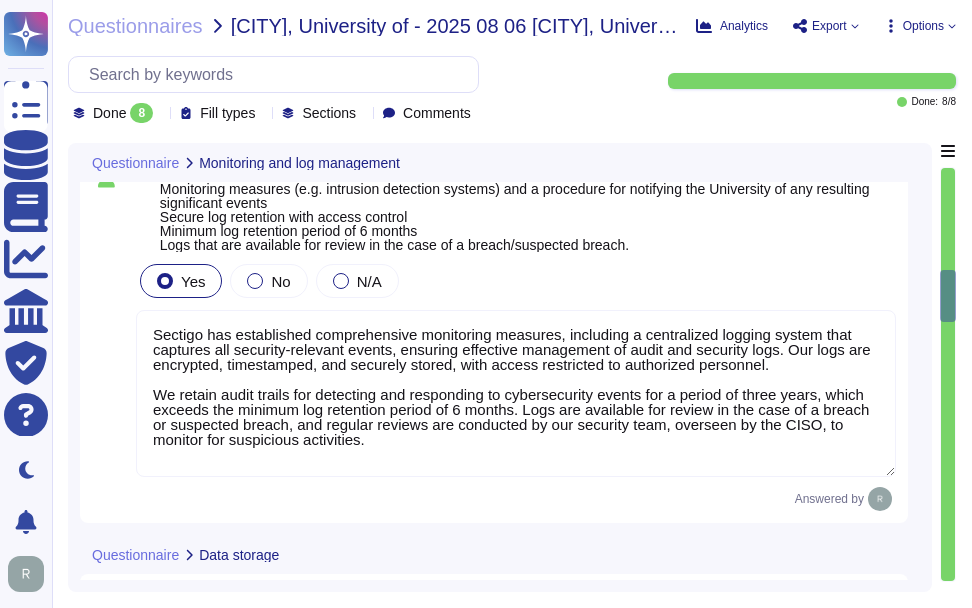 type on "- Geographical locations of systems: Data is stored in colocation centers in [CITY], [STATE], and [CITY], [COUNTRY], as well as on the Google Cloud Platform.
- Legislation: We ensure that any transfer of personal data outside of the UK is compliant with applicable data protection laws, including the UK Data Protection Act 2018, and that the legislation in these countries is at least equivalent to the UK Data Protection Act.
- Mitigating controls for data security outside the EEA: We implement appropriate safeguards for data protection, including compliance with the UK DPA 2018, data encryption, access controls, and strict monitoring and auditing processes. Customer data is virtually segmented from all others, and access to production systems is restricted to a very small number of senior trusted employees.
- Data deletion processes: We do not delete data.
- Separation of environments: Development, test, and staging environments are maintained as separate from the production environment.
- Secu..." 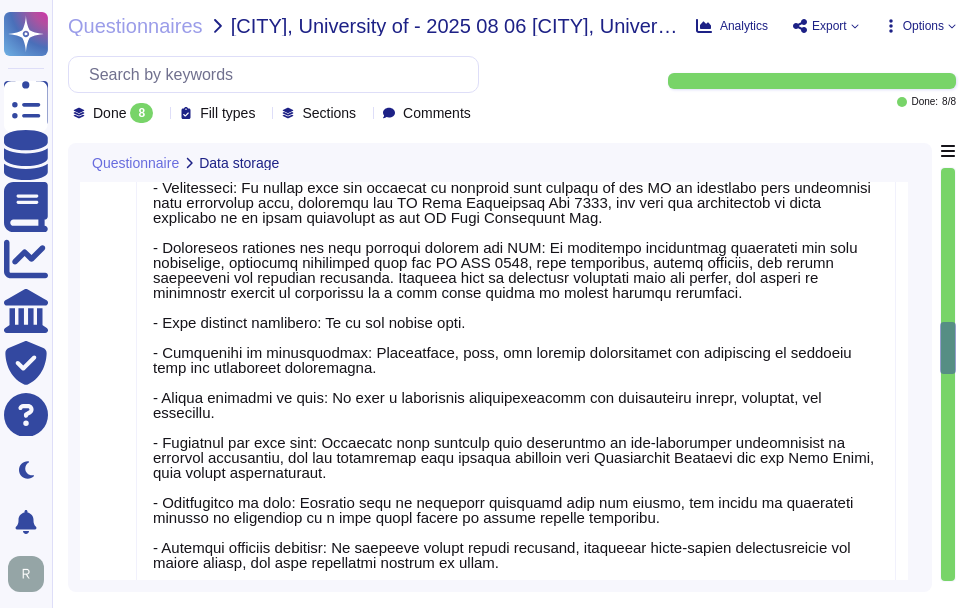 type on "Sectigo has established comprehensive processes to ensure the security and integrity of systems handling sensitive information, which include the following measures:
1. System Hardening Measures: We enforce system hardening standards for workstations, servers, and network devices, ensuring that all systems are configured securely. This includes maintaining up-to-date and supported operating systems, applications, and middleware, as well as the removal of non-essential services.
2. Patching Schedule: Our patch management procedures dictate that critical vulnerabilities are patched within four days and high vulnerabilities within 30 days. We apply and verify all available high-risk security patches at least monthly, ensuring a structured approach to patch deployment.
3. Regular System Reviews: We conduct regular internal and external vulnerability scans and penetration tests to identify and address vulnerabilities. Our security team oversees these processes, and we also perform compliance scans to verify ..." 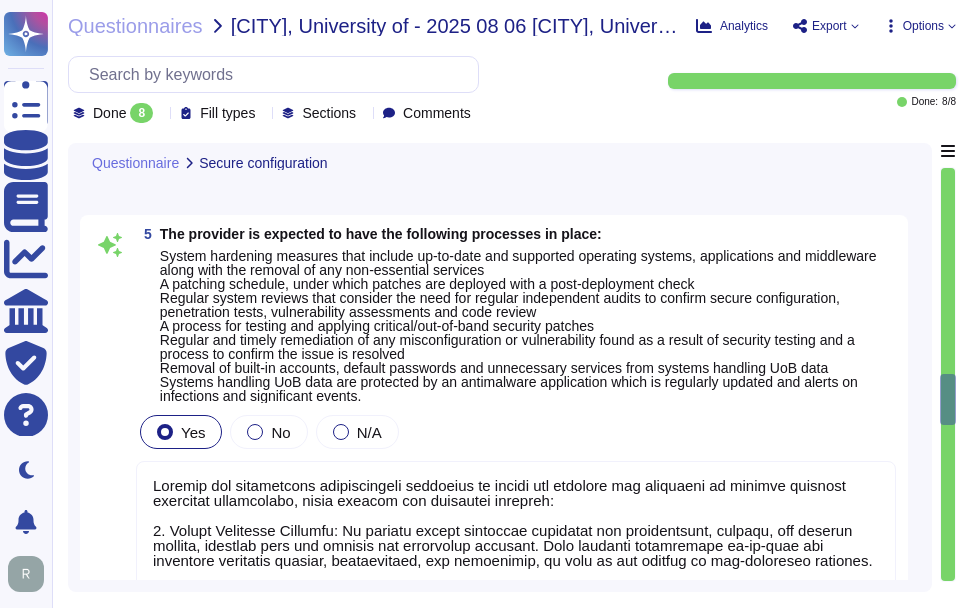 type on "All sensitive data in transit is encrypted using TLS 1.2 or higher, which is a strong encryption protocol. This encryption is enforced during ingress and egress, ensuring that sensitive information remains unreadable to unauthorized parties as it moves across networks. We prioritize the security of data in transit and implement strong access controls, including multi-factor authentication, to further enhance security. Our commitment to using secure protocols and encryption effectively addresses the risks associated with data transmission, thereby ensuring the integrity and confidentiality of sensitive data." 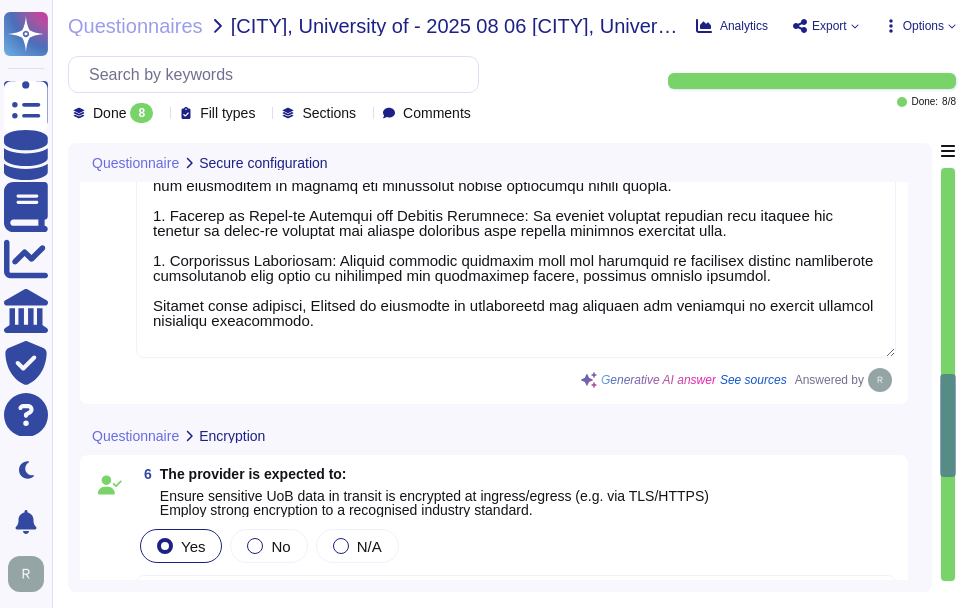 type on "Sectigo employs several measures to manage privileged accounts effectively:
1. Privileged Access Management (PAM): Planned for implementation in Q3 2025 to enhance control over privileged accounts.
2. Multi-Factor Authentication (MFA): Required for all administrative accounts, network access, and business-critical applications, ensuring secure access for system administrators and other privileged accounts.
3. Approval Process: Access to privileged accounts is managed by a member of the Compliance department, ensuring unbiased oversight and adherence to the principle of least privilege.
4. Need-to-Know and Least Privilege Basis: Access to resources, including sensitive data, is provisioned according to the principle of least privilege, allowing users to fulfill only their specific duties.
5. Secure Device Access: Access to sensitive areas is controlled through role-based permissions, ensuring that only authorized personnel can access necessary resources.
6. Password Management: Strong password policie..." 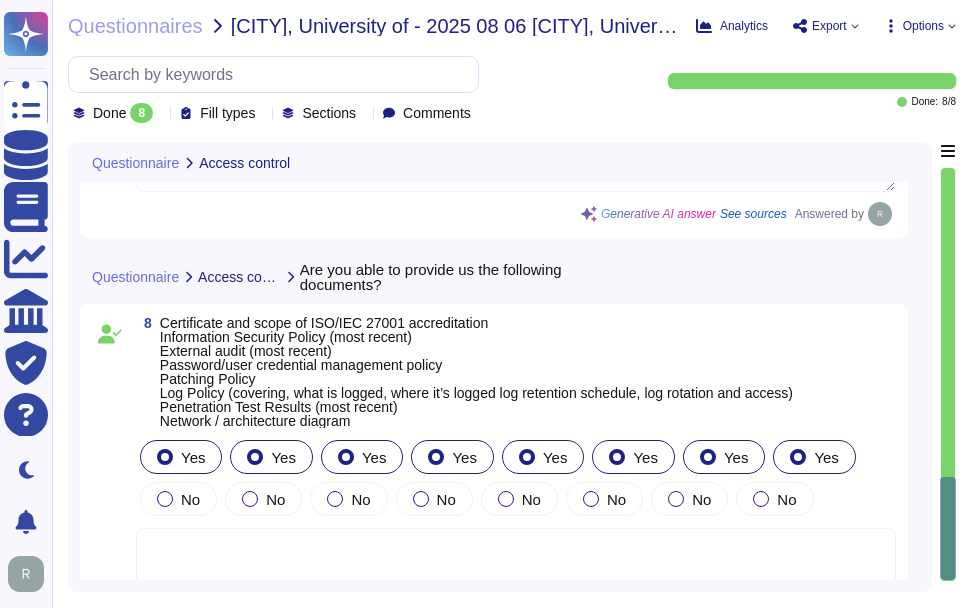 scroll, scrollTop: 4575, scrollLeft: 0, axis: vertical 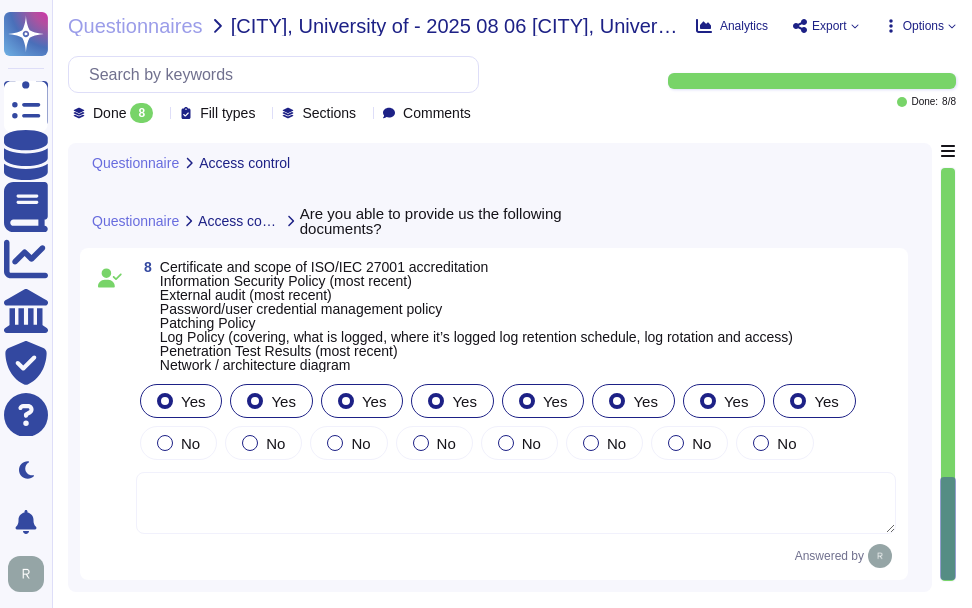 click at bounding box center (516, 503) 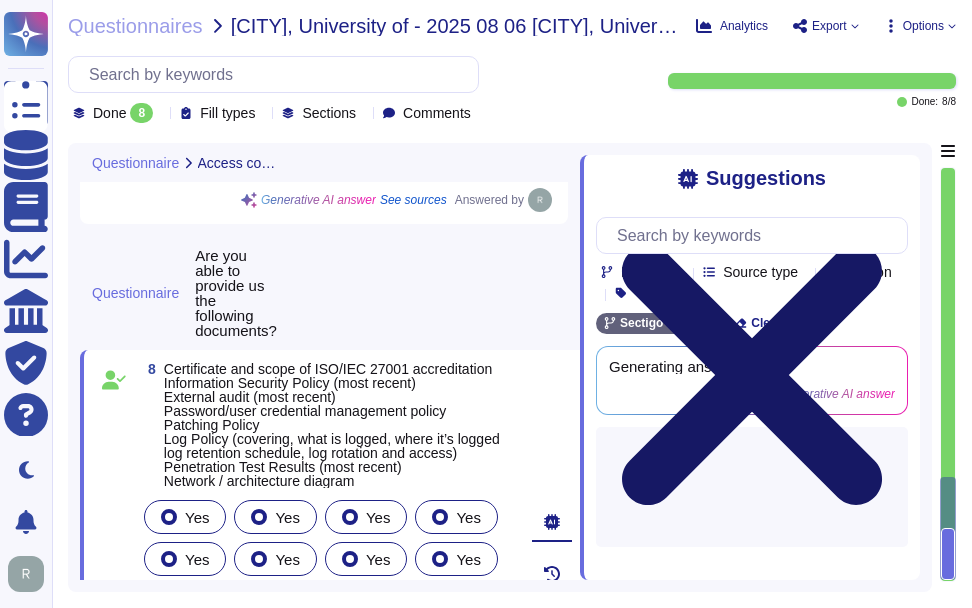 click 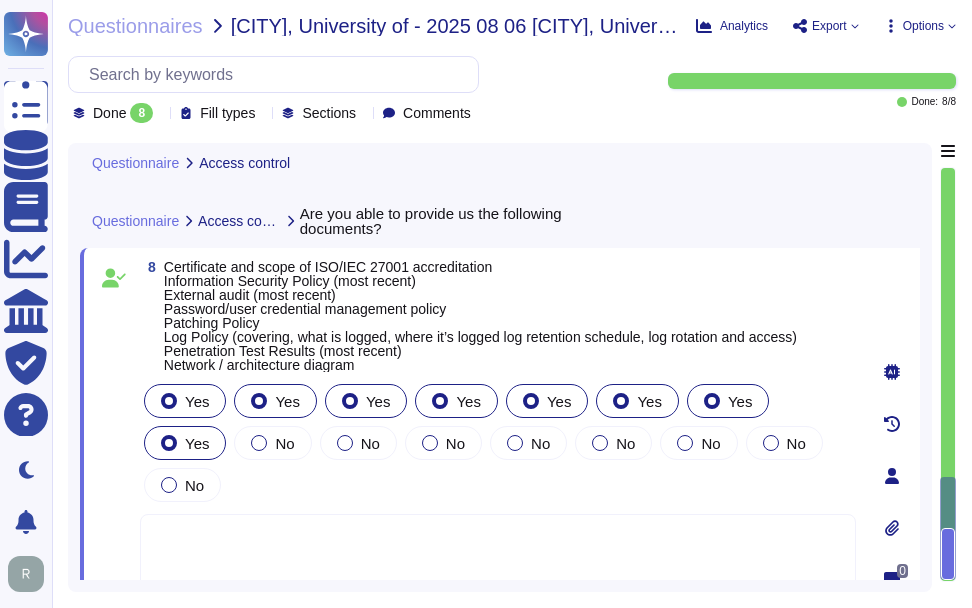 click at bounding box center [892, 528] 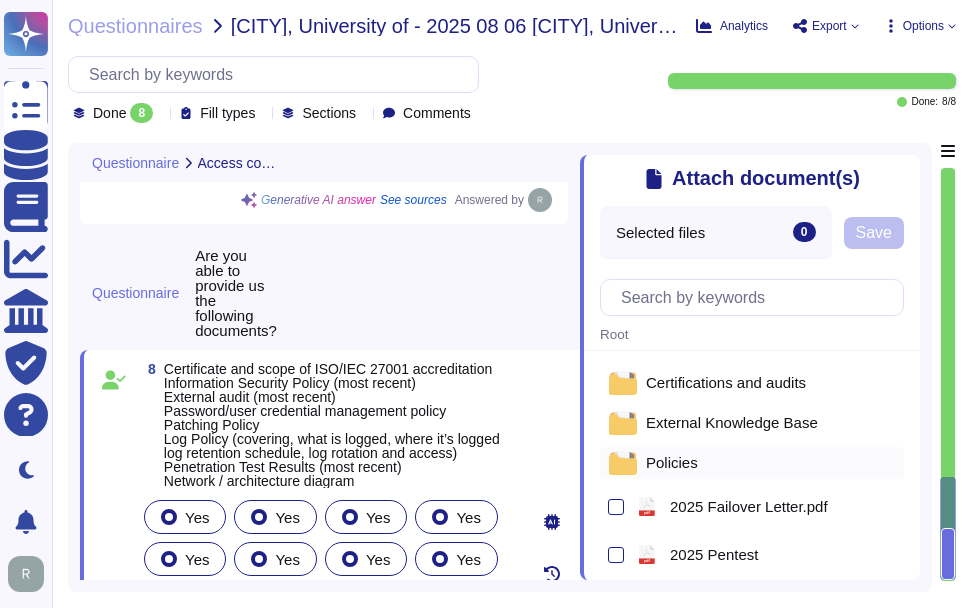 click on "Policies" at bounding box center (672, 462) 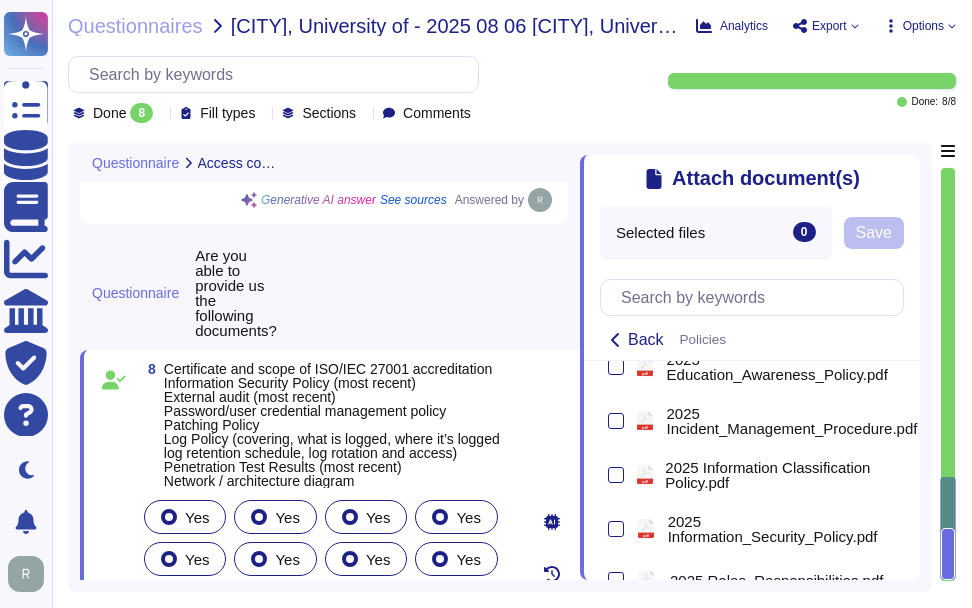 scroll, scrollTop: 500, scrollLeft: 0, axis: vertical 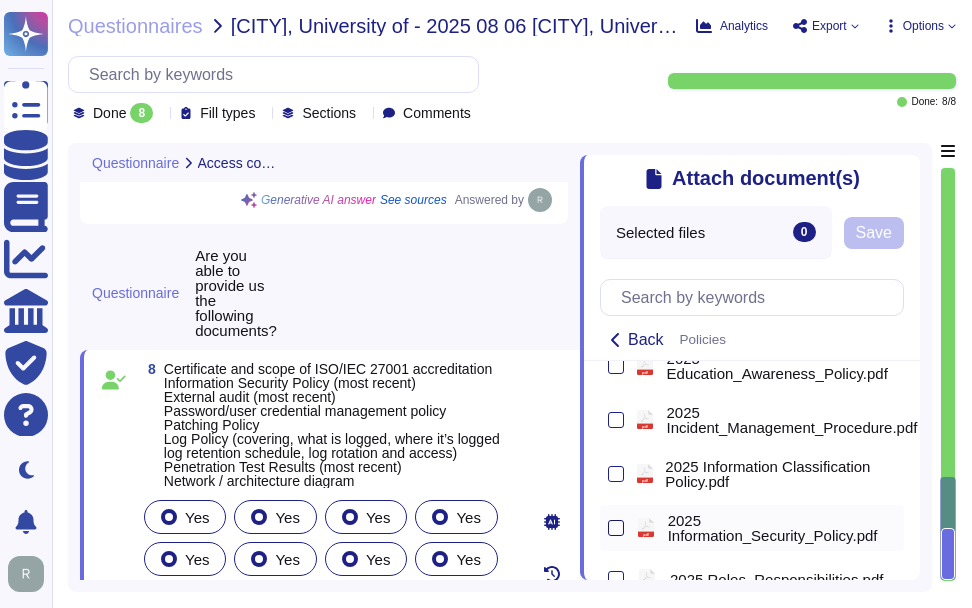click at bounding box center (616, 528) 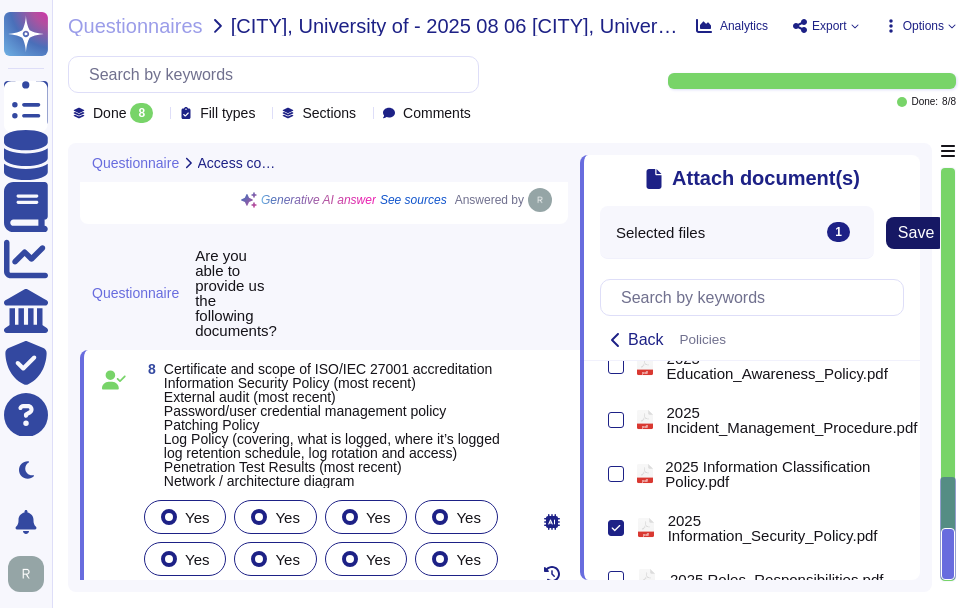 click on "Save" at bounding box center (916, 233) 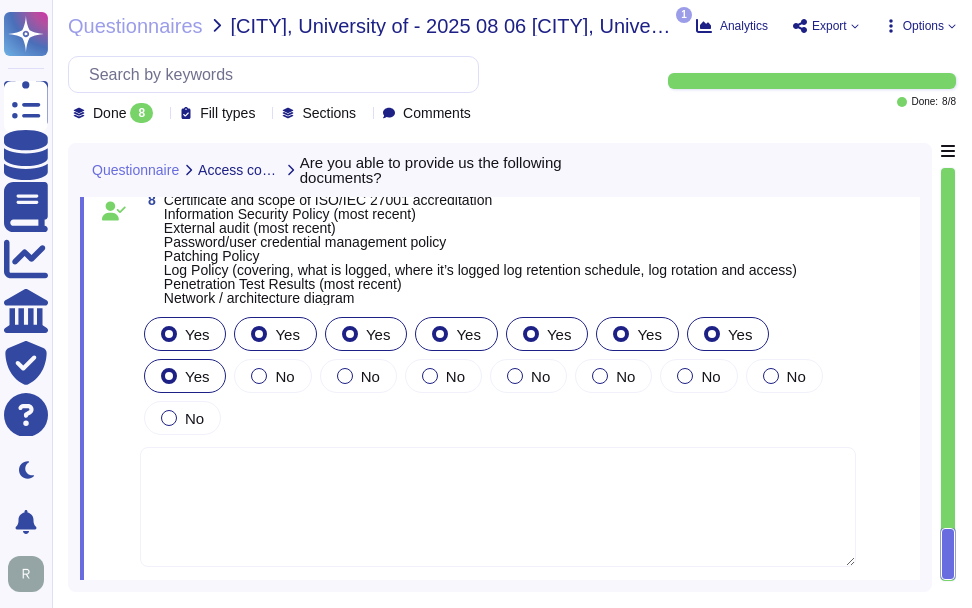 scroll, scrollTop: 4673, scrollLeft: 0, axis: vertical 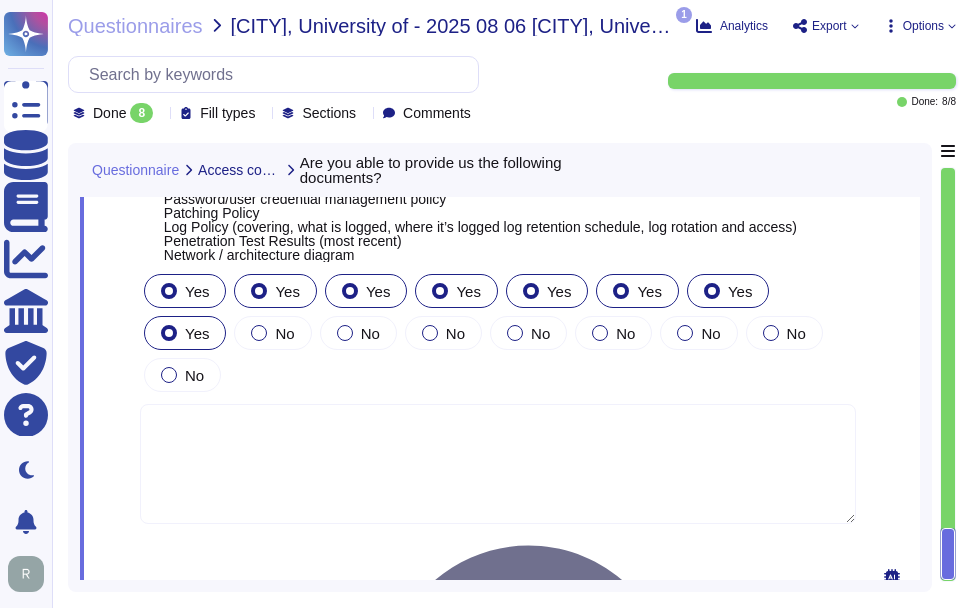 click 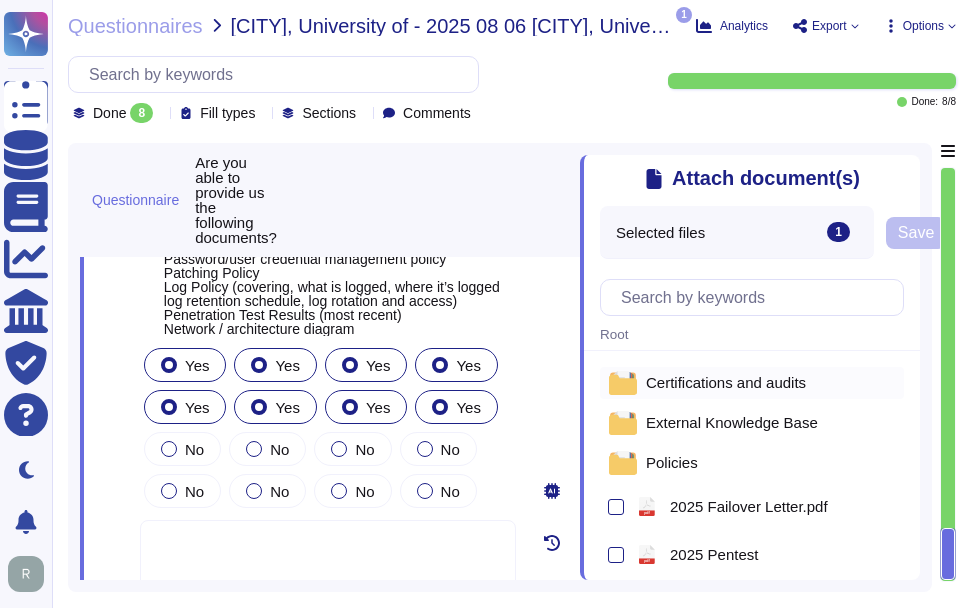 click on "Certifications and audits" at bounding box center (726, 382) 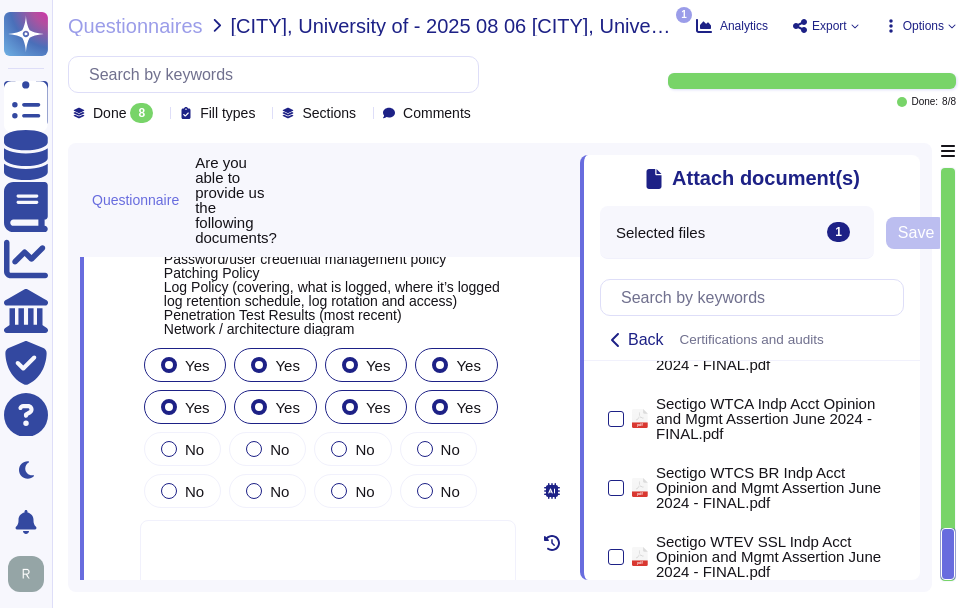 scroll, scrollTop: 542, scrollLeft: 0, axis: vertical 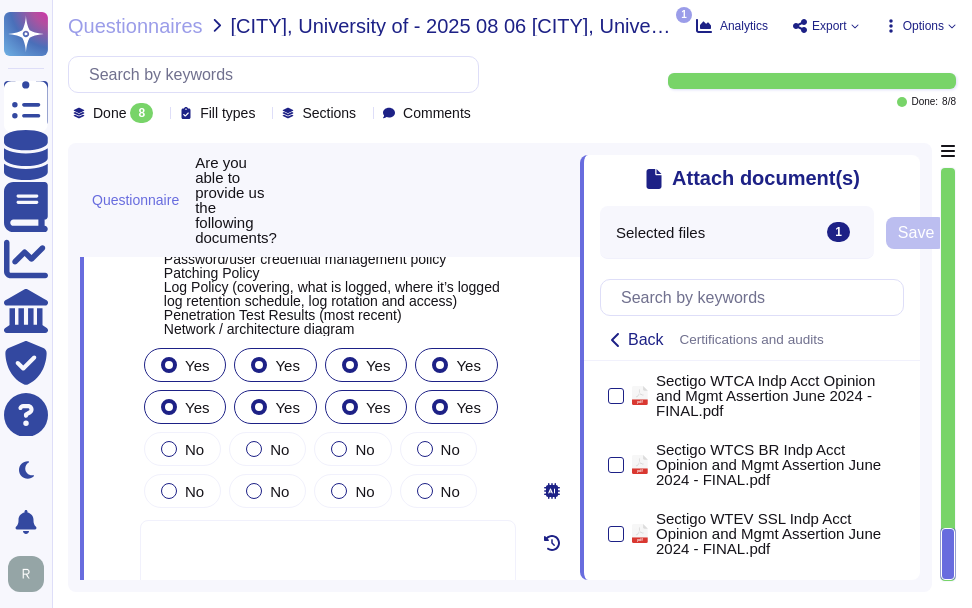 click on "Attach document(s) Selected files 1 2025 Information_Security_Policy.pdf Save Back Certifications and audits  SOC 2 Type 2 pdf 2025-03-13 Sectigo Evidence Only Cyber COI.pdf pdf 2025-03-18 Sectigo Limited COI.pdf pdf C2120-ISMS759-10-23 - SC certificates.pdf pdf Failover Letter 20240703 1.pdf pdf Sectigo NSR Indp Acct Opinion and Mgmt Assertion June 2024 - FINAL.pdf pdf Sectigo SMIME Indp Acct Opinion and Mgmt Assertion June 2024 - FINAL.pdf pdf Sectigo WTBR Indp Acct Opinion and Mgmt Assertion June 2023 - FINAL (1).pdf pdf Sectigo WTBR SSL Indp Acct Opinion and Mgmt Assertion June 2024 - FINAL.pdf pdf Sectigo WTCA Indp Acct Opinion and Mgmt Assertion June 2024 - FINAL.pdf pdf Sectigo WTCS BR Indp Acct Opinion and Mgmt Assertion June 2024 - FINAL.pdf pdf Sectigo WTEV SSL Indp Acct Opinion and Mgmt Assertion June 2024 - FINAL.pdf" at bounding box center (750, 367) 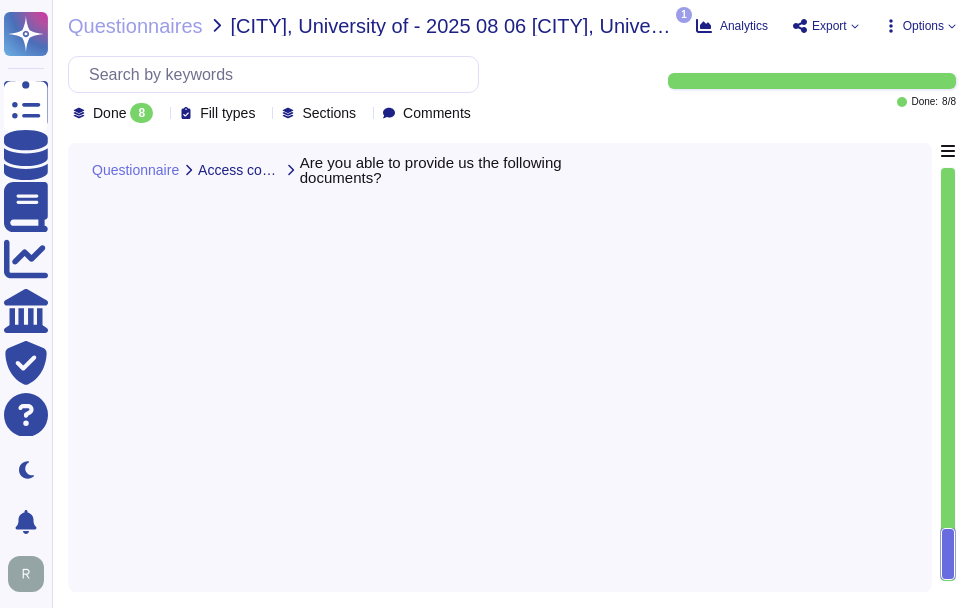 scroll, scrollTop: 3982, scrollLeft: 0, axis: vertical 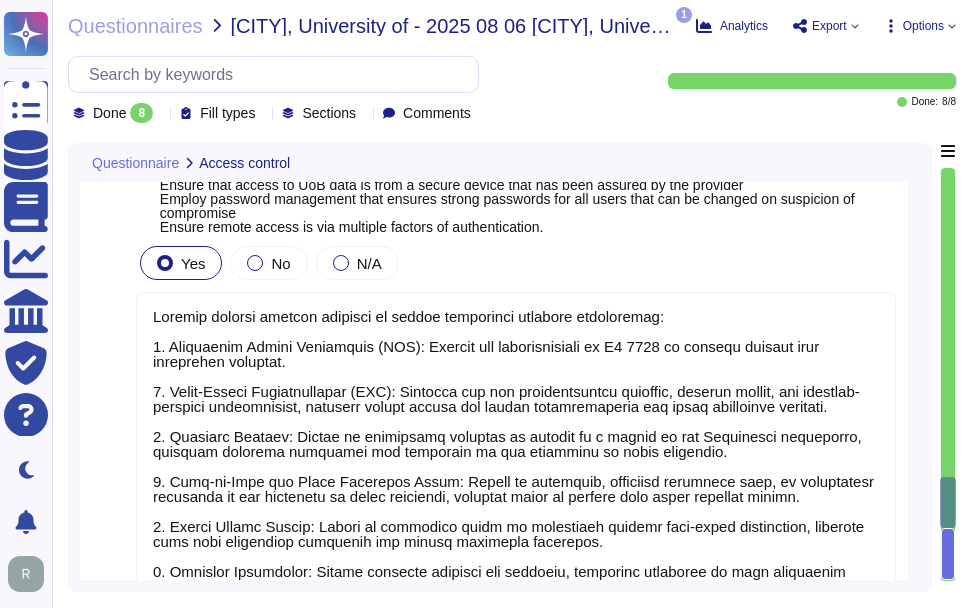 type on "Sectigo employs several measures to manage privileged accounts effectively:
1. Privileged Access Management (PAM): Planned for implementation in Q3 2025 to enhance control over privileged accounts.
2. Multi-Factor Authentication (MFA): Required for all administrative accounts, network access, and business-critical applications, ensuring secure access for system administrators and other privileged accounts.
3. Approval Process: Access to privileged accounts is managed by a member of the Compliance department, ensuring unbiased oversight and adherence to the principle of least privilege.
4. Need-to-Know and Least Privilege Basis: Access to resources, including sensitive data, is provisioned according to the principle of least privilege, allowing users to fulfill only their specific duties.
5. Secure Device Access: Access to sensitive areas is controlled through role-based permissions, ensuring that only authorized personnel can access necessary resources.
6. Password Management: Strong password policie..." 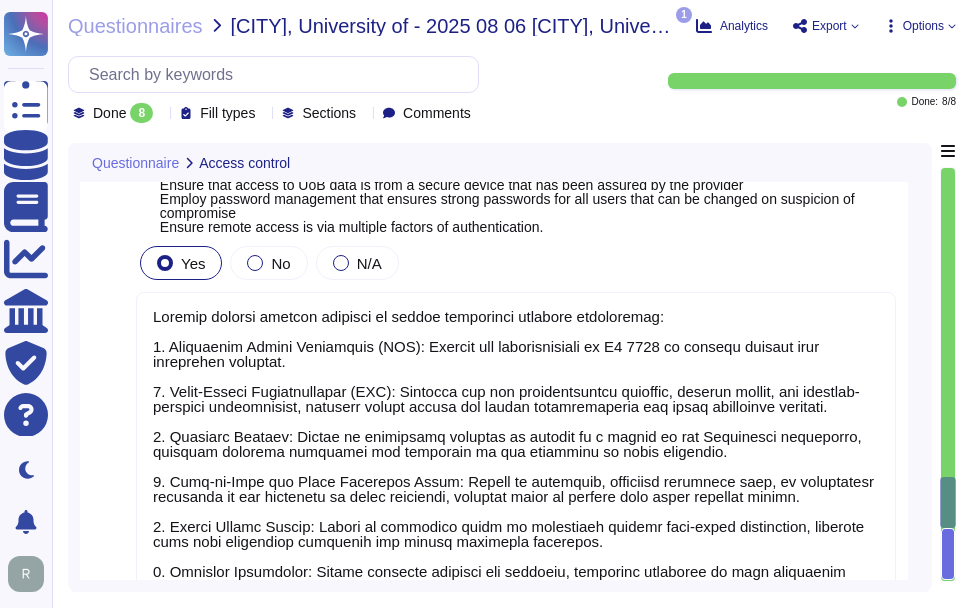scroll, scrollTop: 2, scrollLeft: 0, axis: vertical 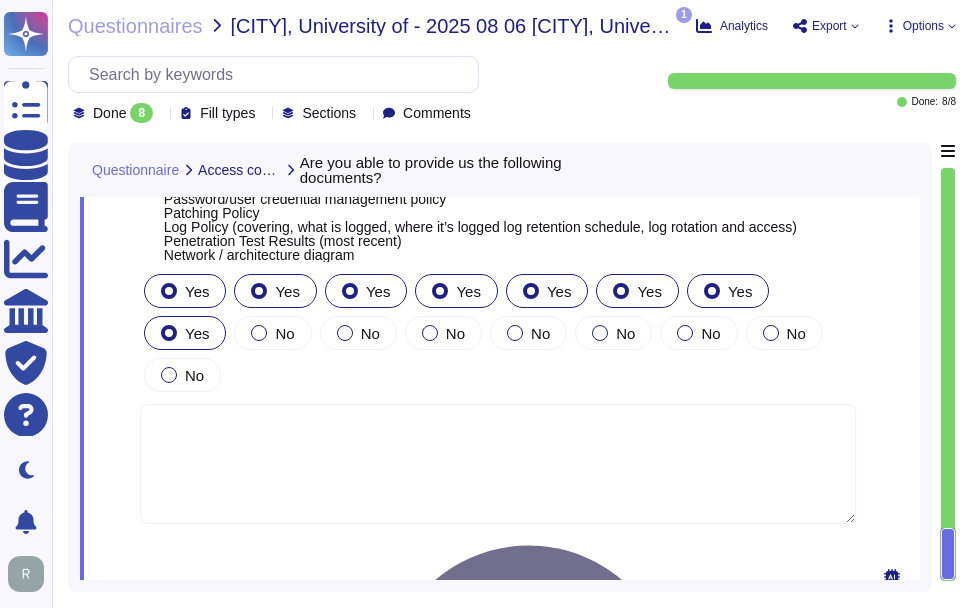click 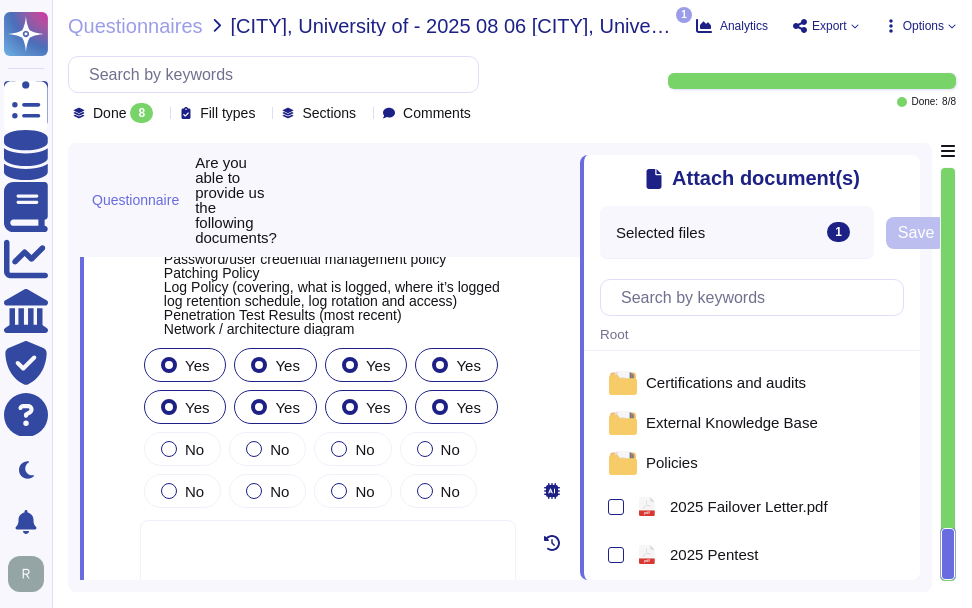 click on "Selected files" at bounding box center (660, 232) 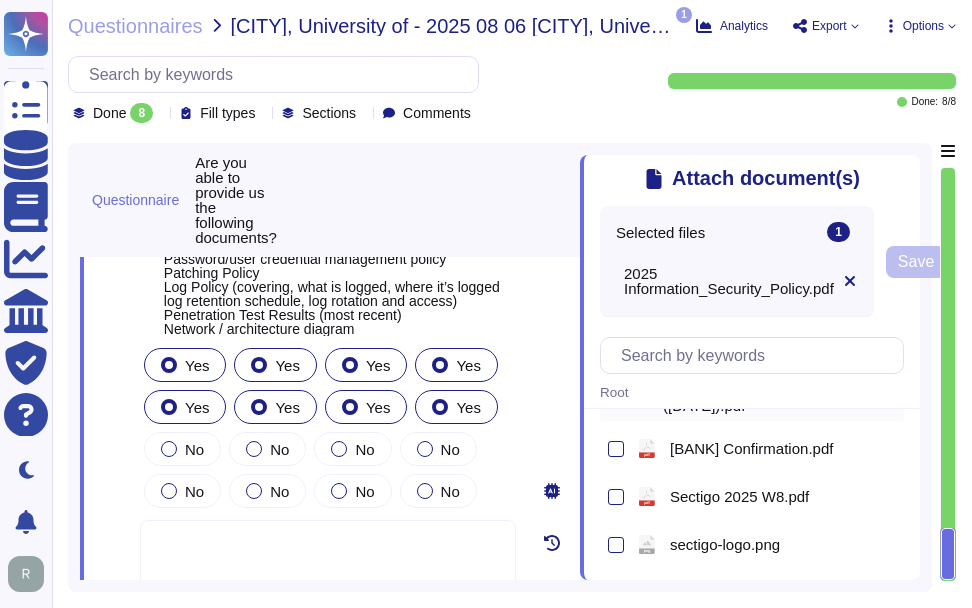 scroll, scrollTop: 318, scrollLeft: 0, axis: vertical 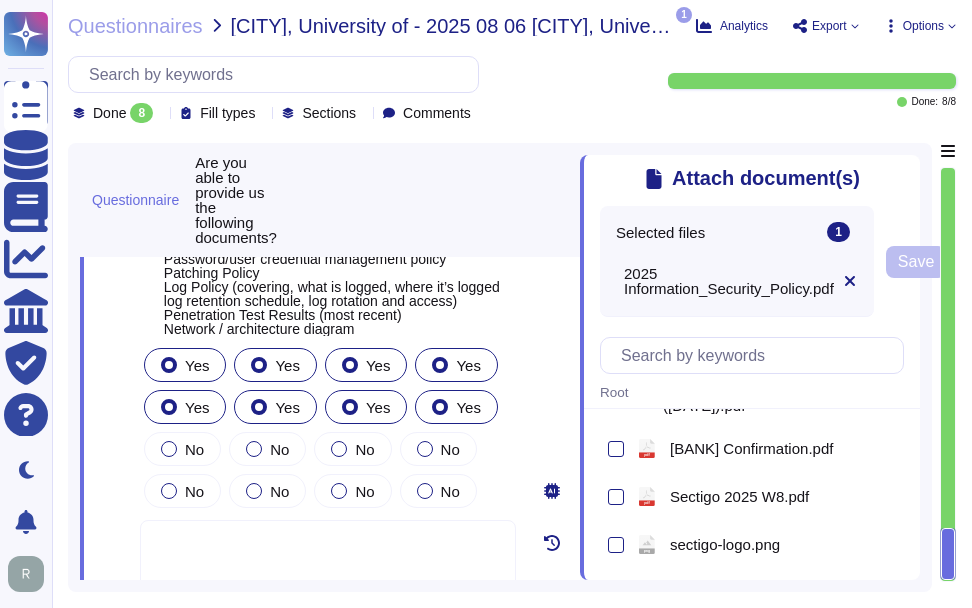 click 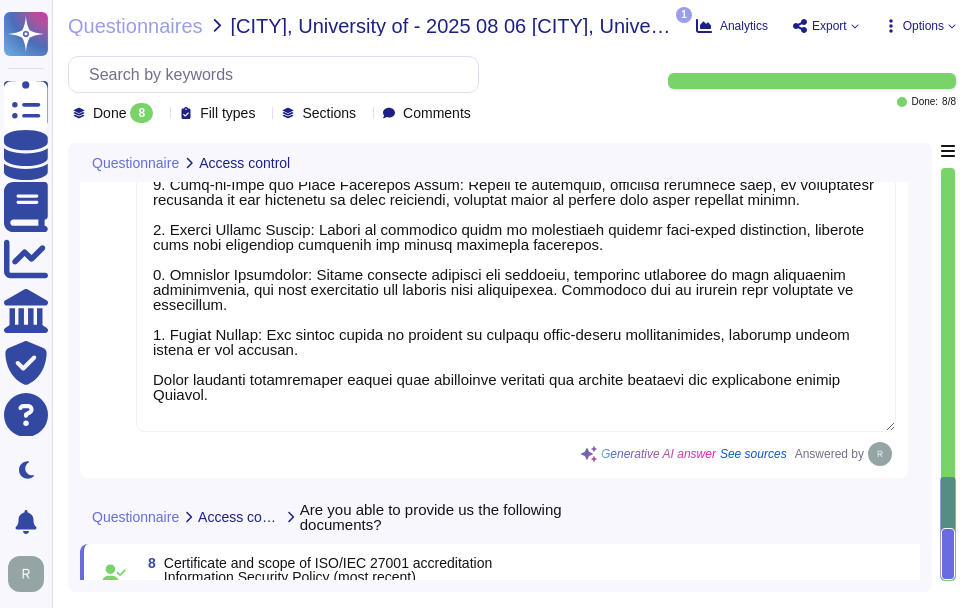 type on "Sectigo employs several measures to manage privileged accounts effectively:
1. Privileged Access Management (PAM): Planned for implementation in Q3 2025 to enhance control over privileged accounts.
2. Multi-Factor Authentication (MFA): Required for all administrative accounts, network access, and business-critical applications, ensuring secure access for system administrators and other privileged accounts.
3. Approval Process: Access to privileged accounts is managed by a member of the Compliance department, ensuring unbiased oversight and adherence to the principle of least privilege.
4. Need-to-Know and Least Privilege Basis: Access to resources, including sensitive data, is provisioned according to the principle of least privilege, allowing users to fulfill only their specific duties.
5. Secure Device Access: Access to sensitive areas is controlled through role-based permissions, ensuring that only authorized personnel can access necessary resources.
6. Password Management: Strong password policie..." 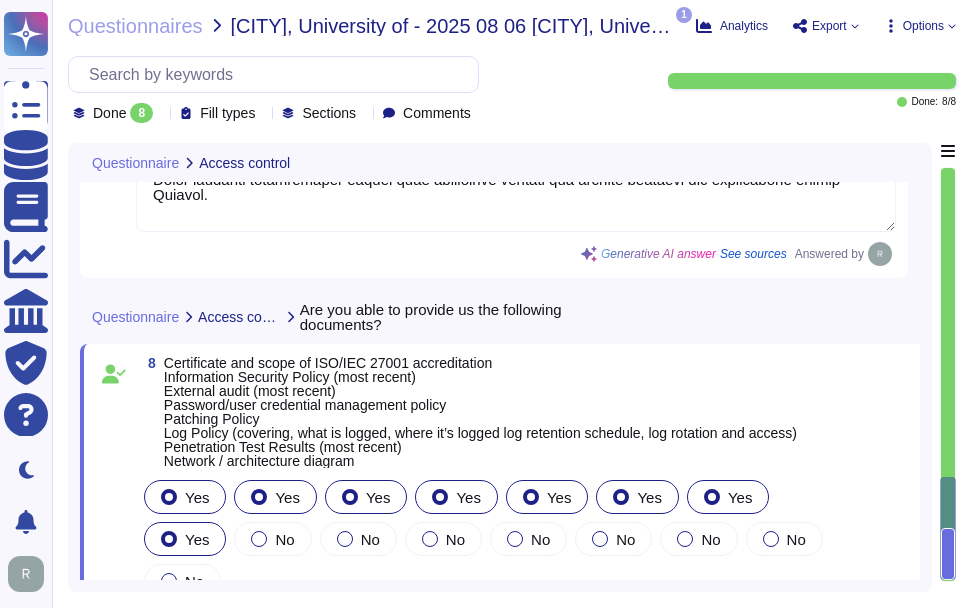 scroll, scrollTop: 4579, scrollLeft: 0, axis: vertical 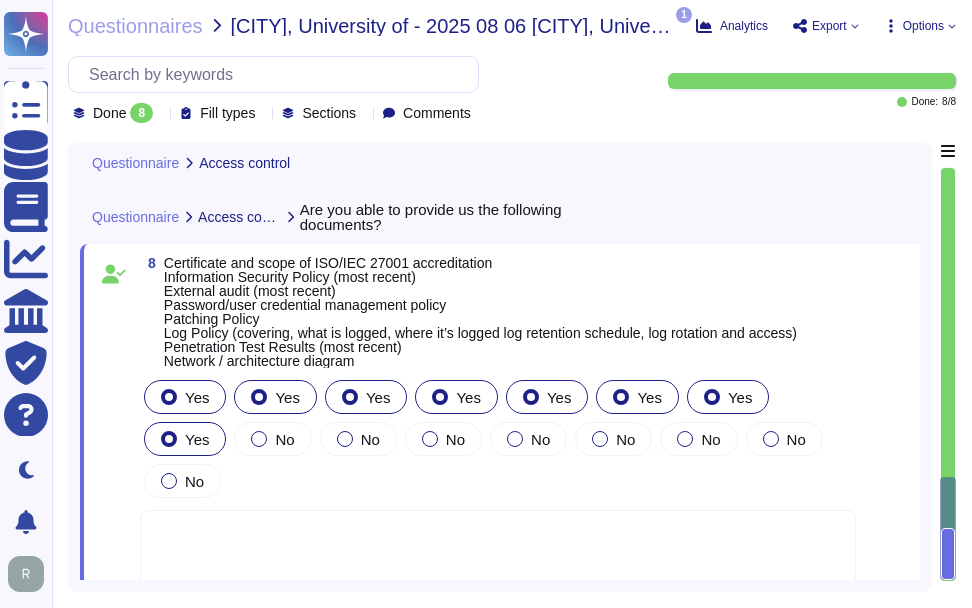 click 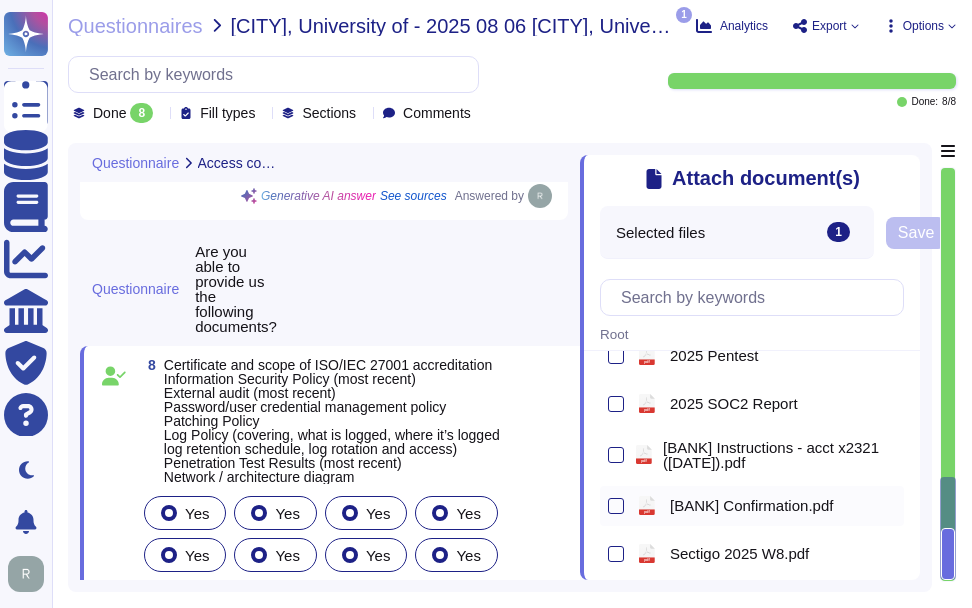 scroll, scrollTop: 200, scrollLeft: 0, axis: vertical 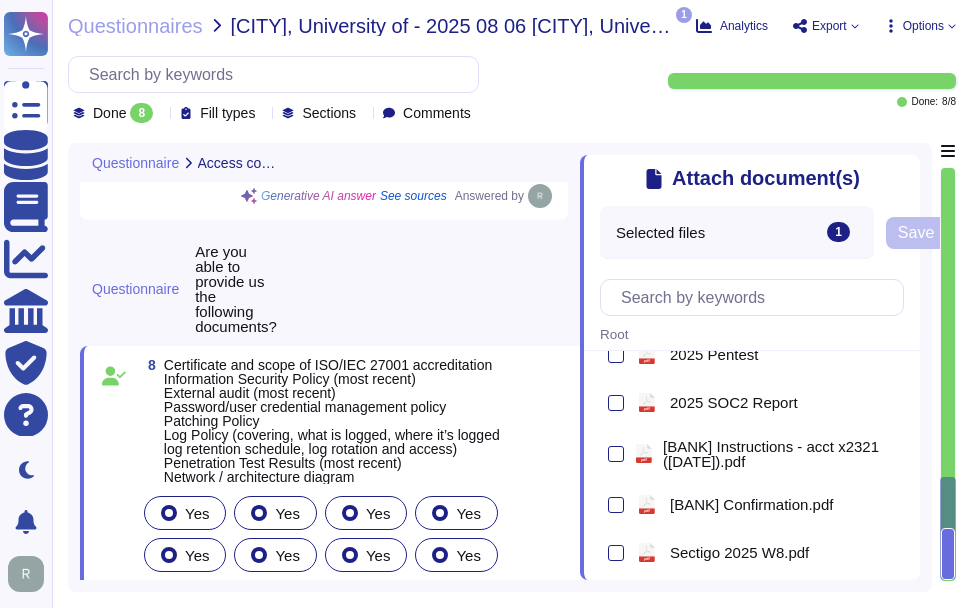 click 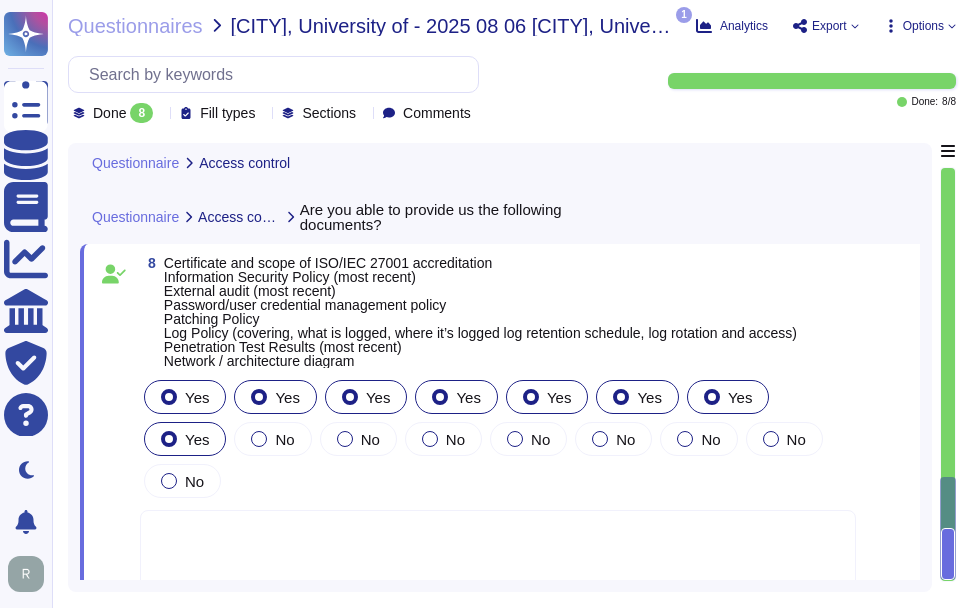click 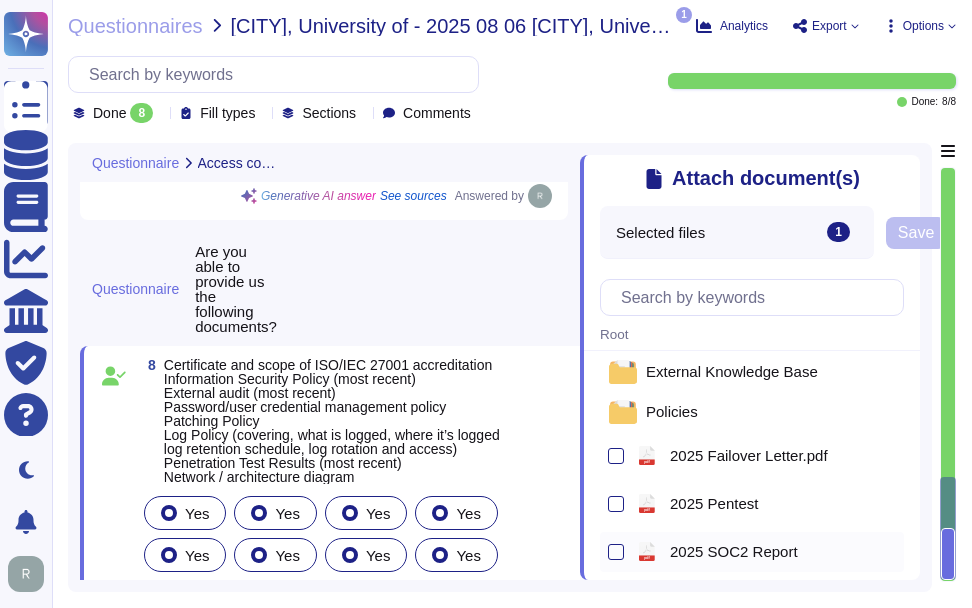 scroll, scrollTop: 100, scrollLeft: 0, axis: vertical 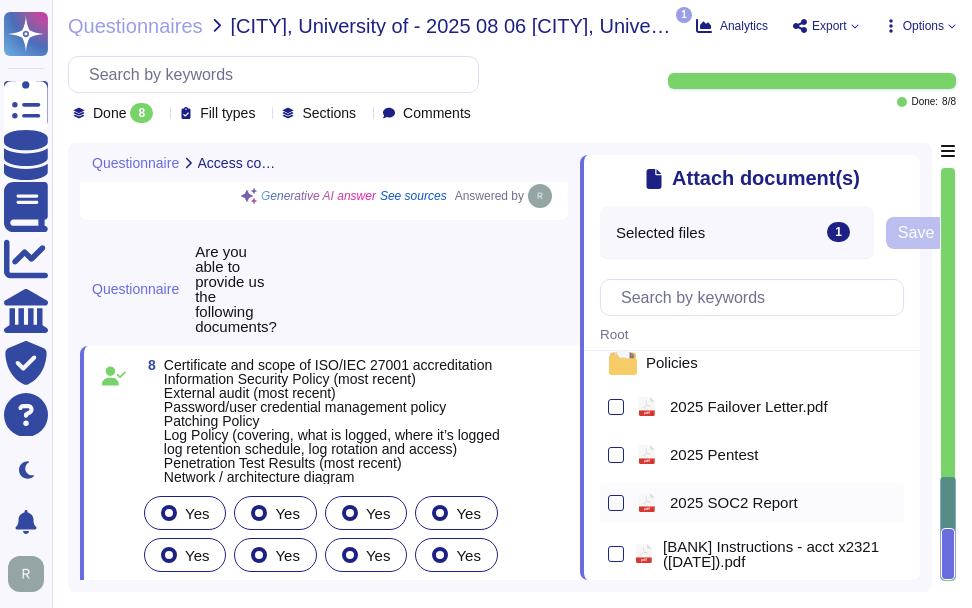 click on "2025 SOC2 Report" at bounding box center [734, 502] 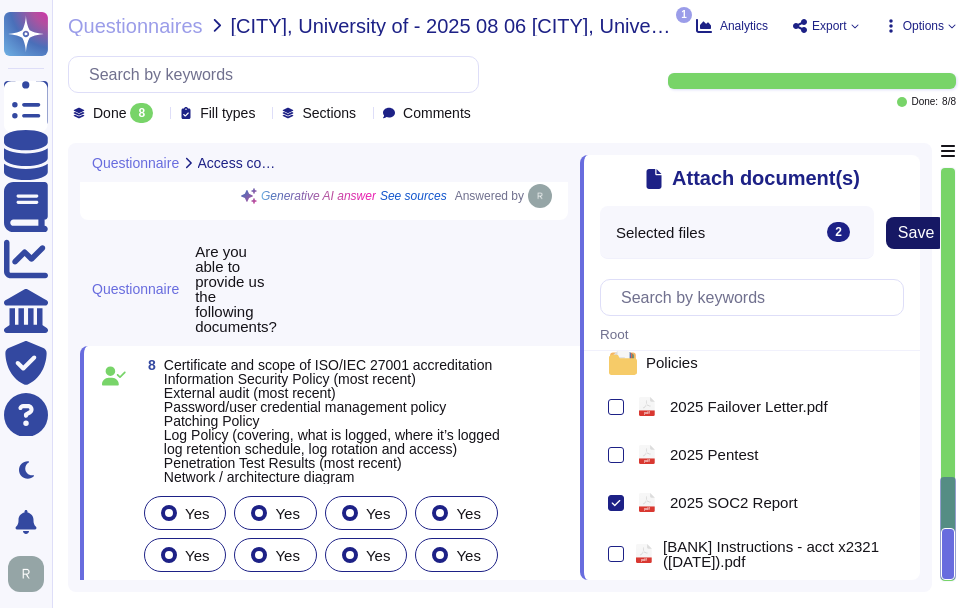 click on "Save" at bounding box center [916, 233] 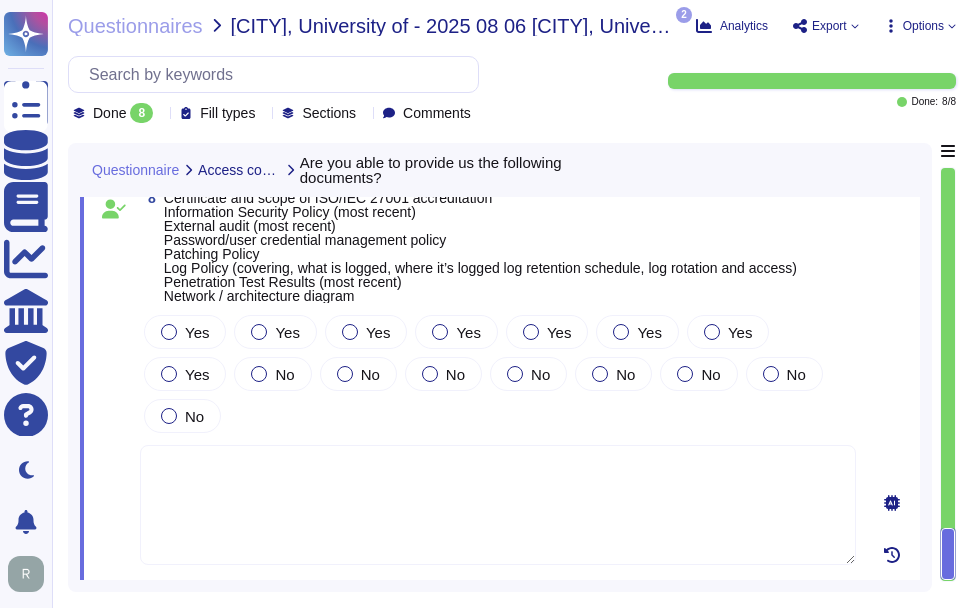 scroll, scrollTop: 4673, scrollLeft: 0, axis: vertical 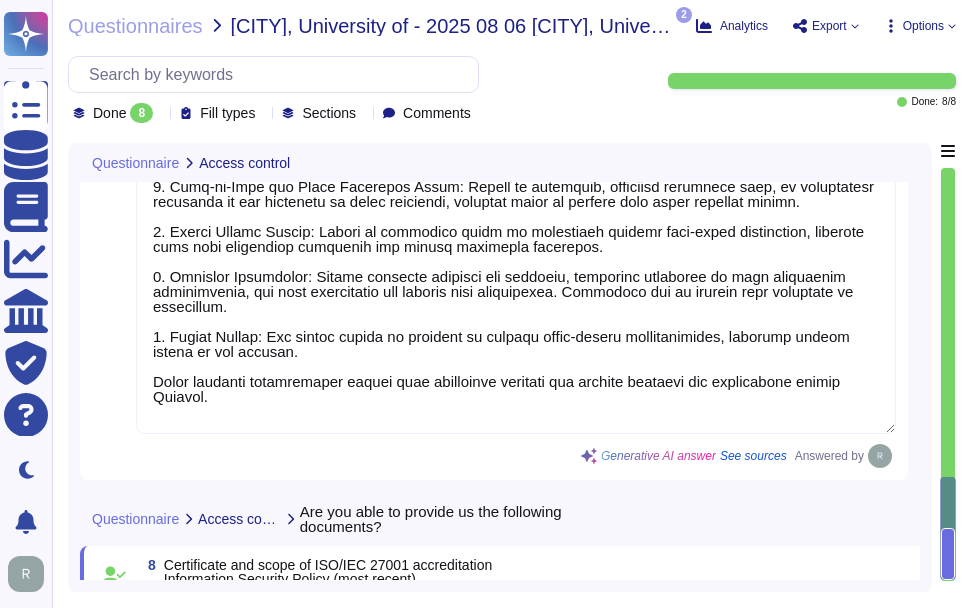 type on "Sectigo employs several measures to manage privileged accounts effectively:
1. Privileged Access Management (PAM): Planned for implementation in Q3 2025 to enhance control over privileged accounts.
2. Multi-Factor Authentication (MFA): Required for all administrative accounts, network access, and business-critical applications, ensuring secure access for system administrators and other privileged accounts.
3. Approval Process: Access to privileged accounts is managed by a member of the Compliance department, ensuring unbiased oversight and adherence to the principle of least privilege.
4. Need-to-Know and Least Privilege Basis: Access to resources, including sensitive data, is provisioned according to the principle of least privilege, allowing users to fulfill only their specific duties.
5. Secure Device Access: Access to sensitive areas is controlled through role-based permissions, ensuring that only authorized personnel can access necessary resources.
6. Password Management: Strong password policie..." 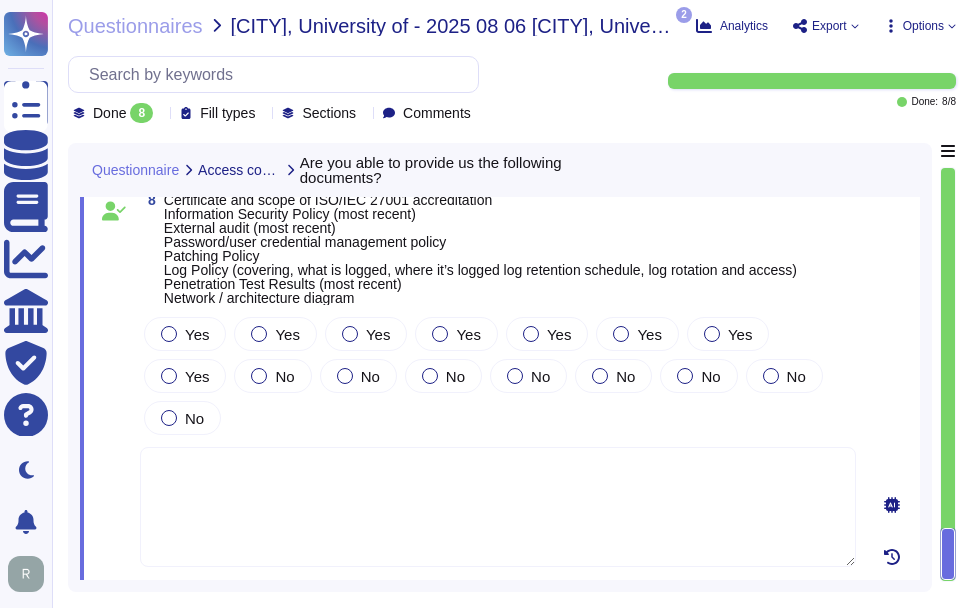 scroll, scrollTop: 4673, scrollLeft: 0, axis: vertical 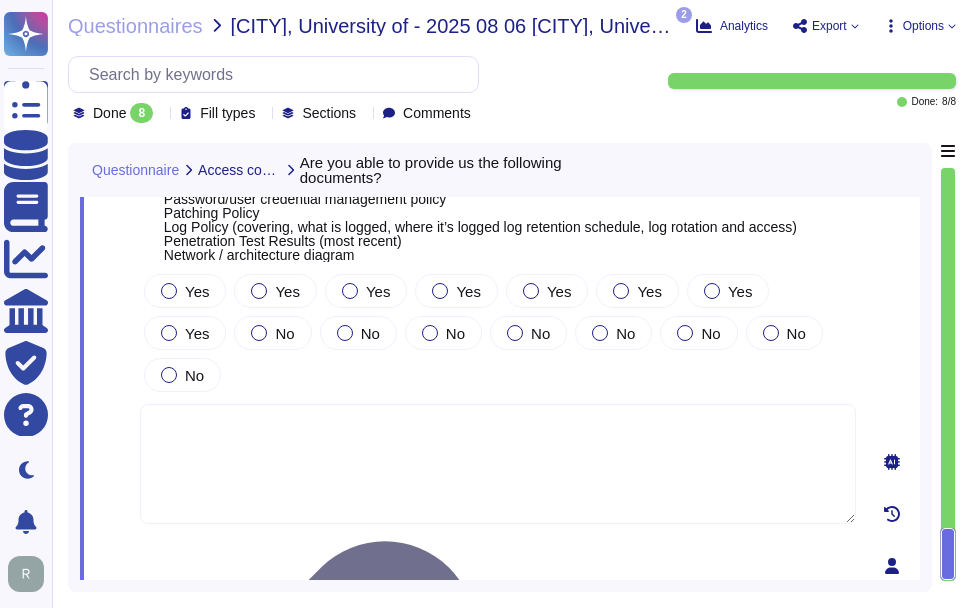 click 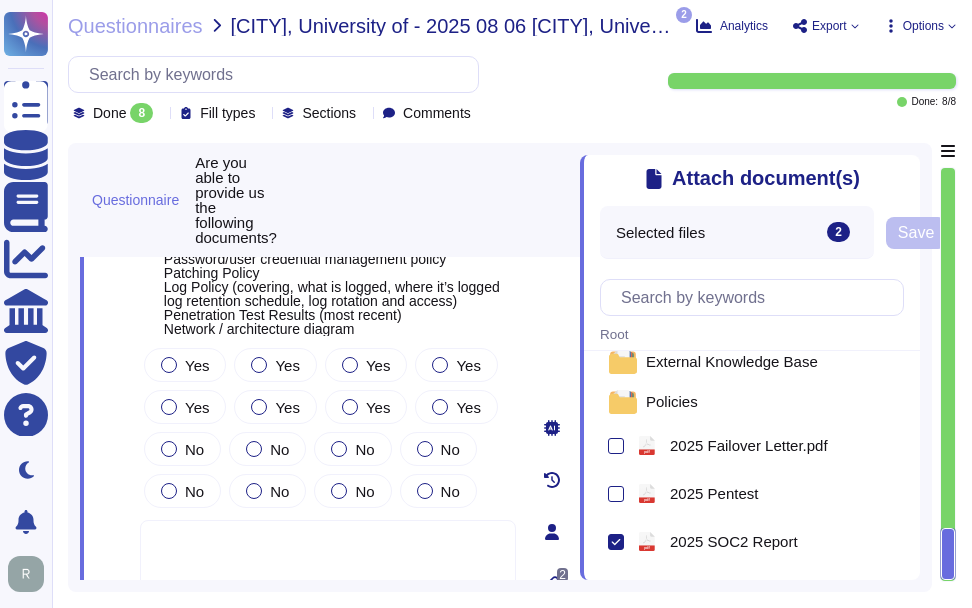 scroll, scrollTop: 0, scrollLeft: 0, axis: both 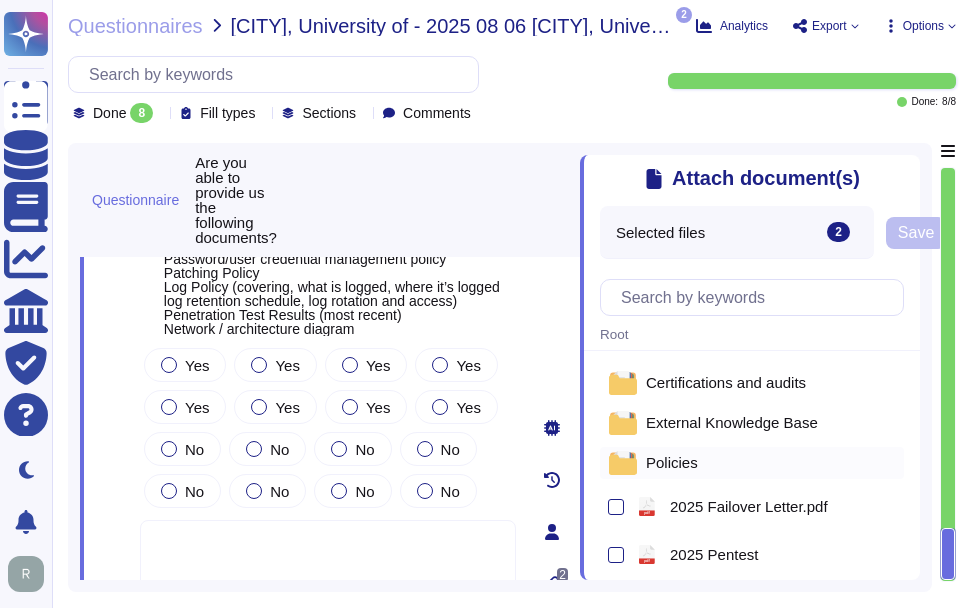 click on "Policies" at bounding box center [672, 462] 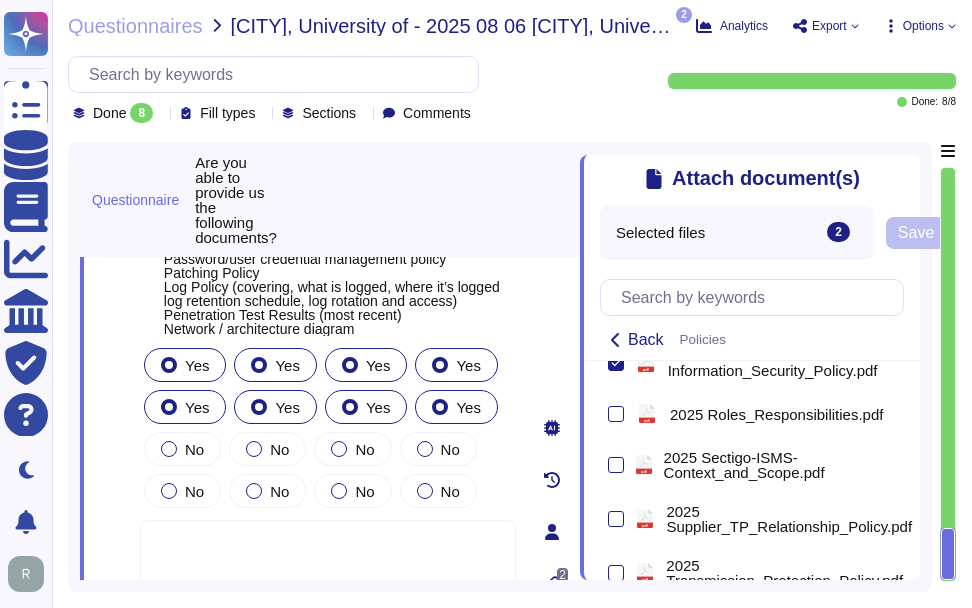 scroll, scrollTop: 700, scrollLeft: 0, axis: vertical 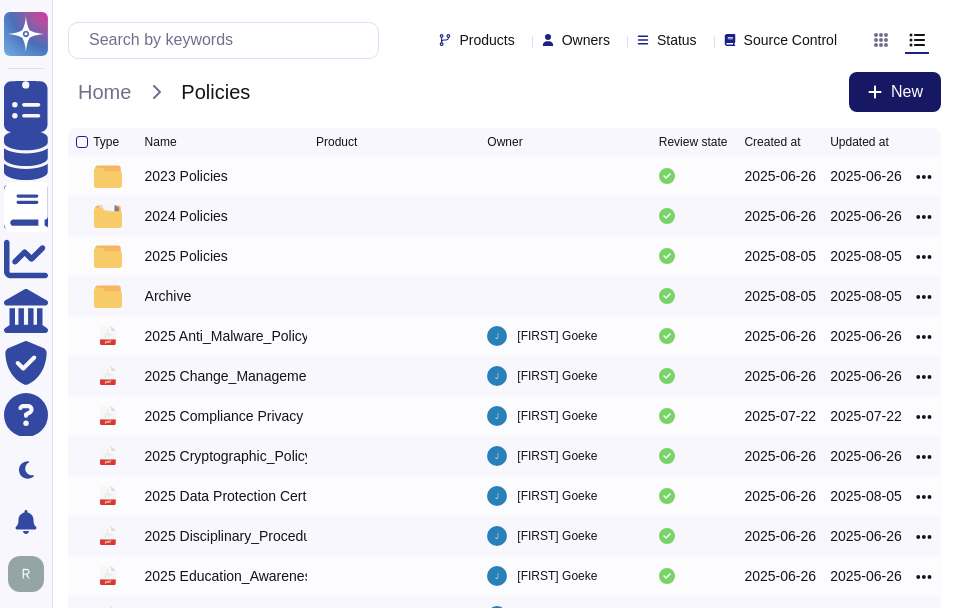 click on "New" at bounding box center [907, 92] 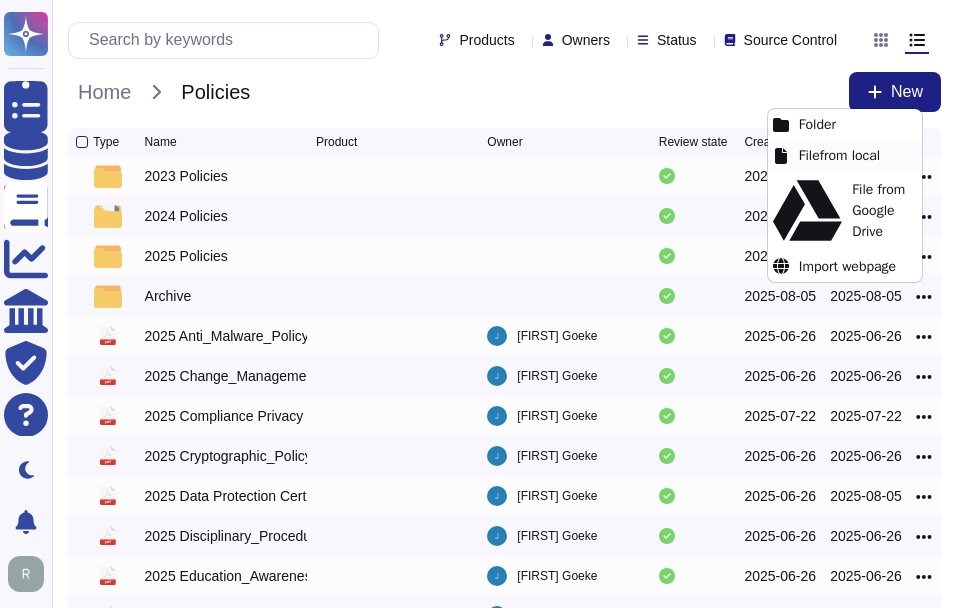 click on "File  from local" at bounding box center [845, 155] 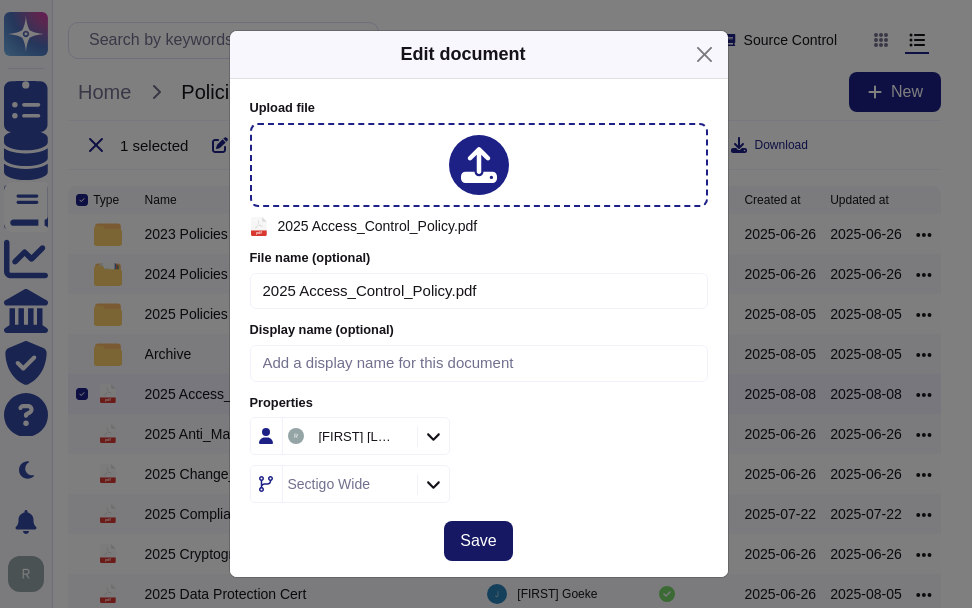 click on "Save" at bounding box center [478, 541] 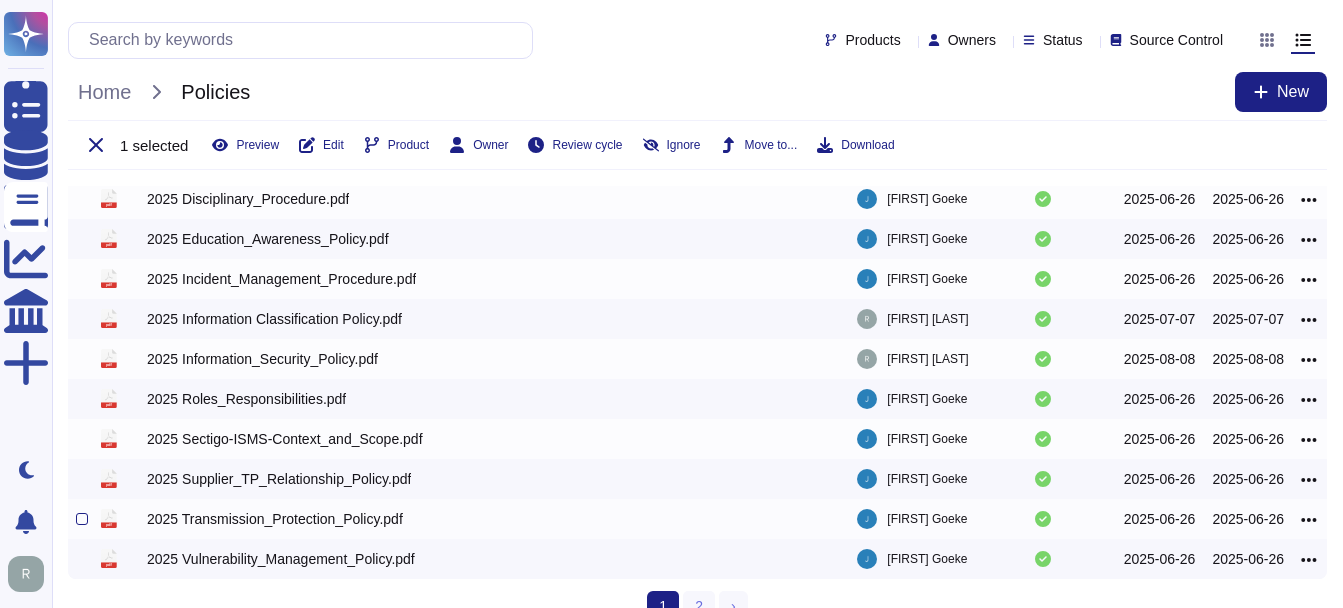 scroll, scrollTop: 468, scrollLeft: 0, axis: vertical 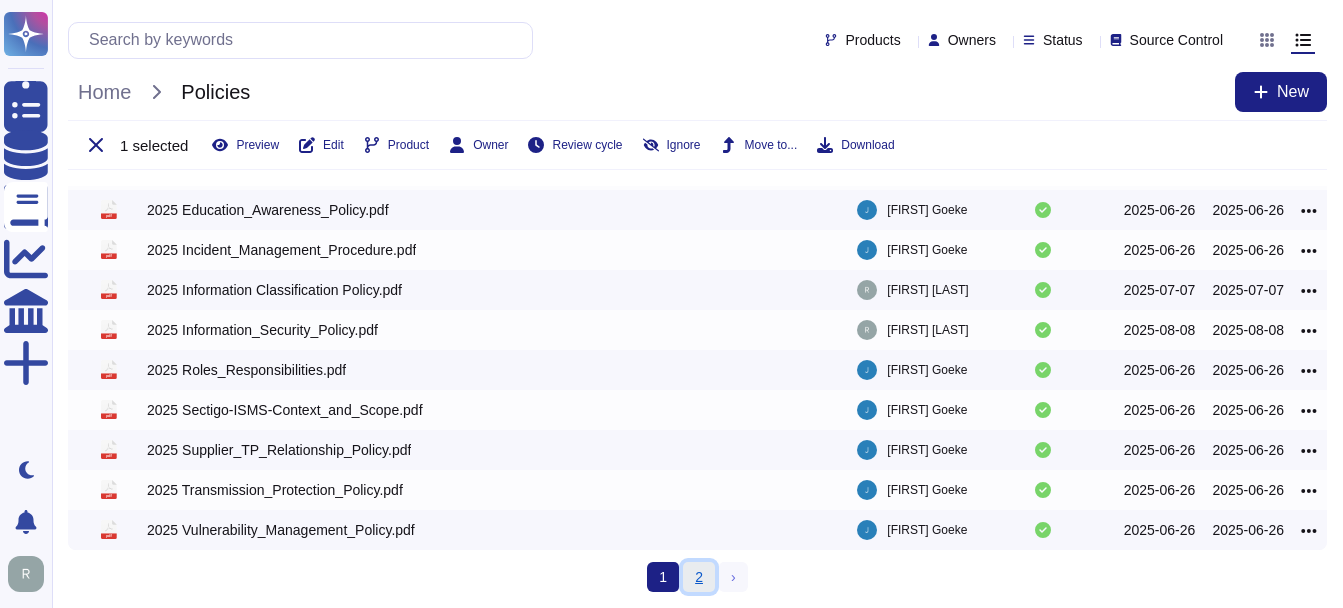 click on "2" at bounding box center [699, 577] 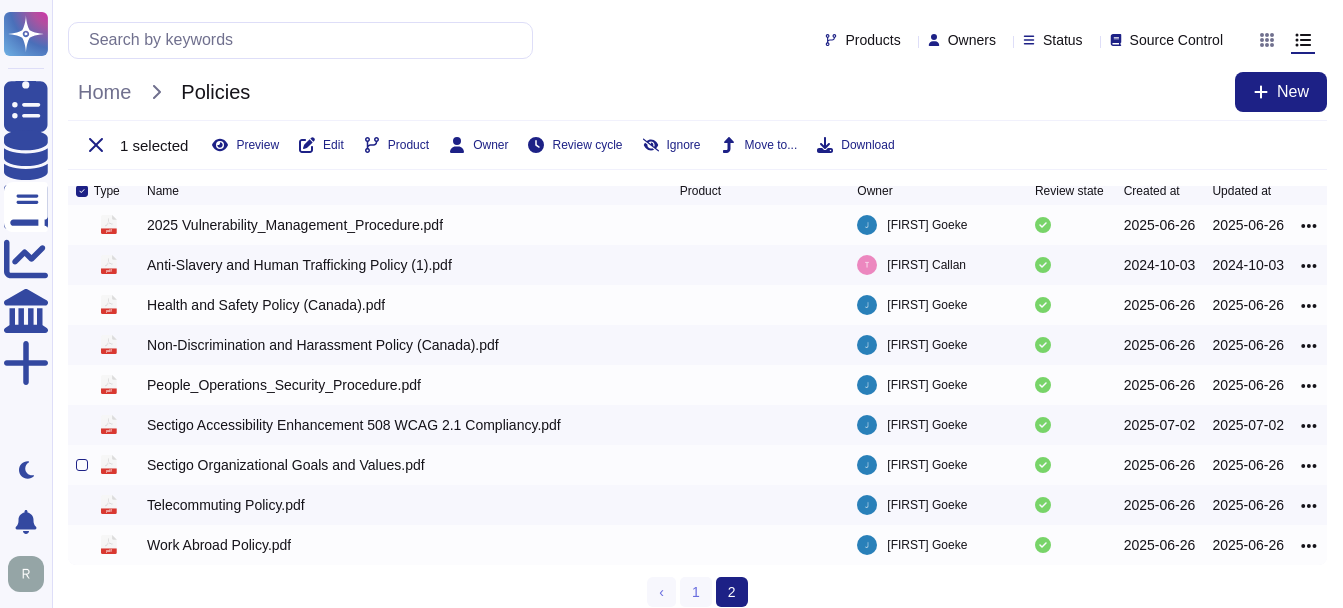 scroll, scrollTop: 0, scrollLeft: 0, axis: both 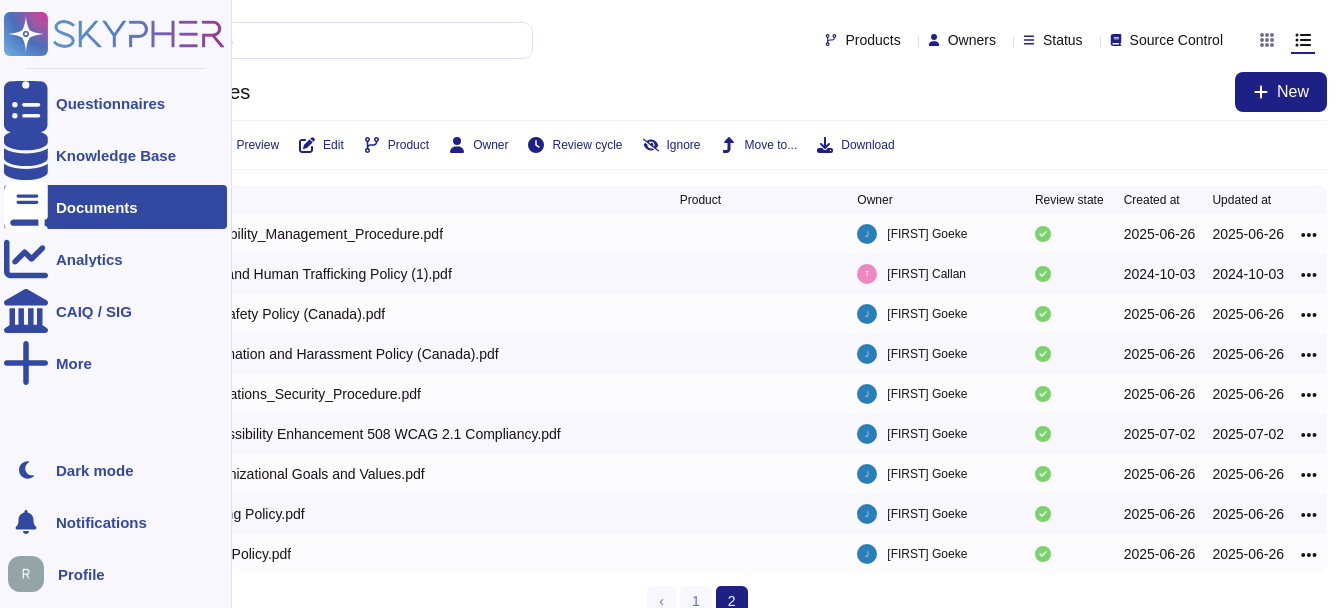 click on "Documents" at bounding box center (97, 207) 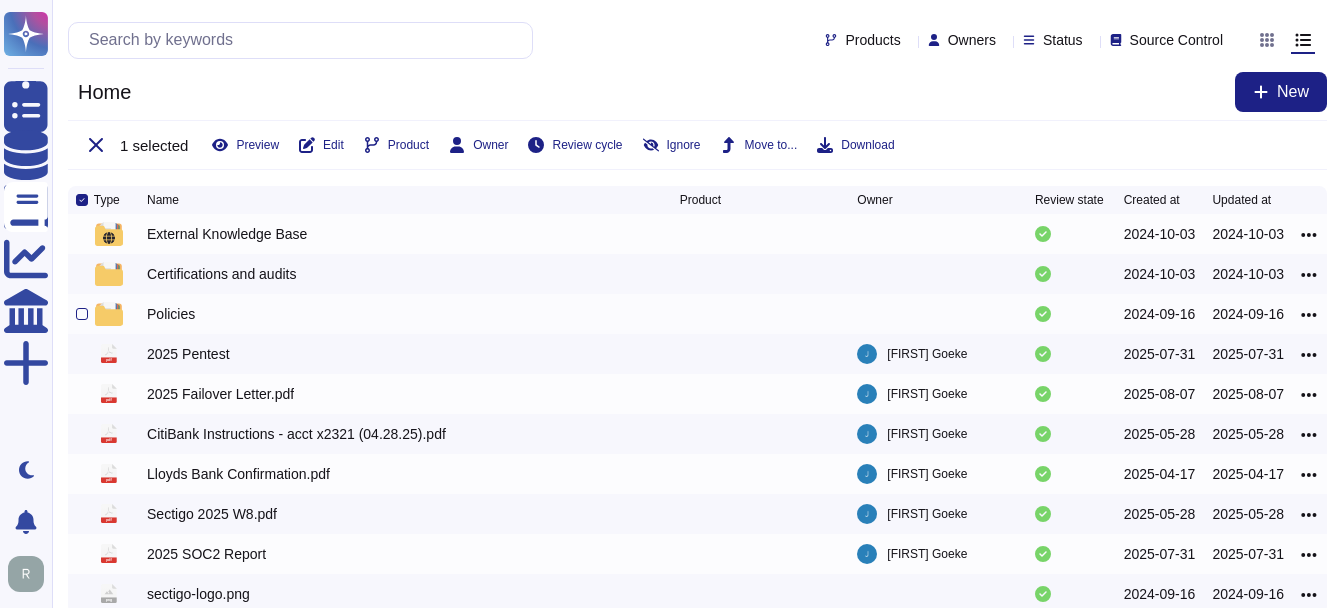 click on "Policies" at bounding box center [171, 314] 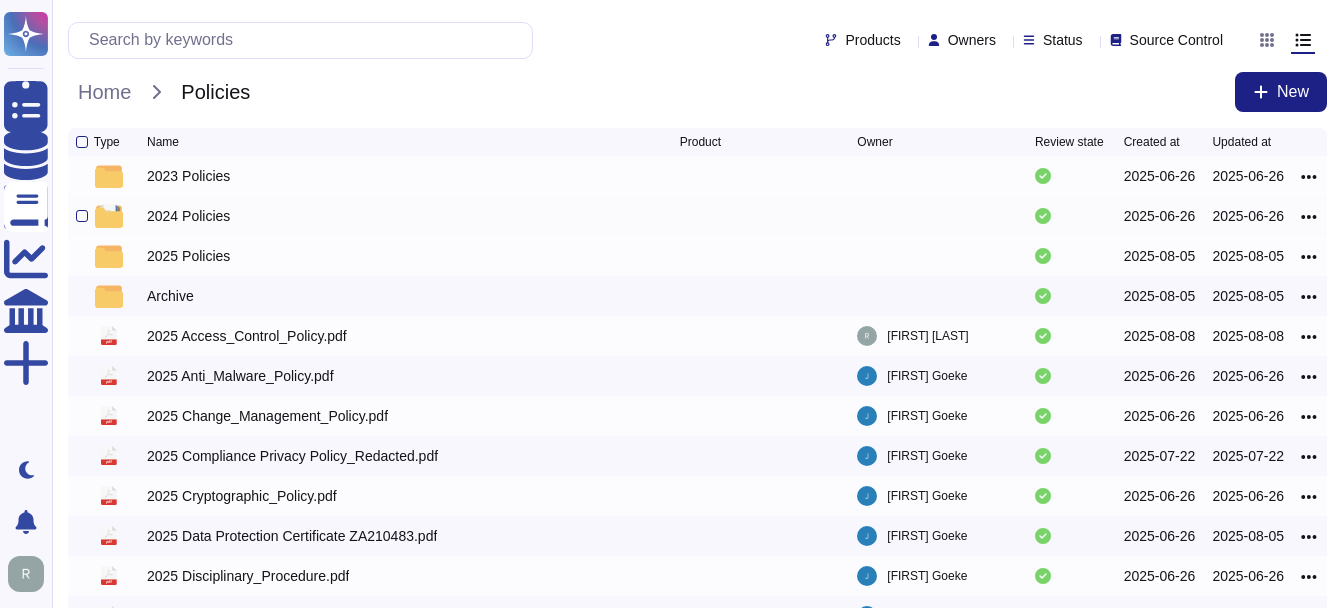 click on "2024 Policies" at bounding box center [188, 216] 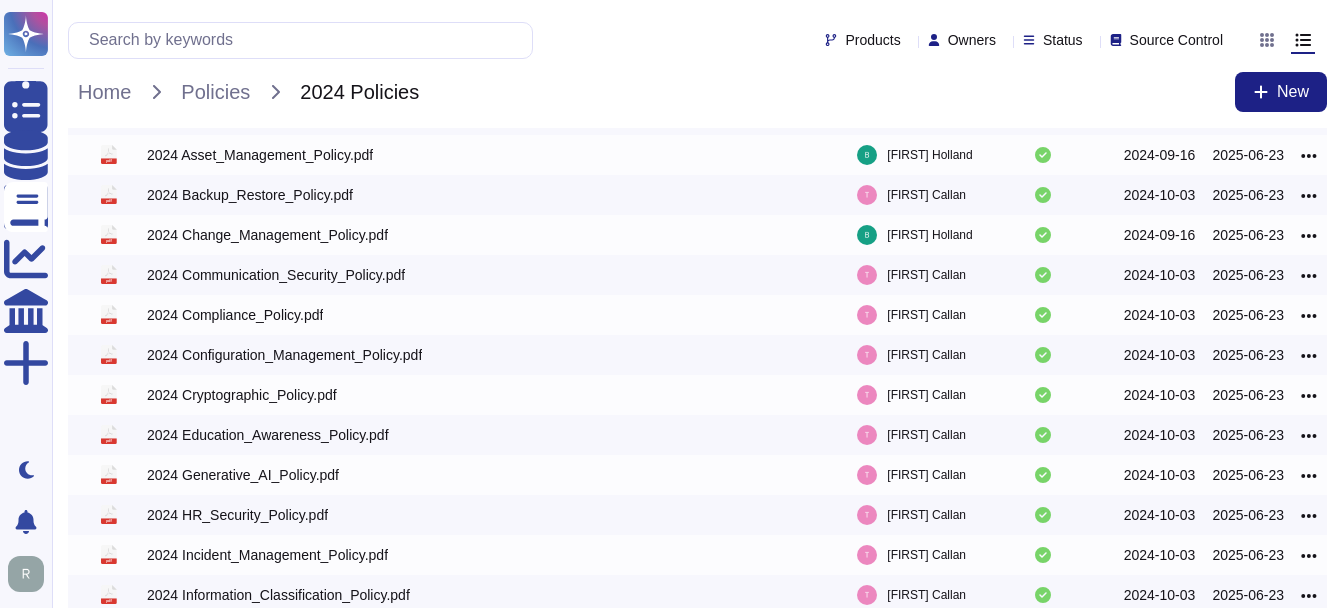 scroll, scrollTop: 100, scrollLeft: 0, axis: vertical 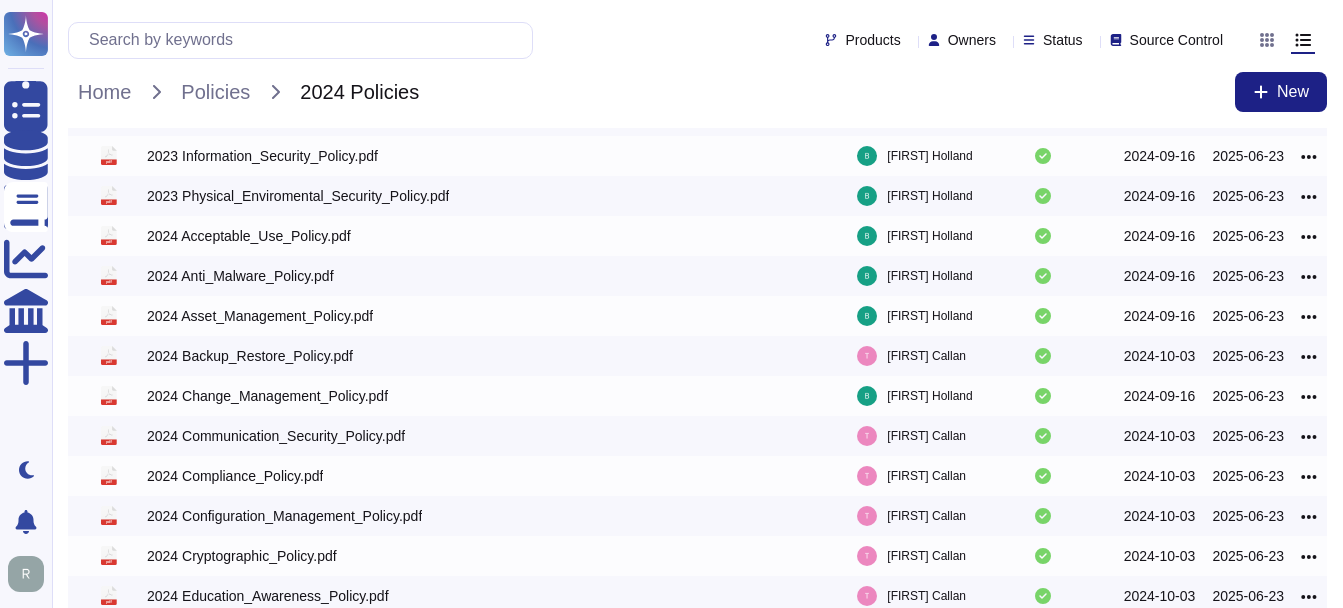 drag, startPoint x: 228, startPoint y: 91, endPoint x: 343, endPoint y: 126, distance: 120.20815 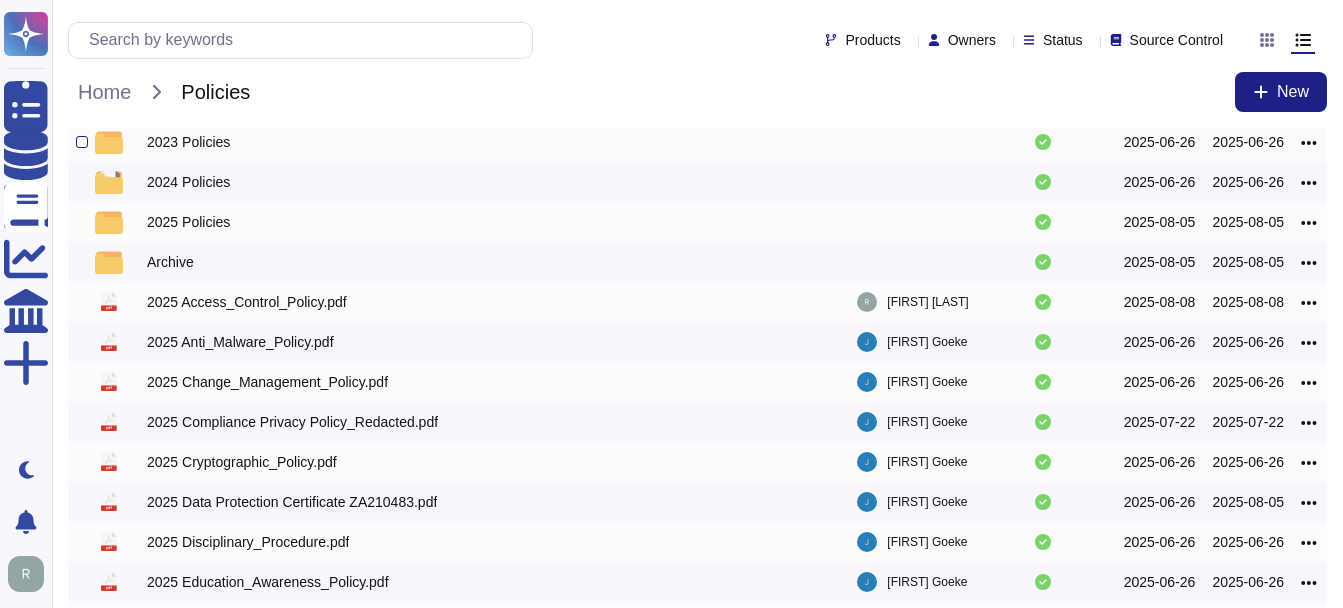 scroll, scrollTop: 0, scrollLeft: 0, axis: both 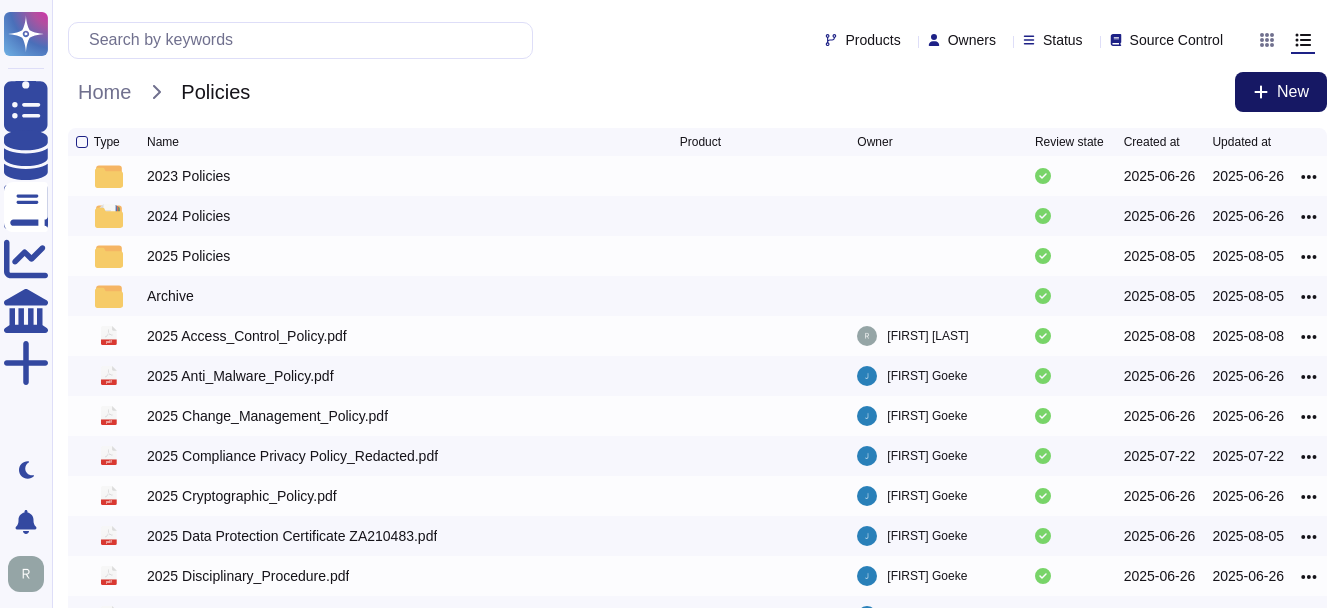 click on "New" at bounding box center [1293, 92] 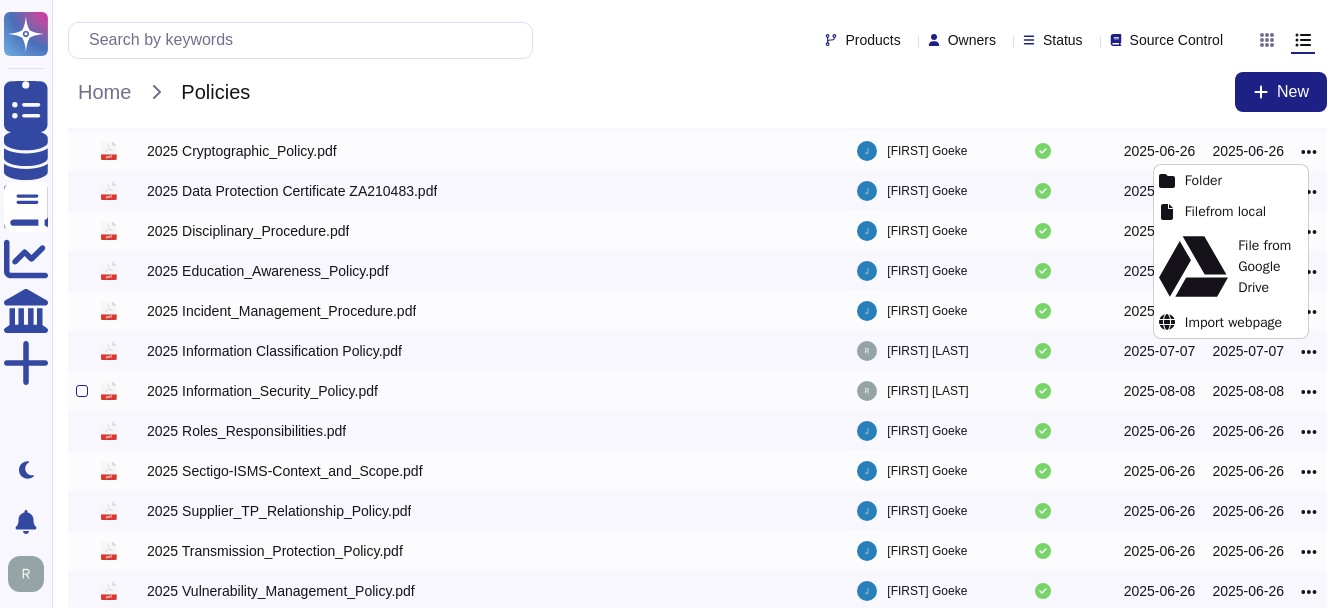 scroll, scrollTop: 410, scrollLeft: 0, axis: vertical 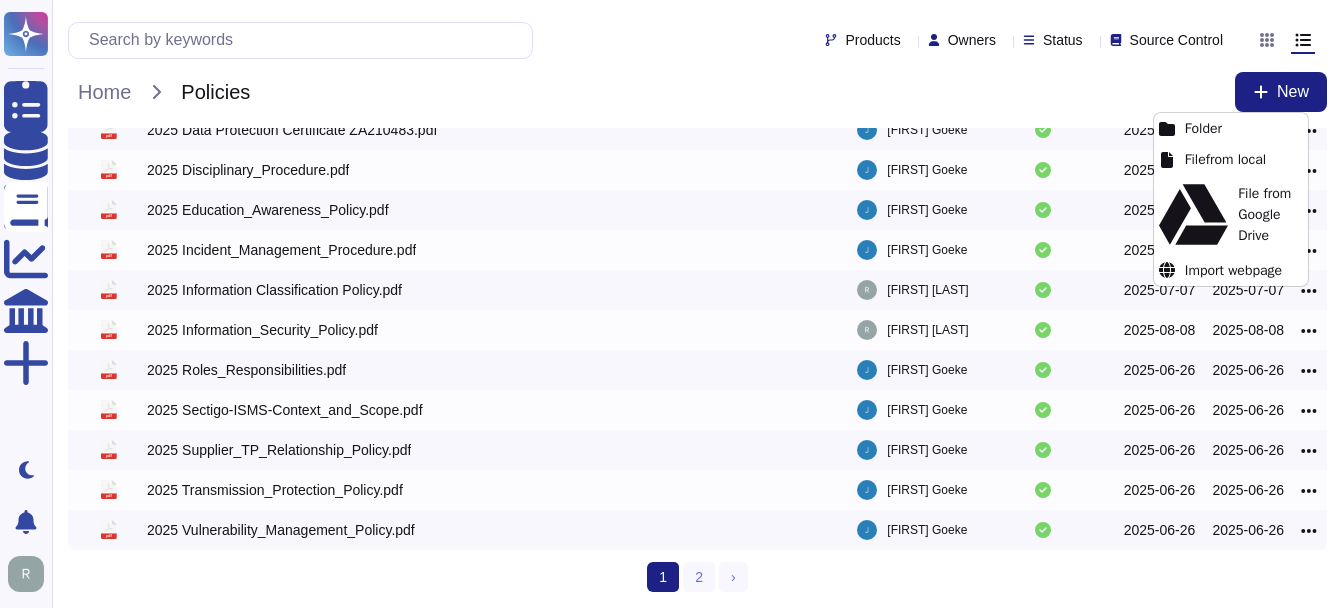 click on "Products Owners Status Source Control Home Policies New" at bounding box center (697, 64) 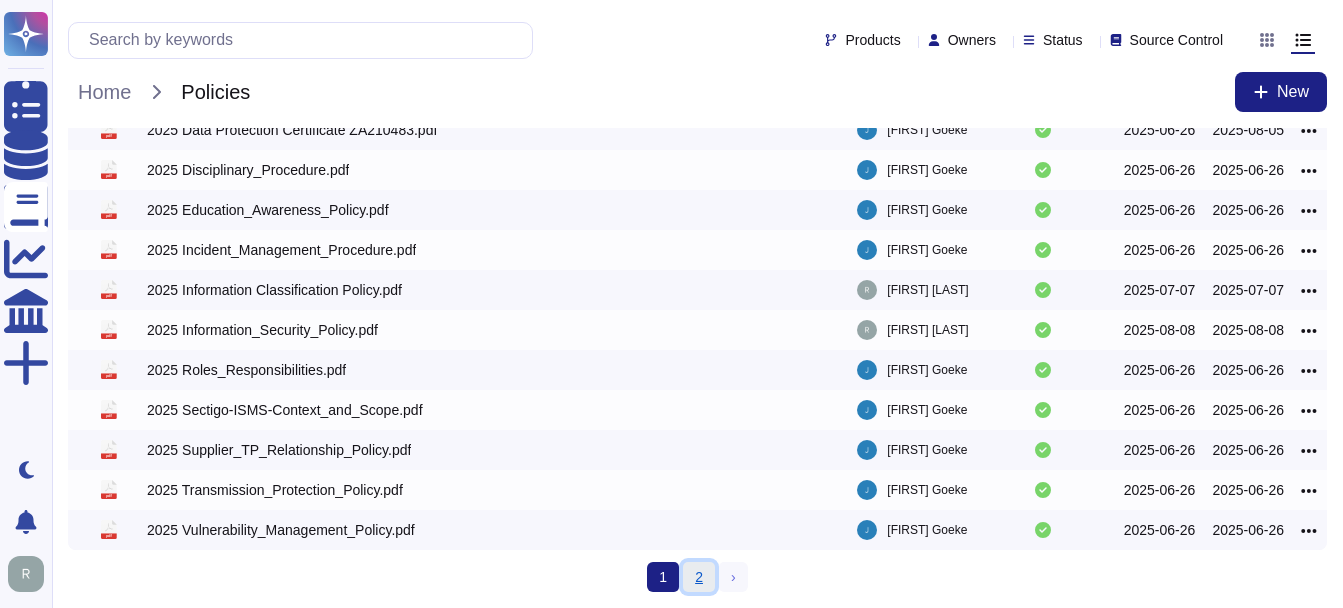 click on "2" at bounding box center [699, 577] 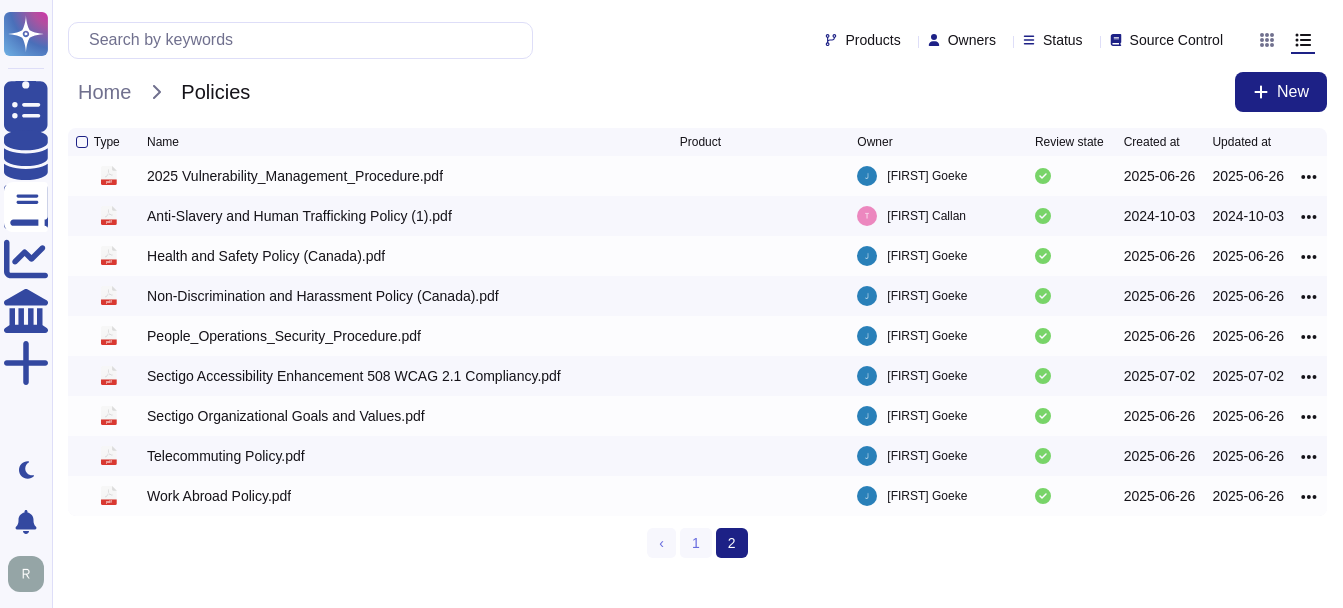 scroll, scrollTop: 0, scrollLeft: 0, axis: both 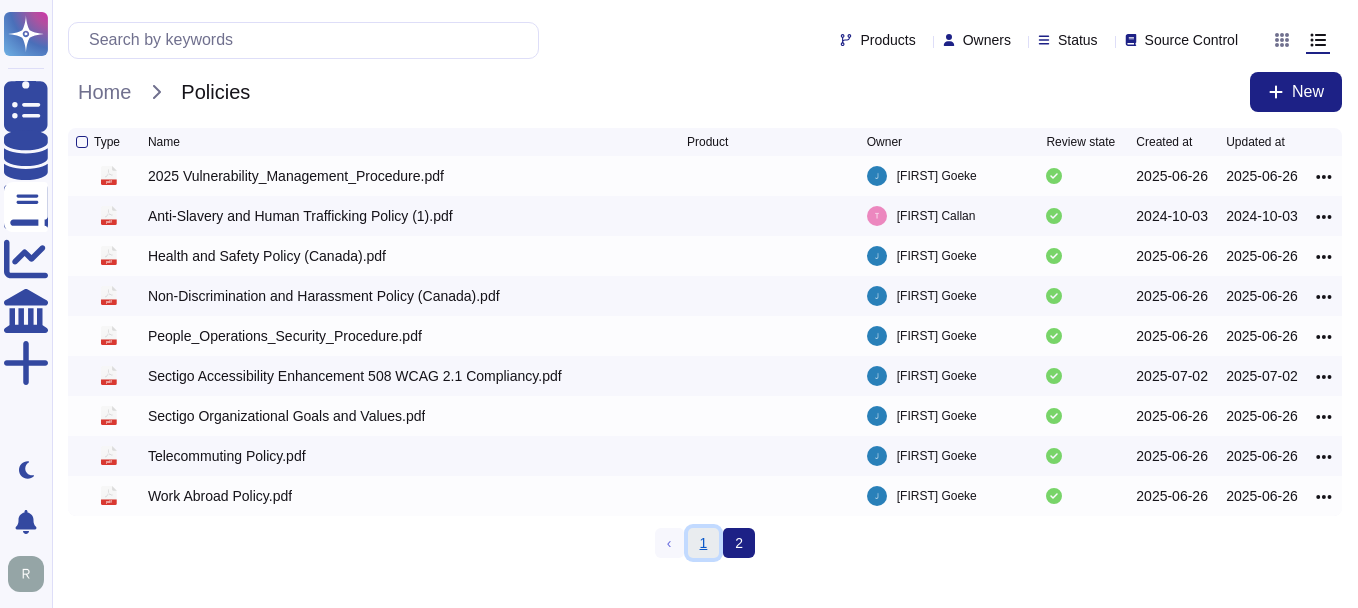 click on "1" at bounding box center (704, 543) 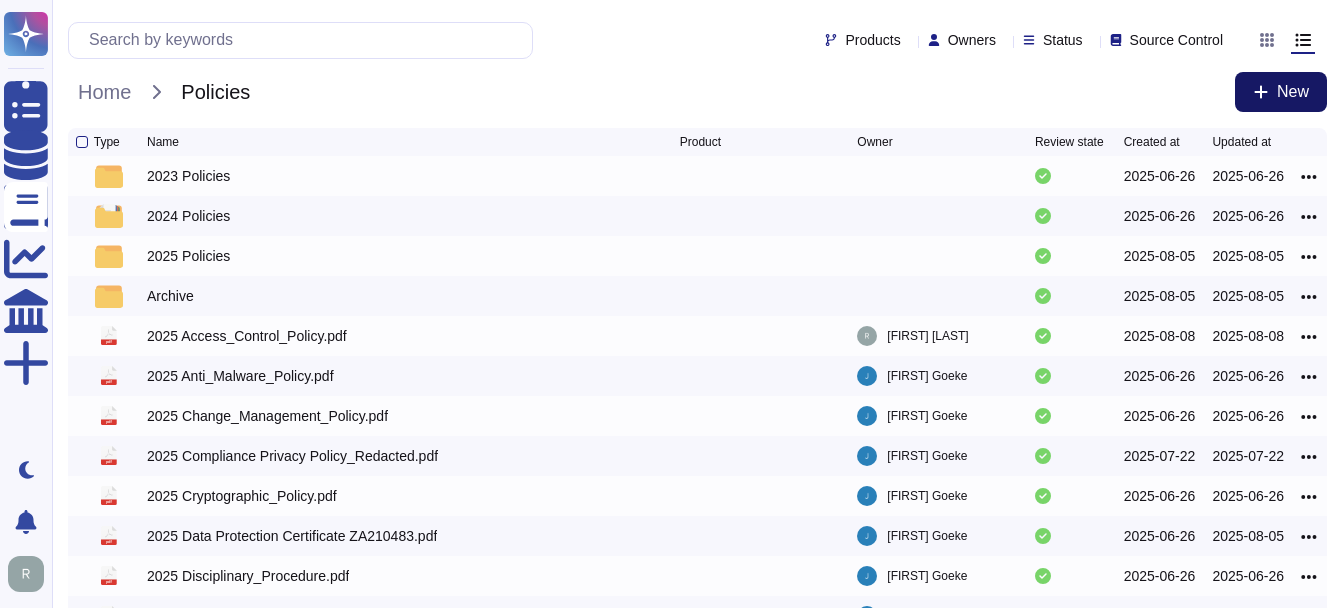 click on "New" at bounding box center [1293, 92] 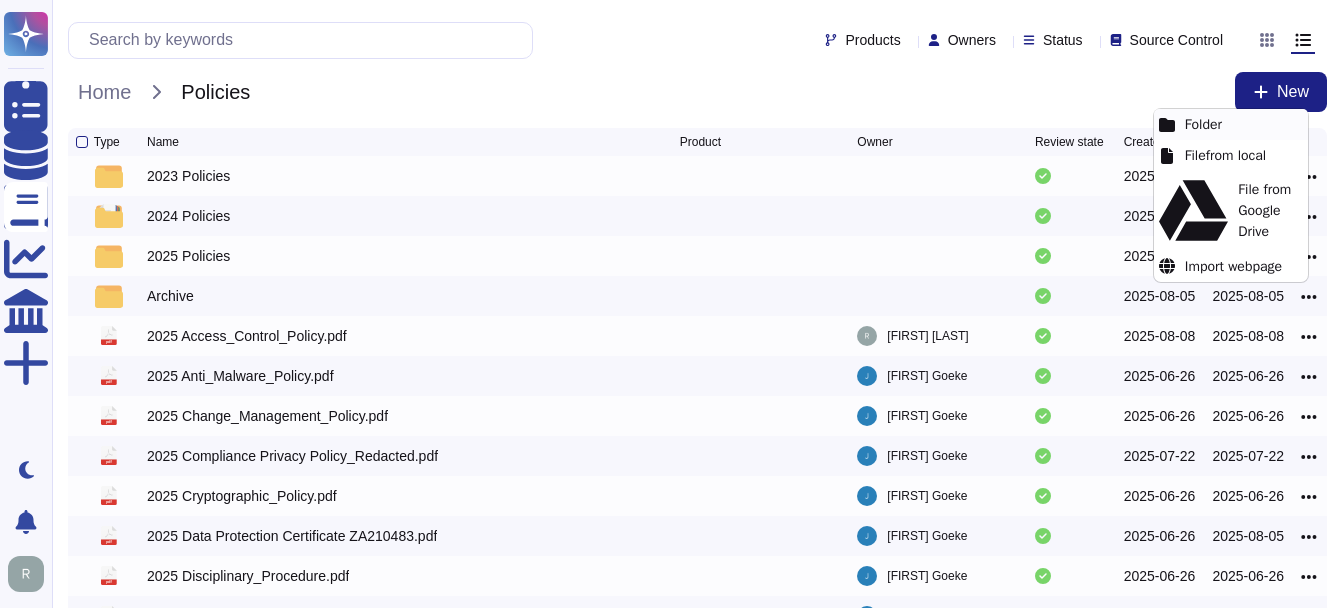 click on "Folder" at bounding box center (1231, 124) 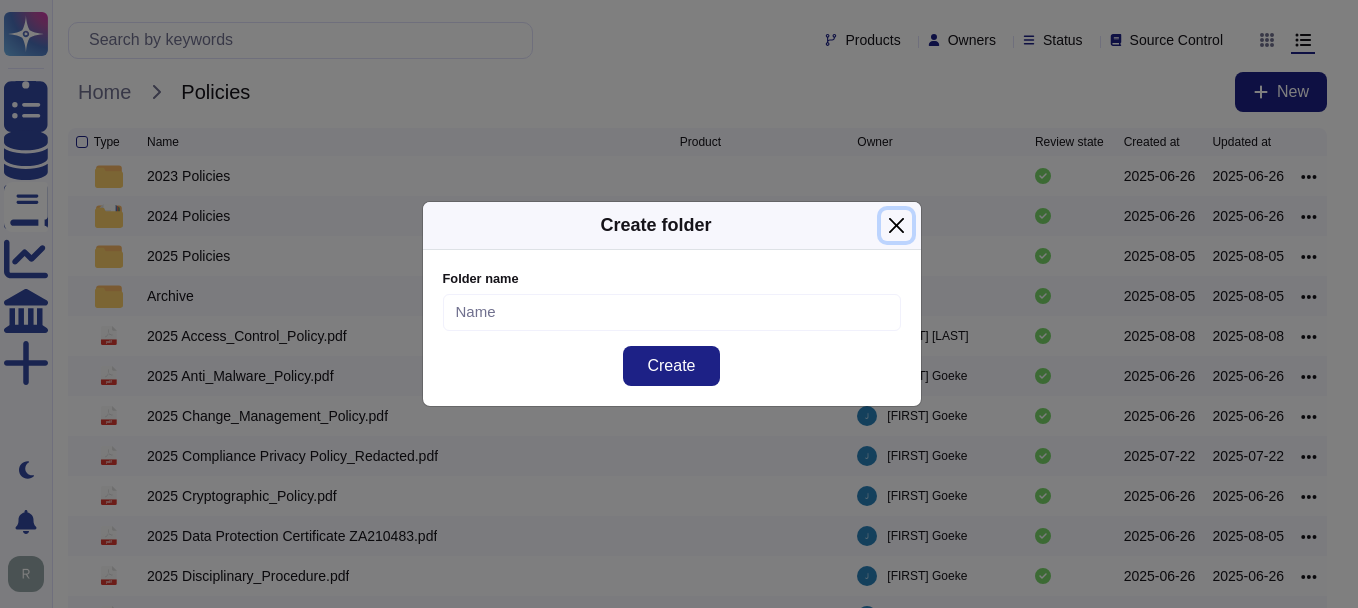 click at bounding box center (896, 225) 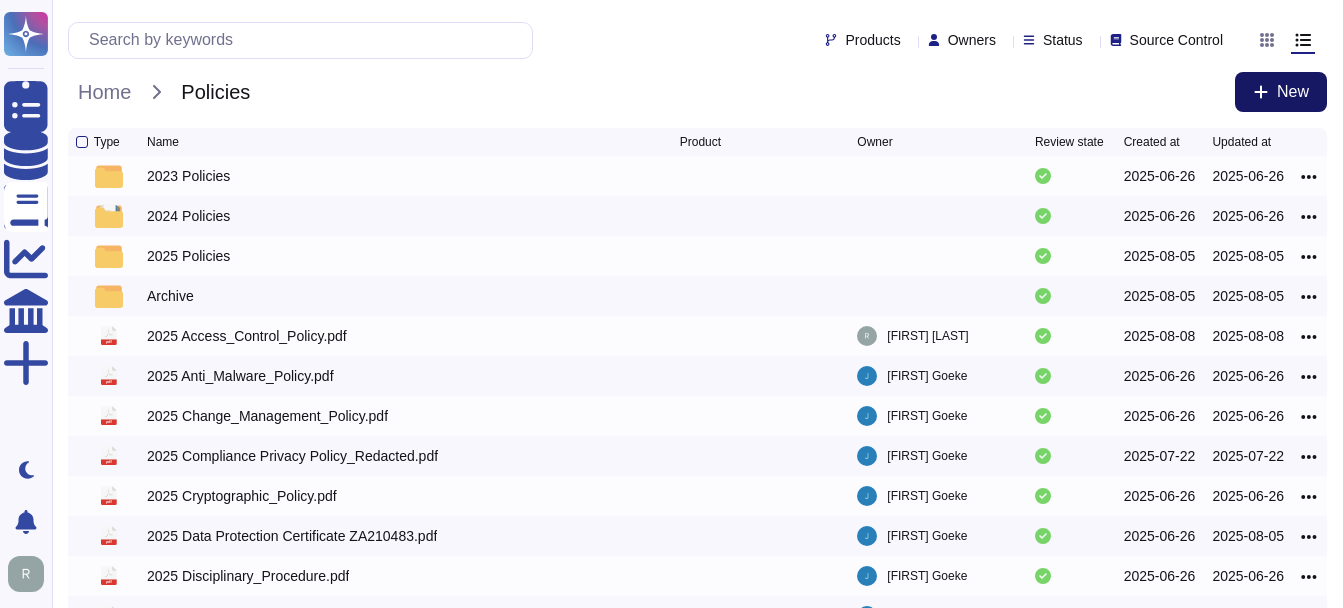 click 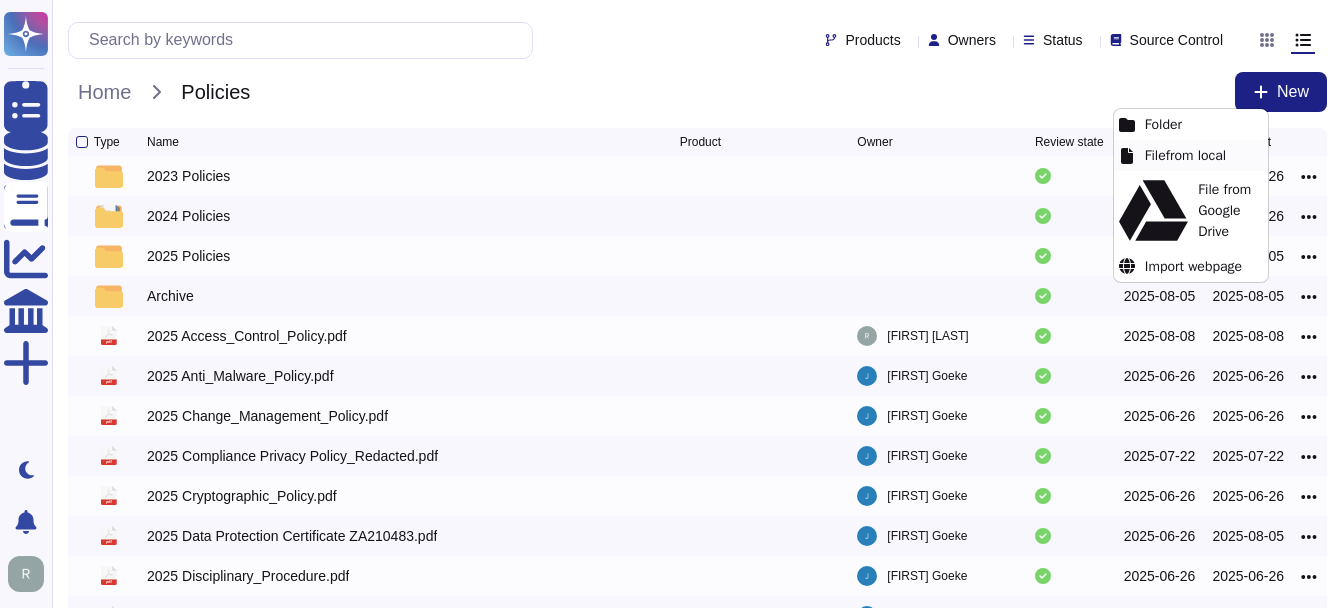 click on "File  from local" at bounding box center (1191, 155) 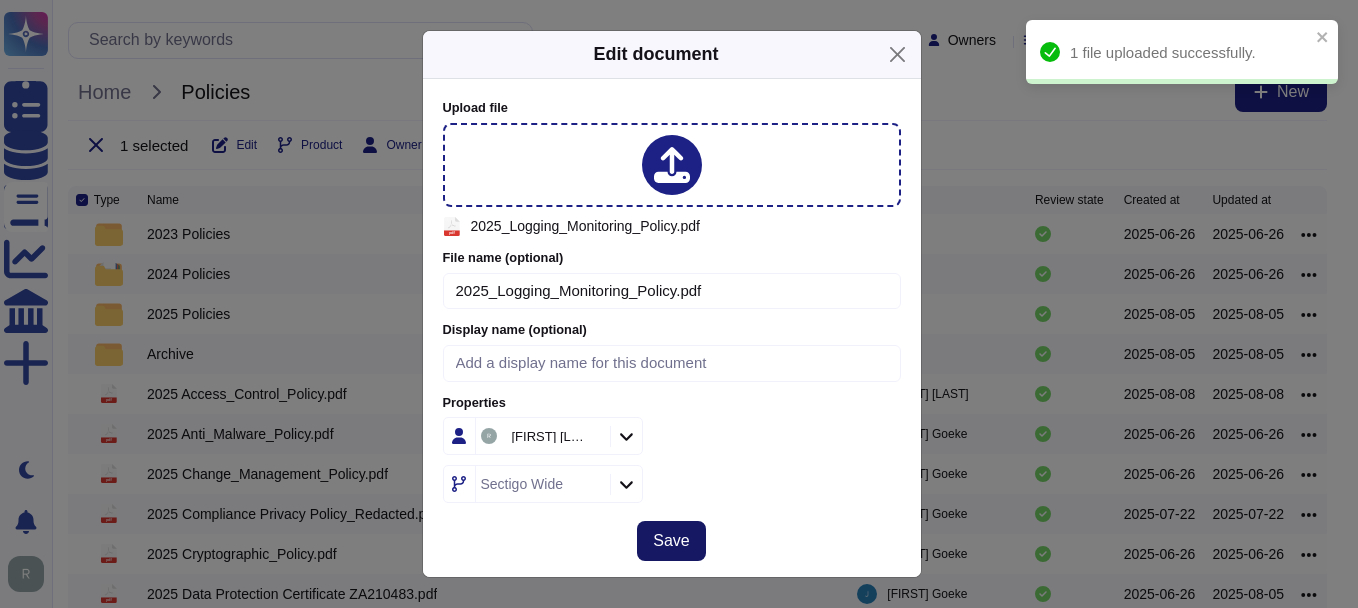 click on "Save" at bounding box center (671, 541) 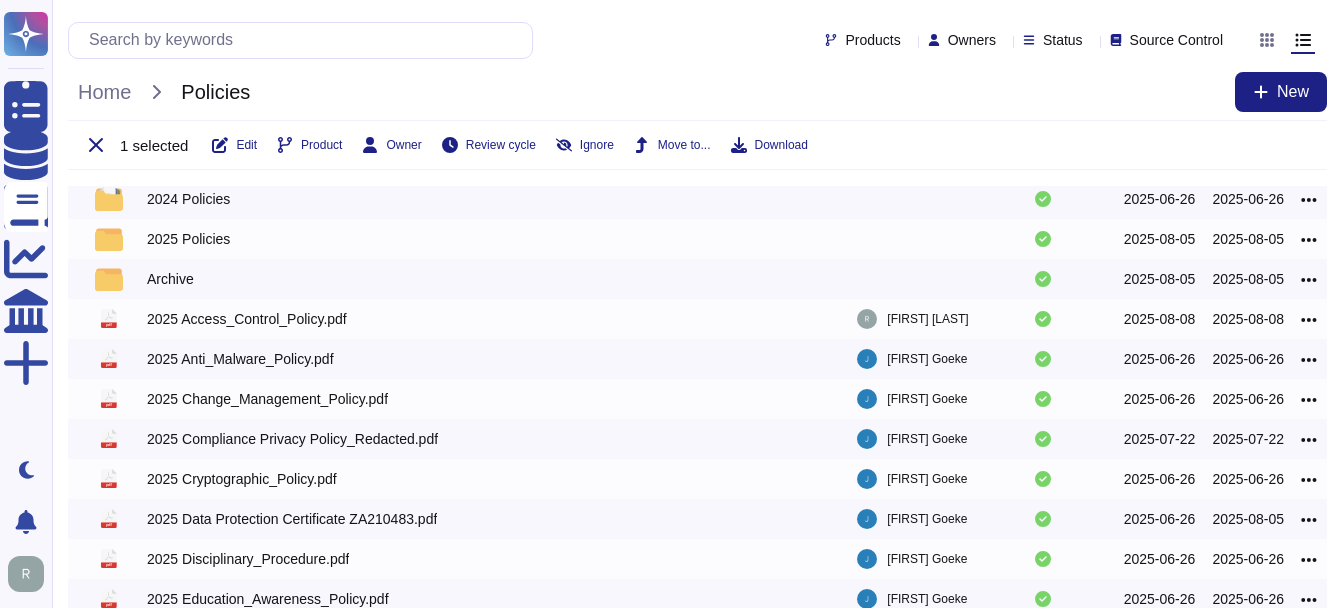 scroll, scrollTop: 0, scrollLeft: 0, axis: both 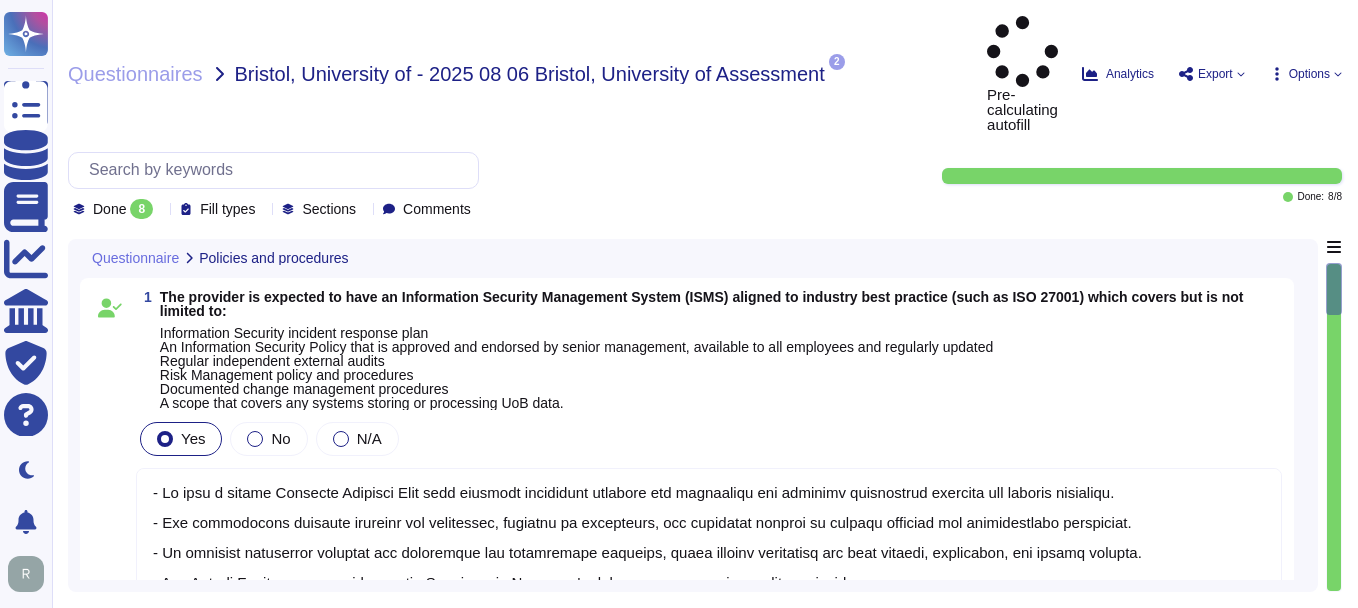 type on "- We have a formal Incident Response Plan that includes documented policies and procedures for managing information security and privacy incidents.
- Our information security policies are documented, approved by management, and regularly updated to address business and technological challenges.
- We maintain documented policies and procedures for information security, which include guidelines for data privacy, encryption, and access control.
- Our Change Management policy includes Information Security's approval before implementing changes.
- We have a comprehensive Information Security Management System (ISMS) aligned with ISO 27001, which includes risk management procedures.
- Our policies are regularly reviewed and updated, and we maintain ISO 27001 certification.
- We conduct annual testing of our Incident Response Plan to ensure its effectiveness.
- We have a centralized incident management tool to support our response efforts.
- Our policies cover various aspects, including systems th..." 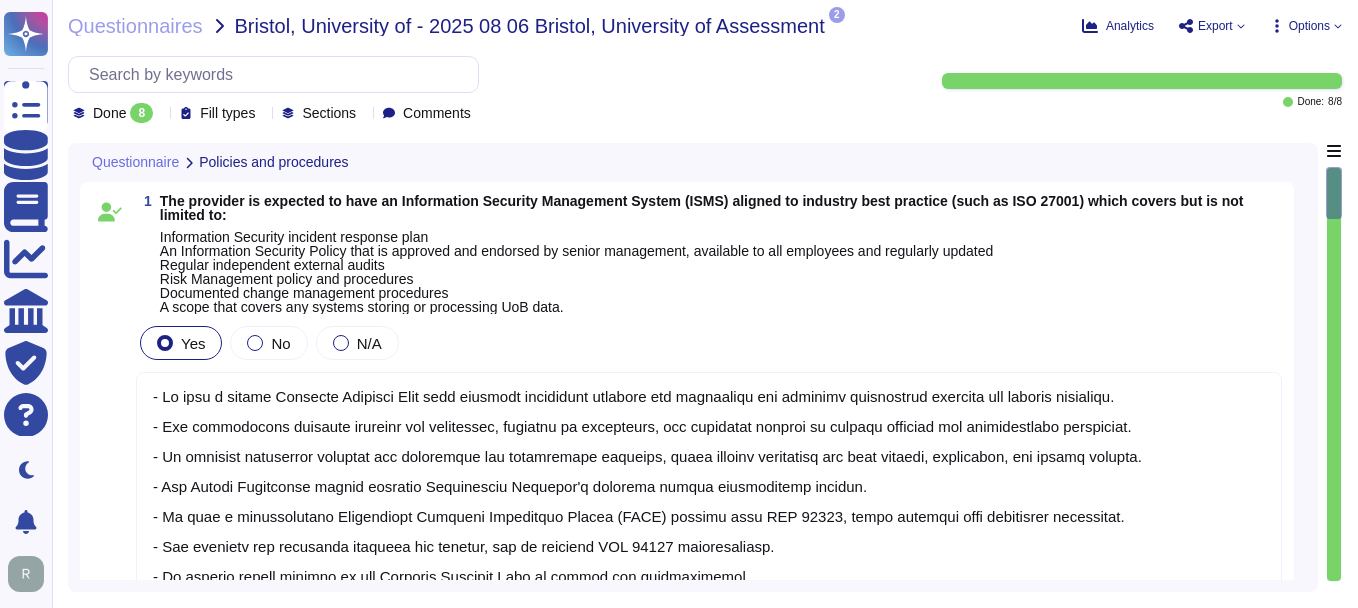 scroll, scrollTop: 2, scrollLeft: 0, axis: vertical 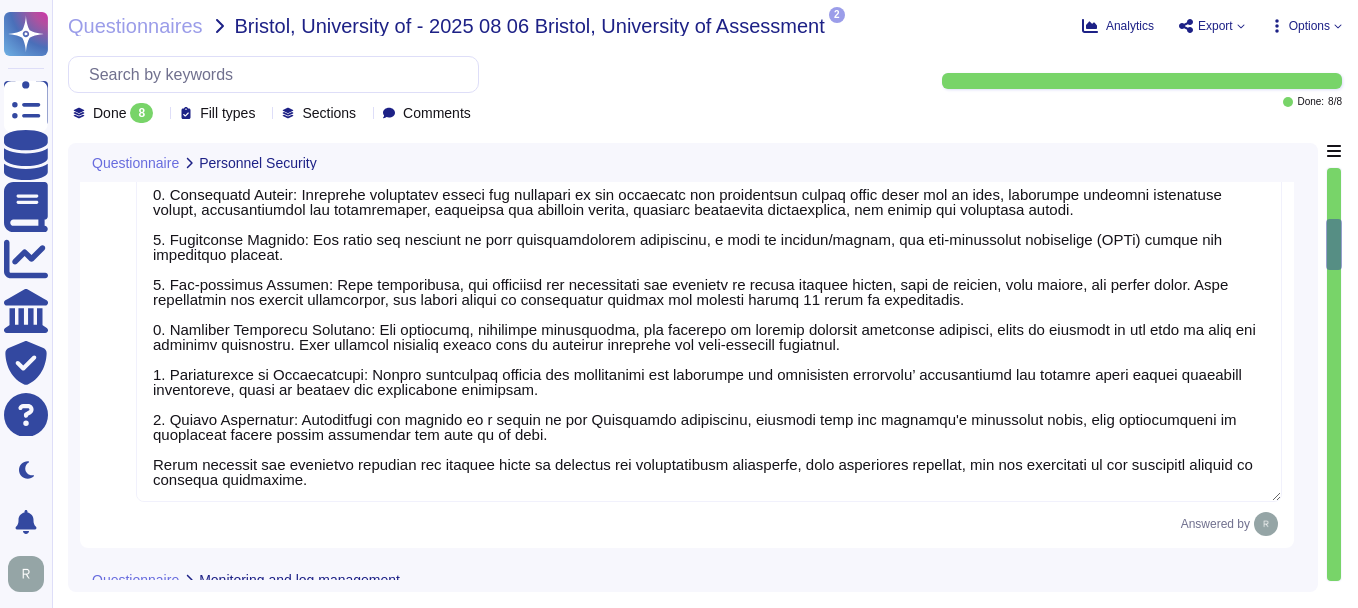 type on "Sectigo has established comprehensive monitoring measures, including a centralized logging system that captures all security-relevant events, ensuring effective management of audit and security logs. Our logs are encrypted, timestamped, and securely stored, with access restricted to authorized personnel.
We retain audit trails for detecting and responding to cybersecurity events for a period of three years, which exceeds the minimum log retention period of 6 months. Logs are available for review in the case of a breach or suspected breach, and regular reviews are conducted by our security team, overseen by the CISO, to monitor for suspicious activities." 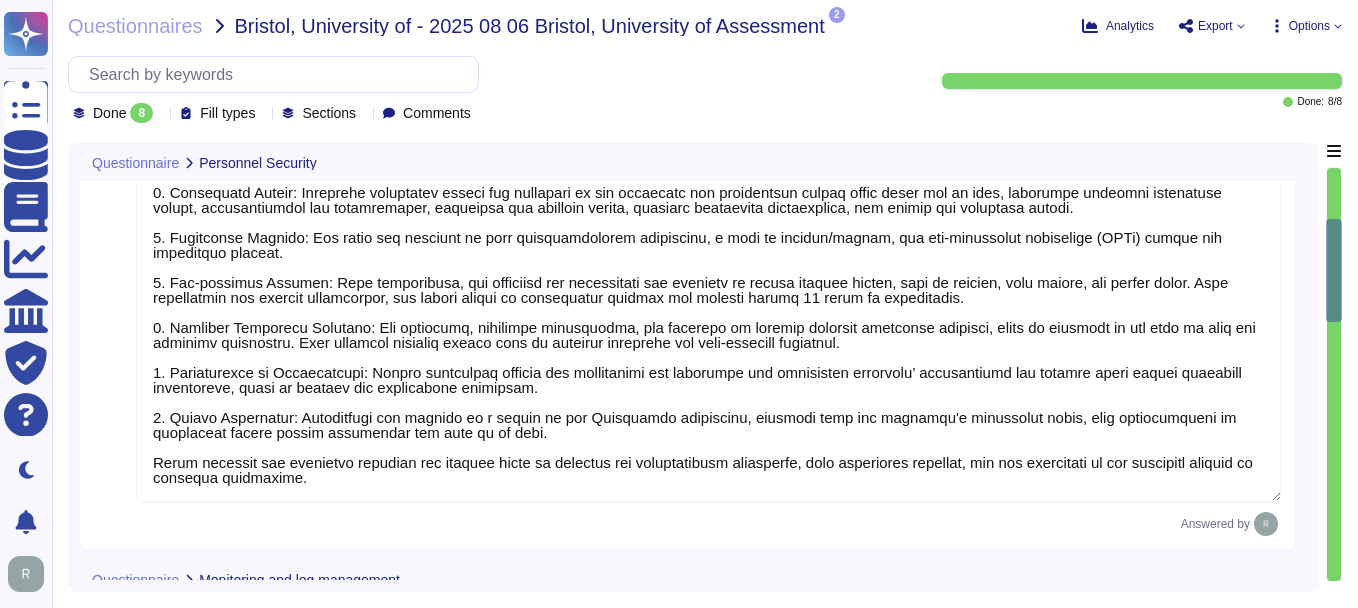 scroll, scrollTop: 1200, scrollLeft: 0, axis: vertical 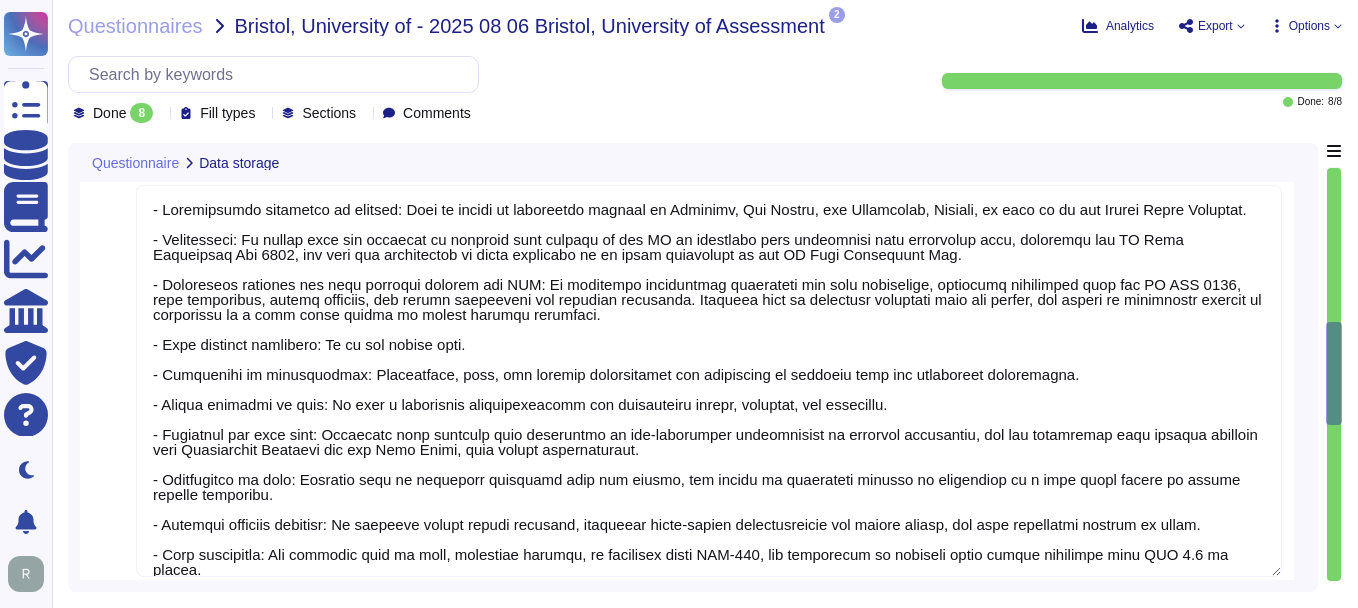 type on "Sectigo has established comprehensive processes to ensure the security and integrity of systems handling sensitive information, which include the following measures:
1. System Hardening Measures: We enforce system hardening standards for workstations, servers, and network devices, ensuring that all systems are configured securely. This includes maintaining up-to-date and supported operating systems, applications, and middleware, as well as the removal of non-essential services.
2. Patching Schedule: Our patch management procedures dictate that critical vulnerabilities are patched within four days and high vulnerabilities within 30 days. We apply and verify all available high-risk security patches at least monthly, ensuring a structured approach to patch deployment.
3. Regular System Reviews: We conduct regular internal and external vulnerability scans and penetration tests to identify and address vulnerabilities. Our security team oversees these processes, and we also perform compliance scans to verify ..." 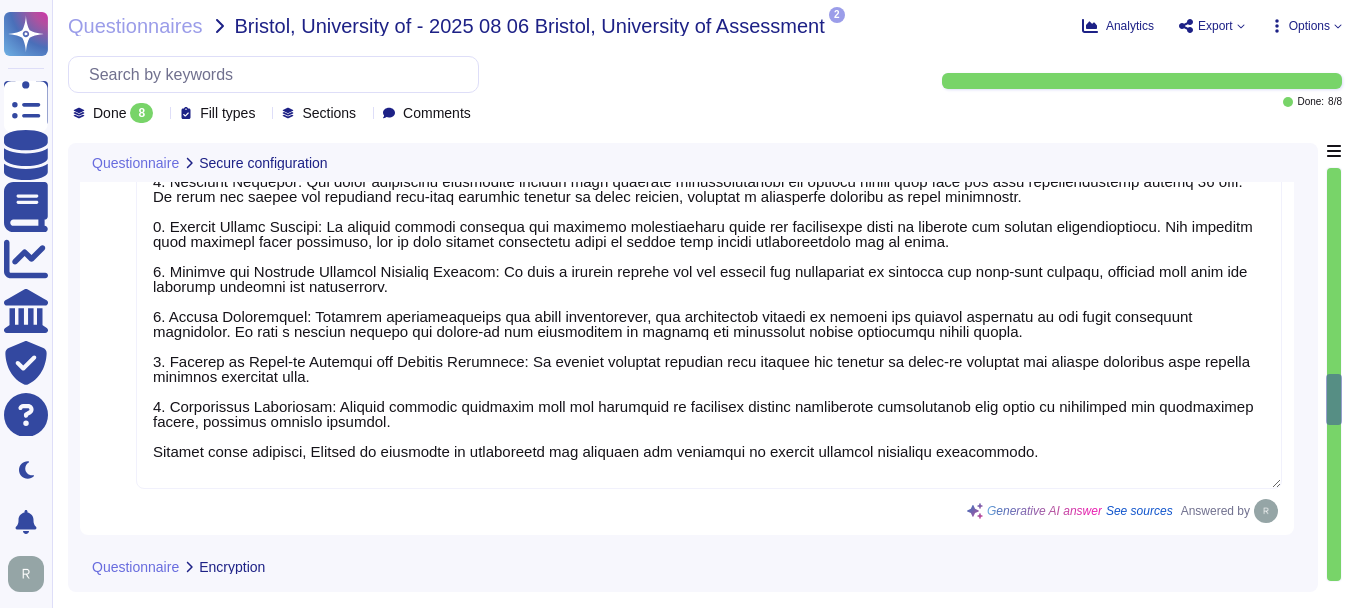 type on "All sensitive data in transit is encrypted using TLS 1.2 or higher, which is a strong encryption protocol. This encryption is enforced during ingress and egress, ensuring that sensitive information remains unreadable to unauthorized parties as it moves across networks. We prioritize the security of data in transit and implement strong access controls, including multi-factor authentication, to further enhance security. Our commitment to using secure protocols and encryption effectively addresses the risks associated with data transmission, thereby ensuring the integrity and confidentiality of sensitive data." 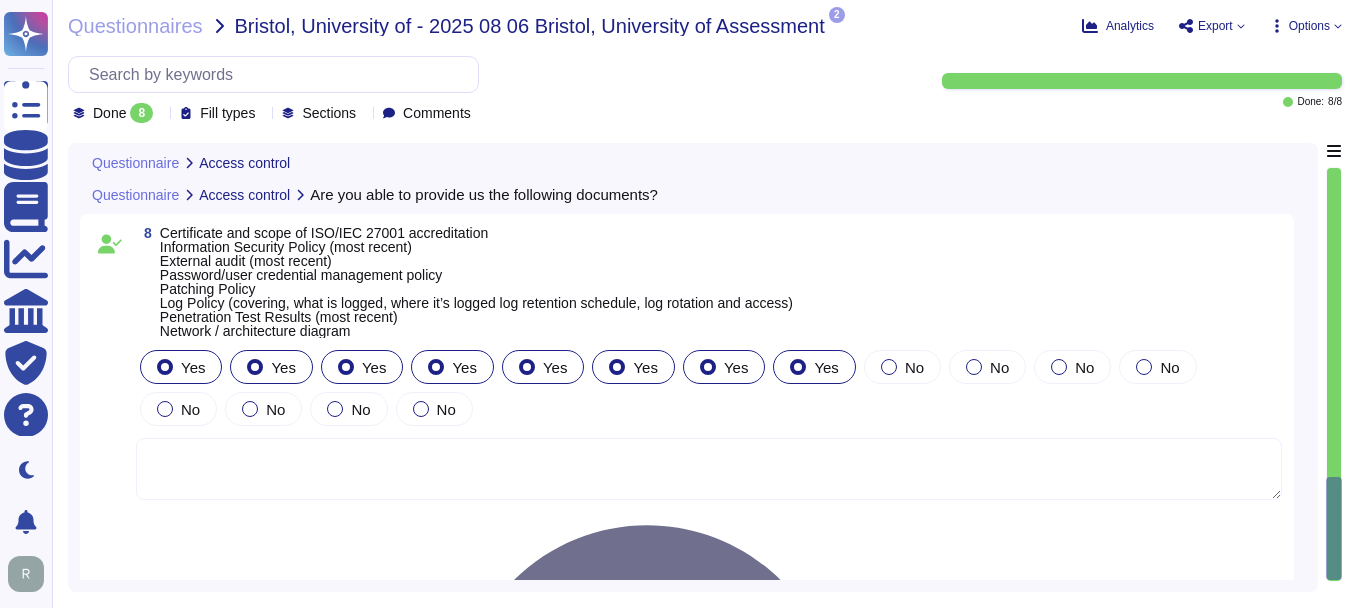 scroll, scrollTop: 3916, scrollLeft: 0, axis: vertical 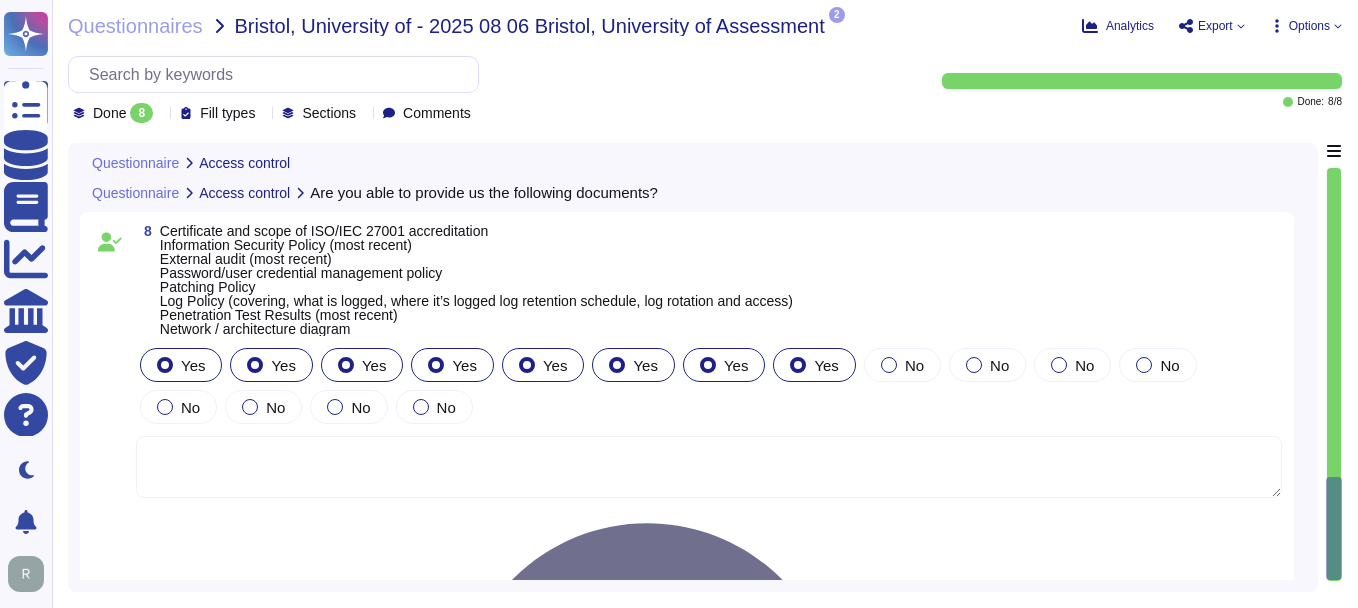 click at bounding box center (709, 467) 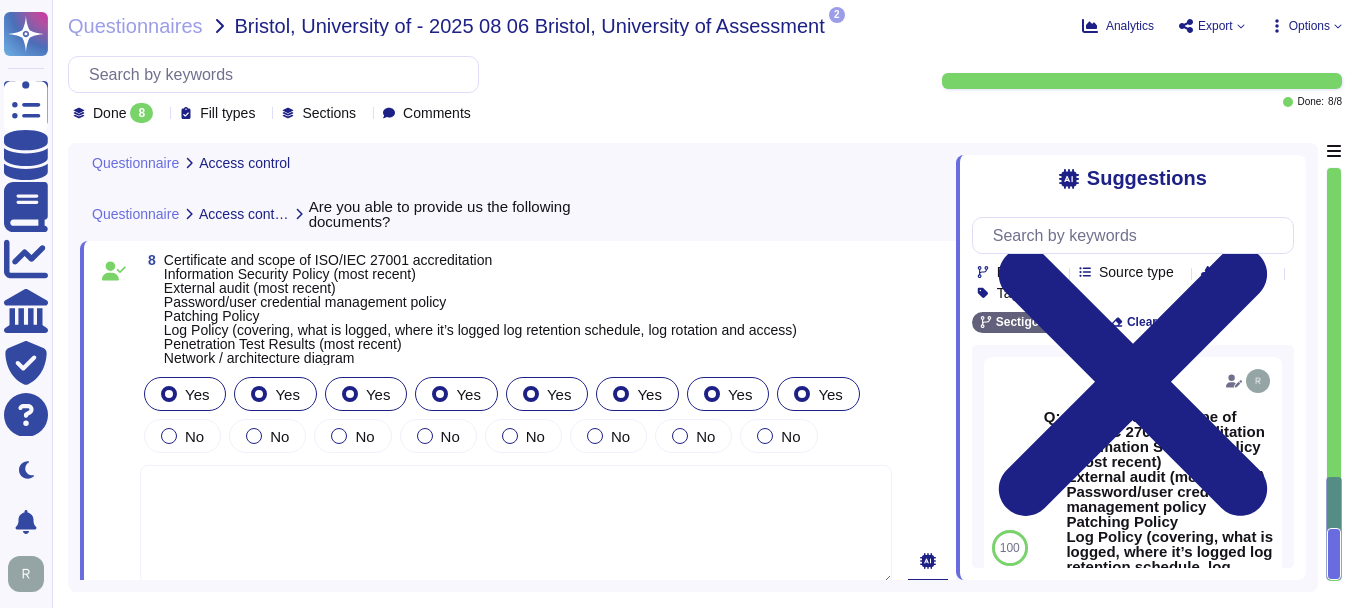 click 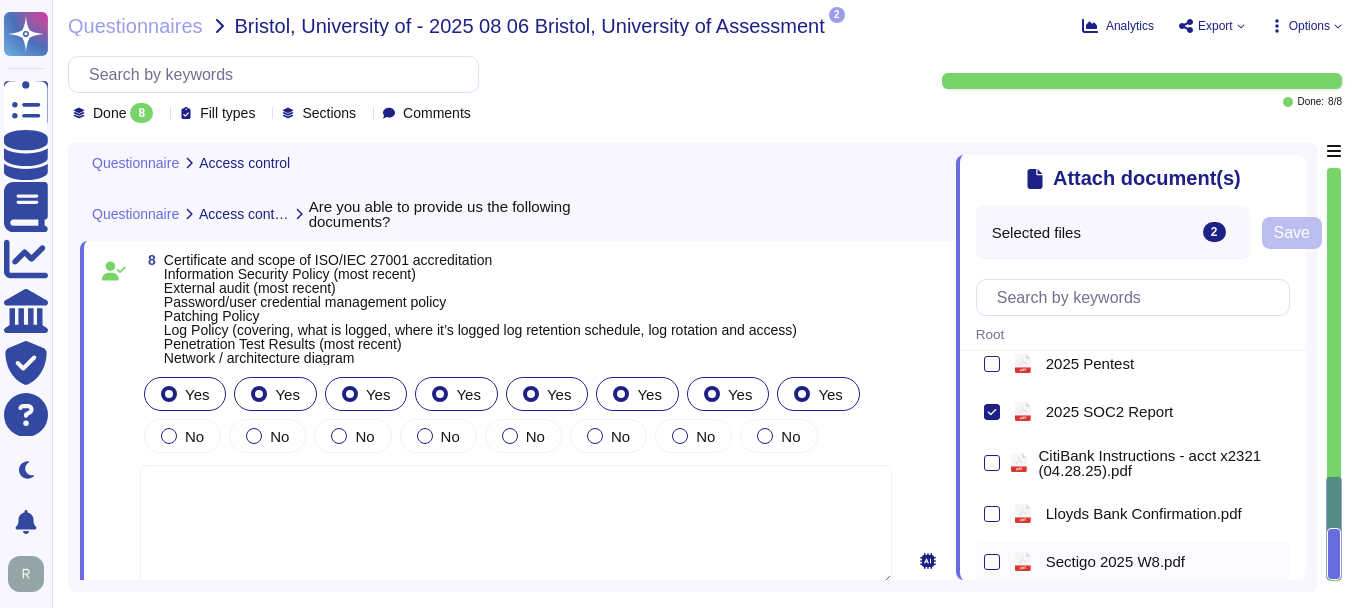scroll, scrollTop: 60, scrollLeft: 0, axis: vertical 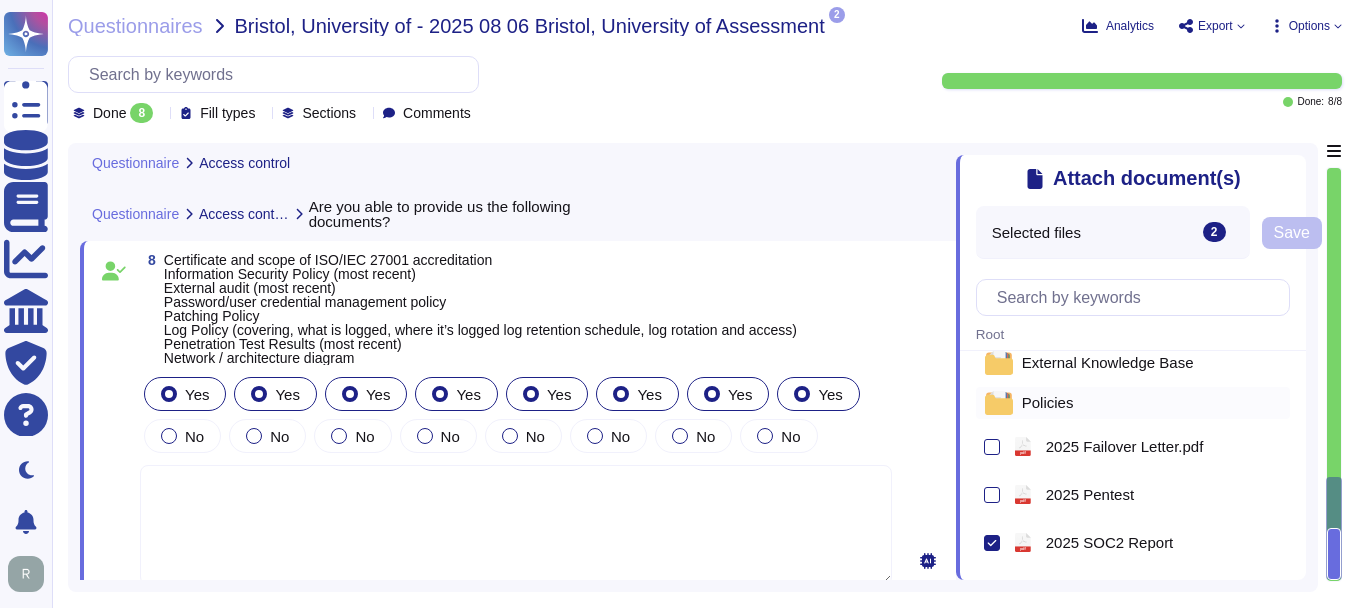 click on "Policies" at bounding box center (1048, 402) 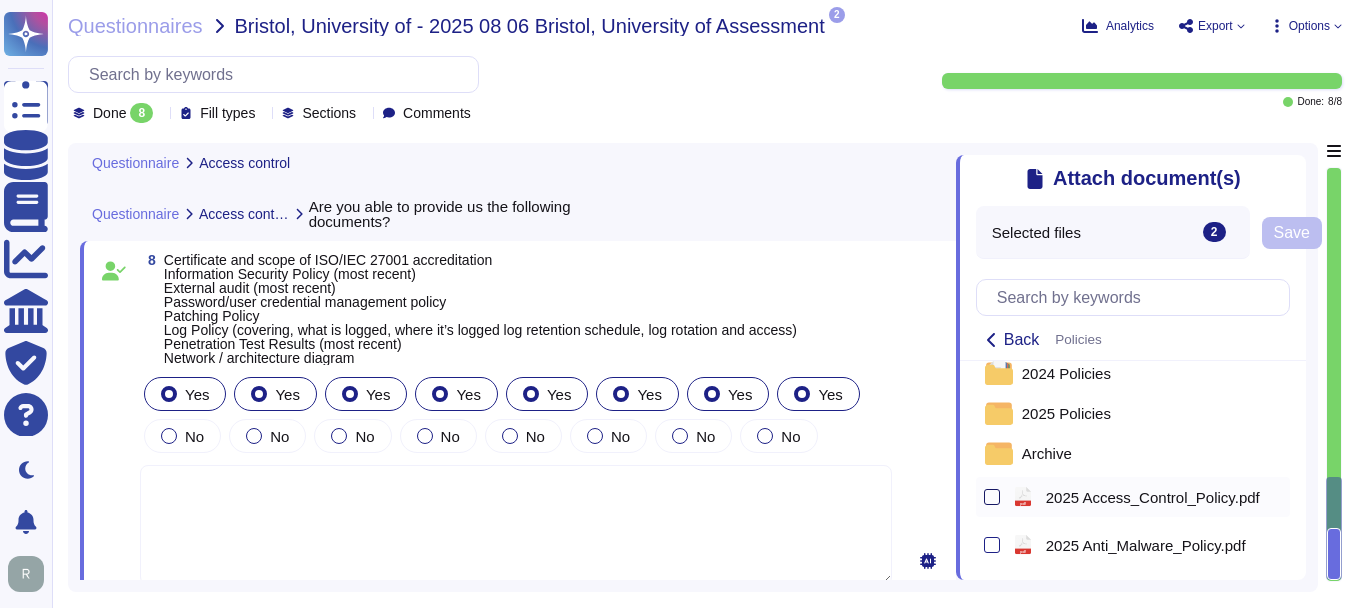 click at bounding box center (992, 497) 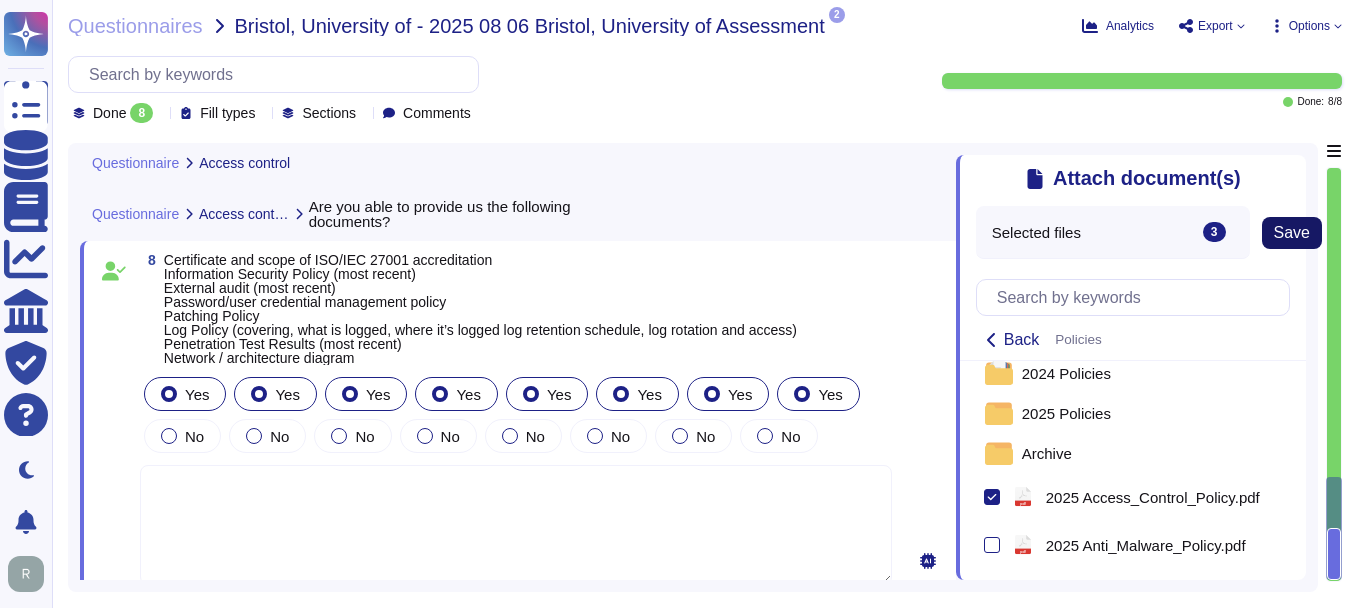 click on "Save" at bounding box center [1292, 233] 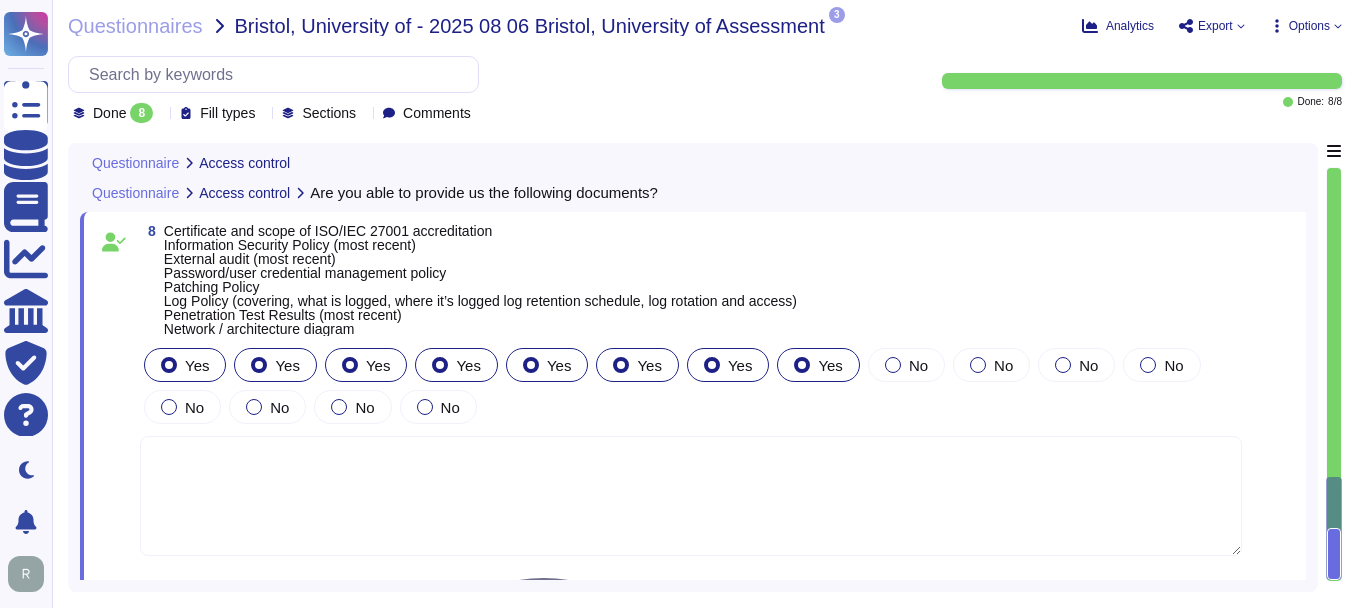 click 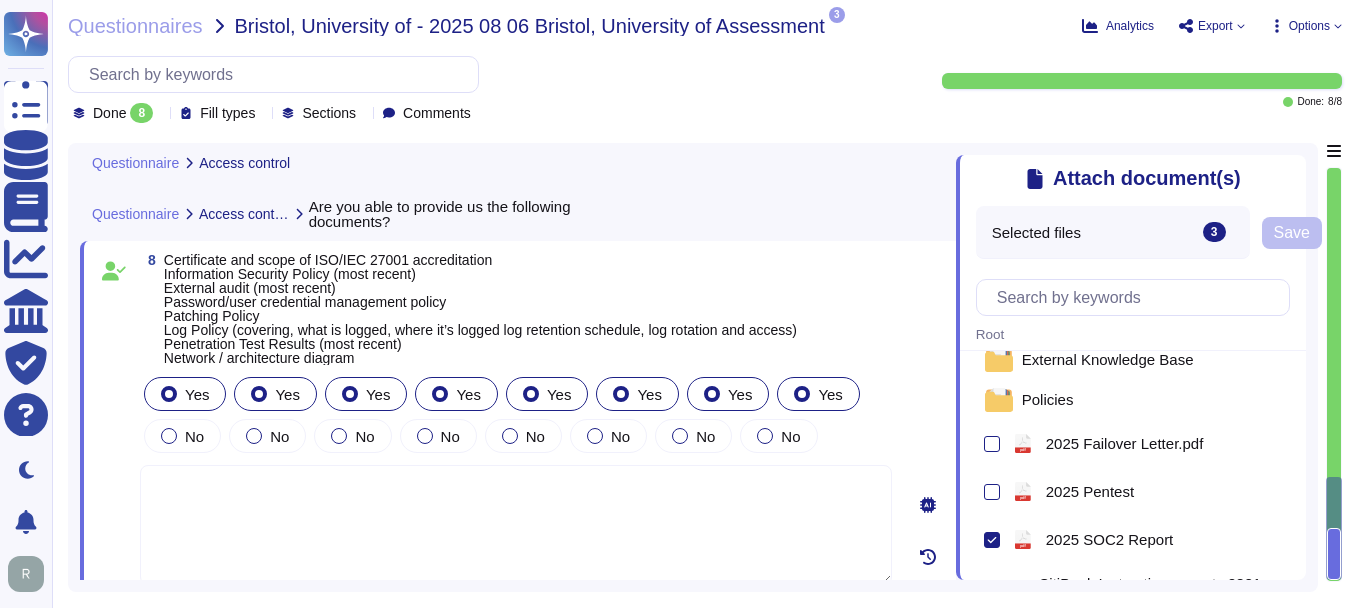scroll, scrollTop: 0, scrollLeft: 0, axis: both 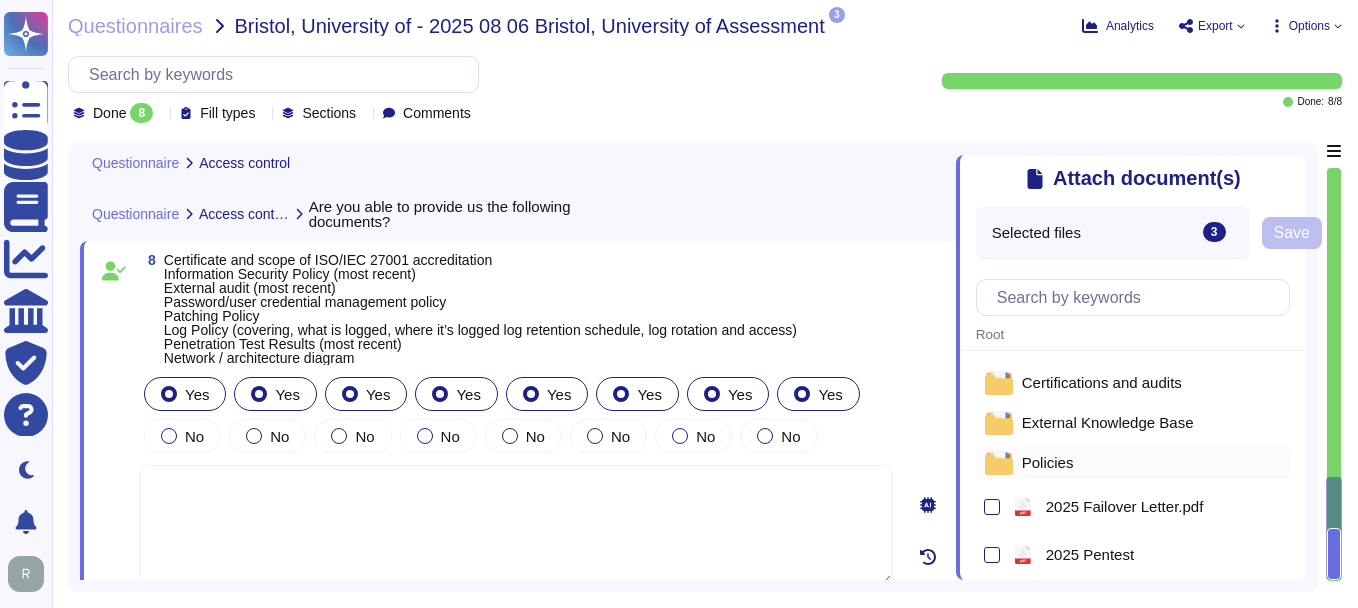 click on "Policies" at bounding box center [1048, 462] 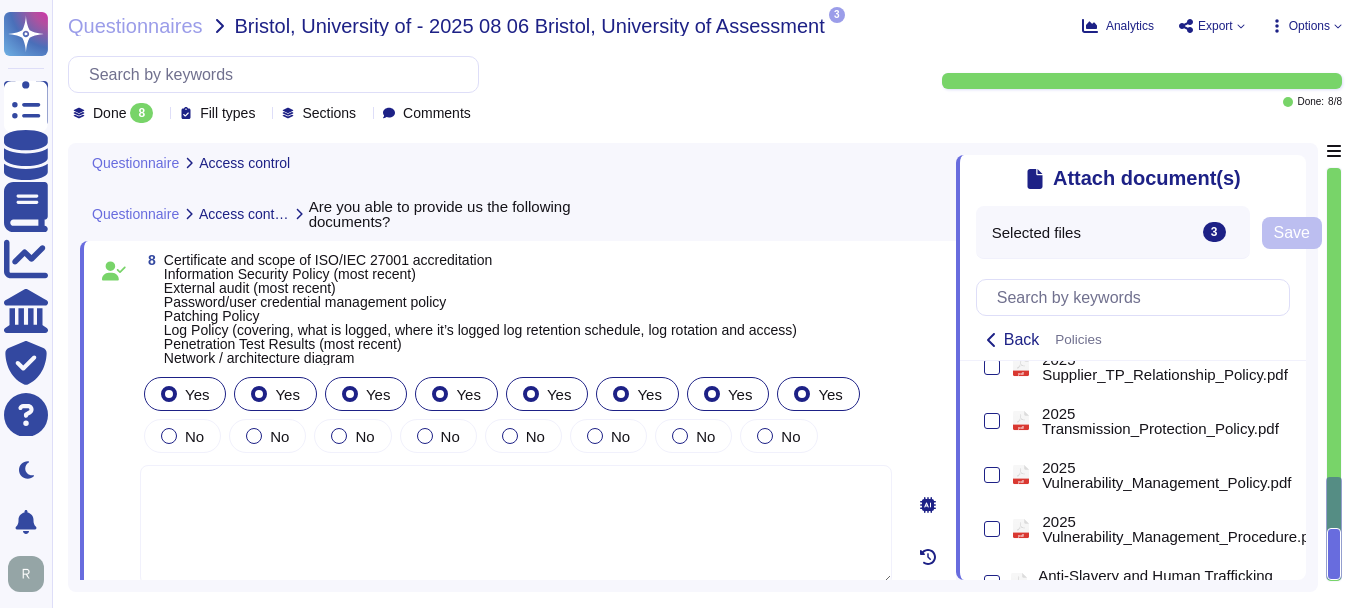 scroll, scrollTop: 900, scrollLeft: 0, axis: vertical 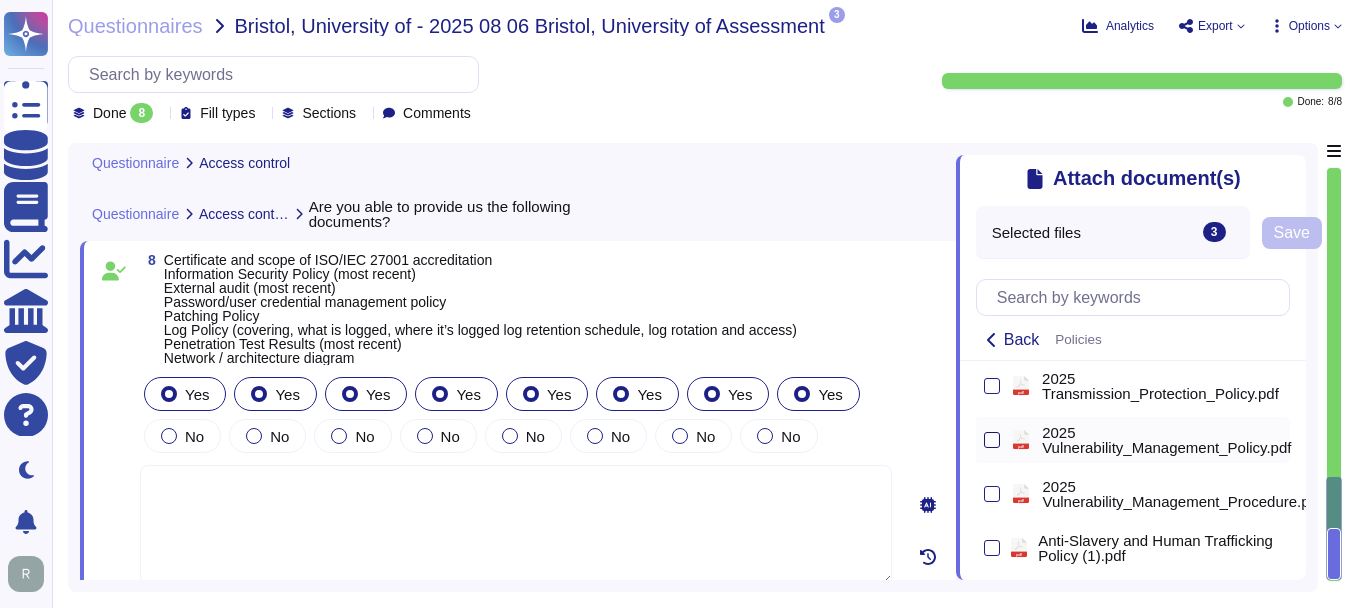 click at bounding box center (992, 440) 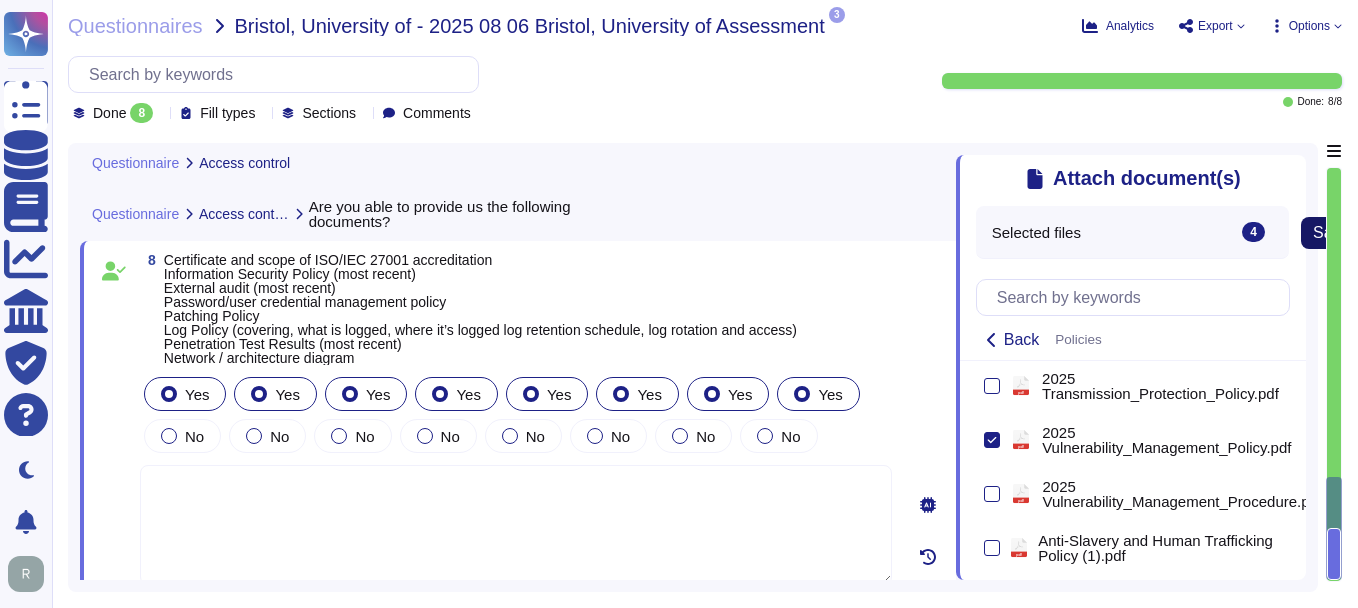 click on "Save" at bounding box center [1331, 233] 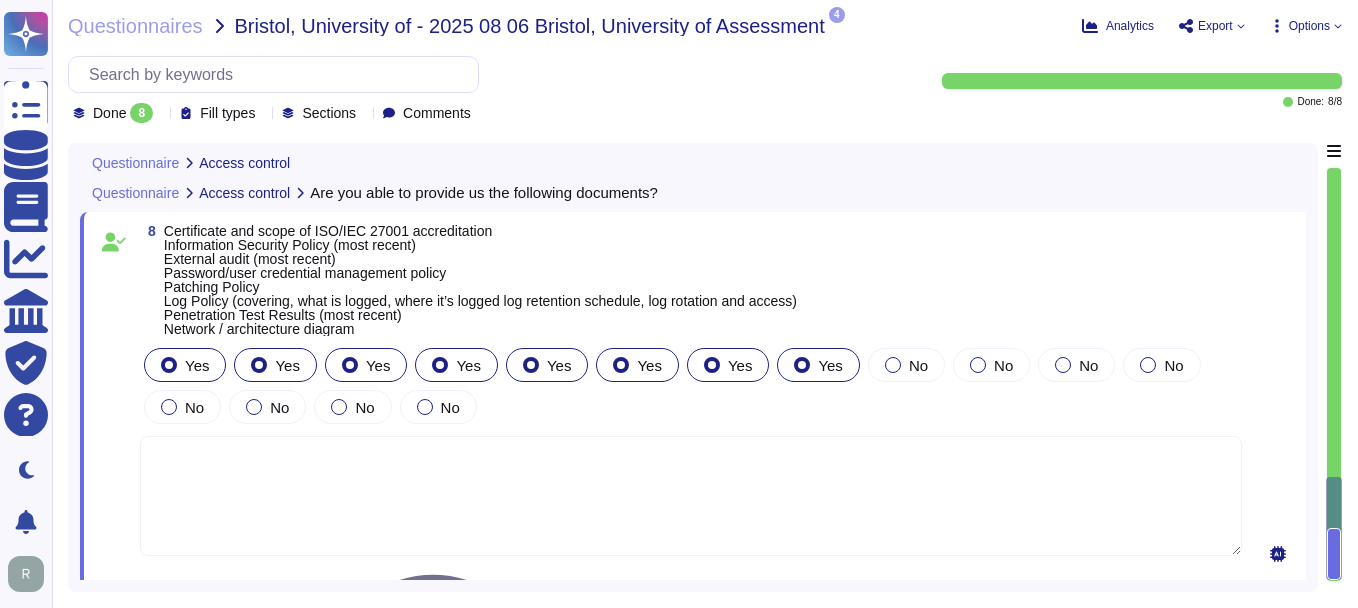 click 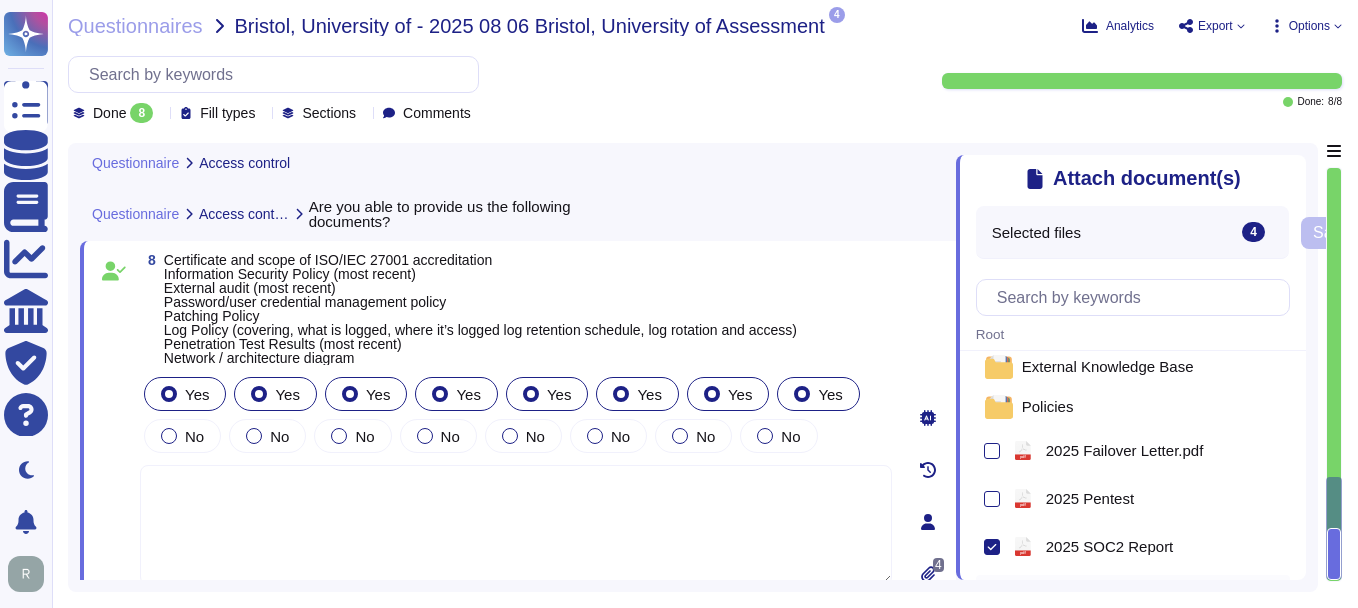 scroll, scrollTop: 100, scrollLeft: 0, axis: vertical 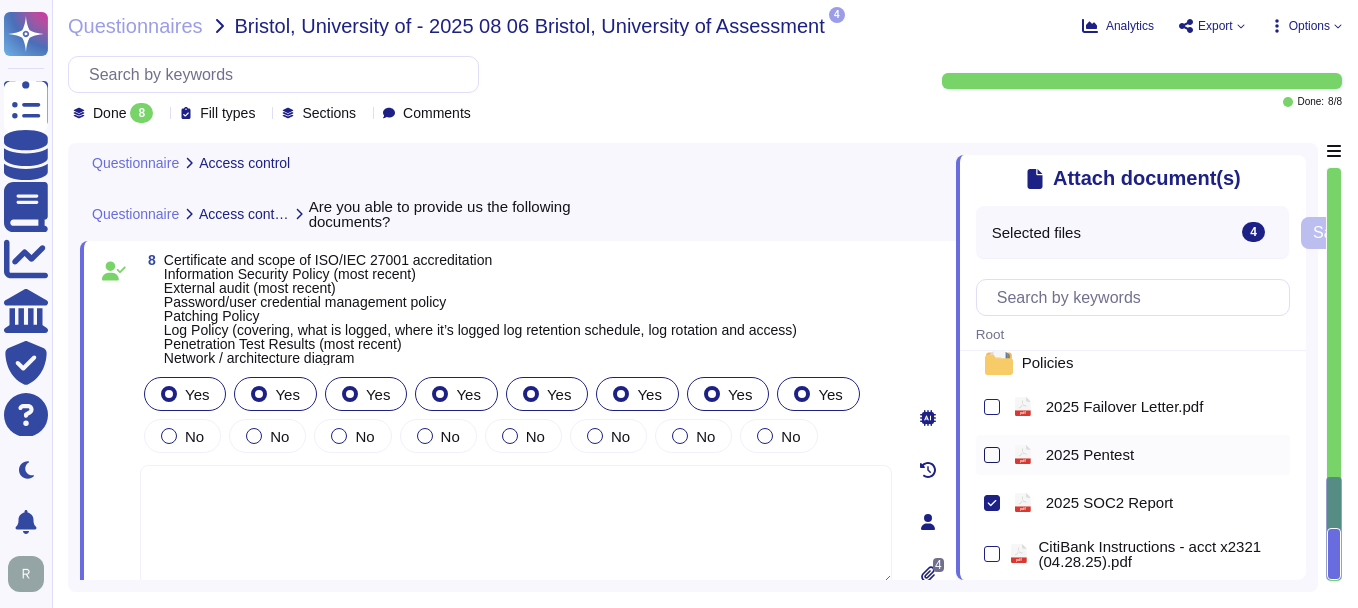 click at bounding box center (992, 455) 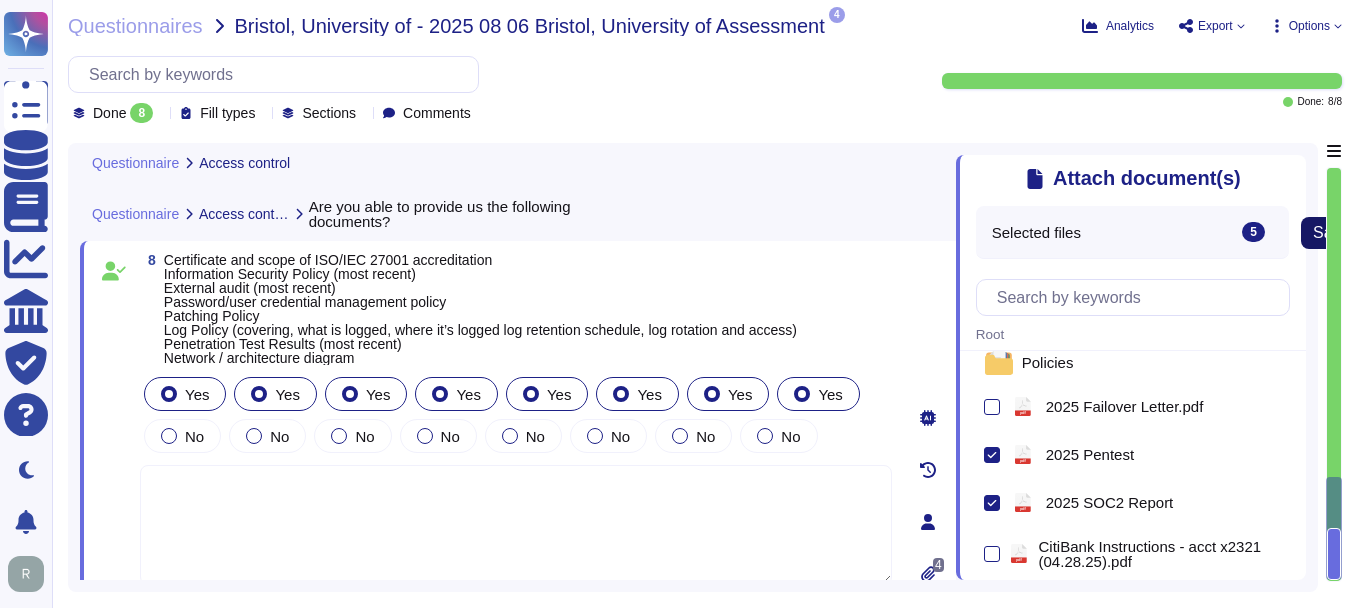 click on "Save" at bounding box center (1331, 233) 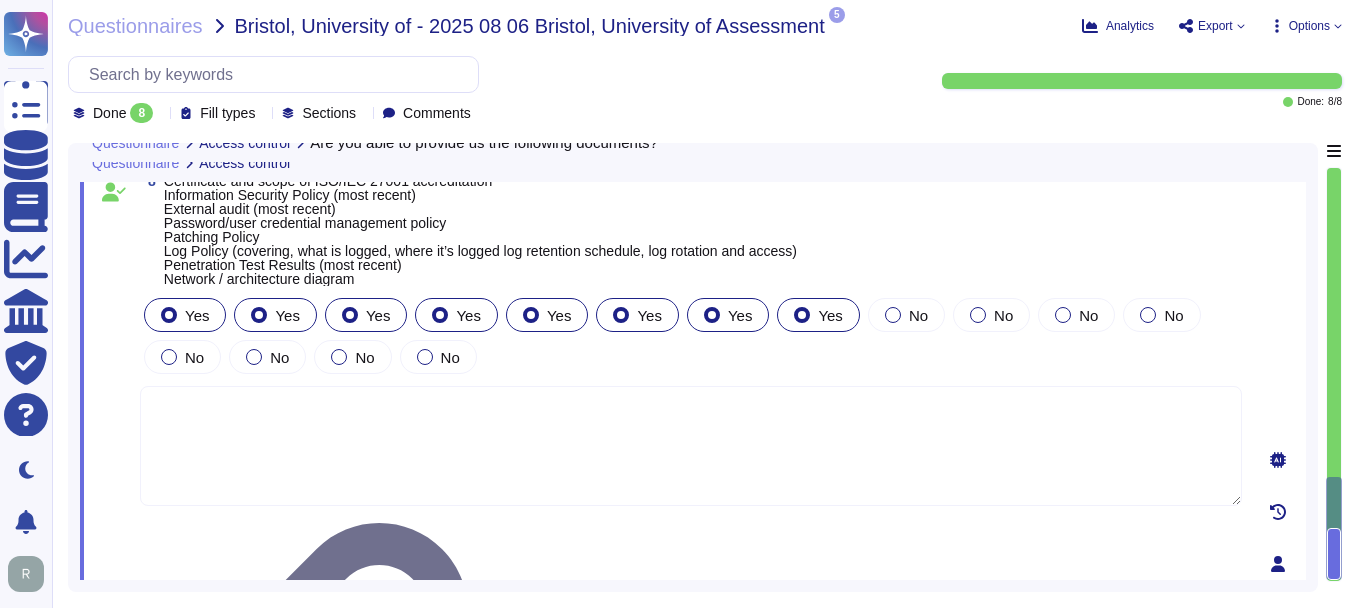 scroll, scrollTop: 3994, scrollLeft: 0, axis: vertical 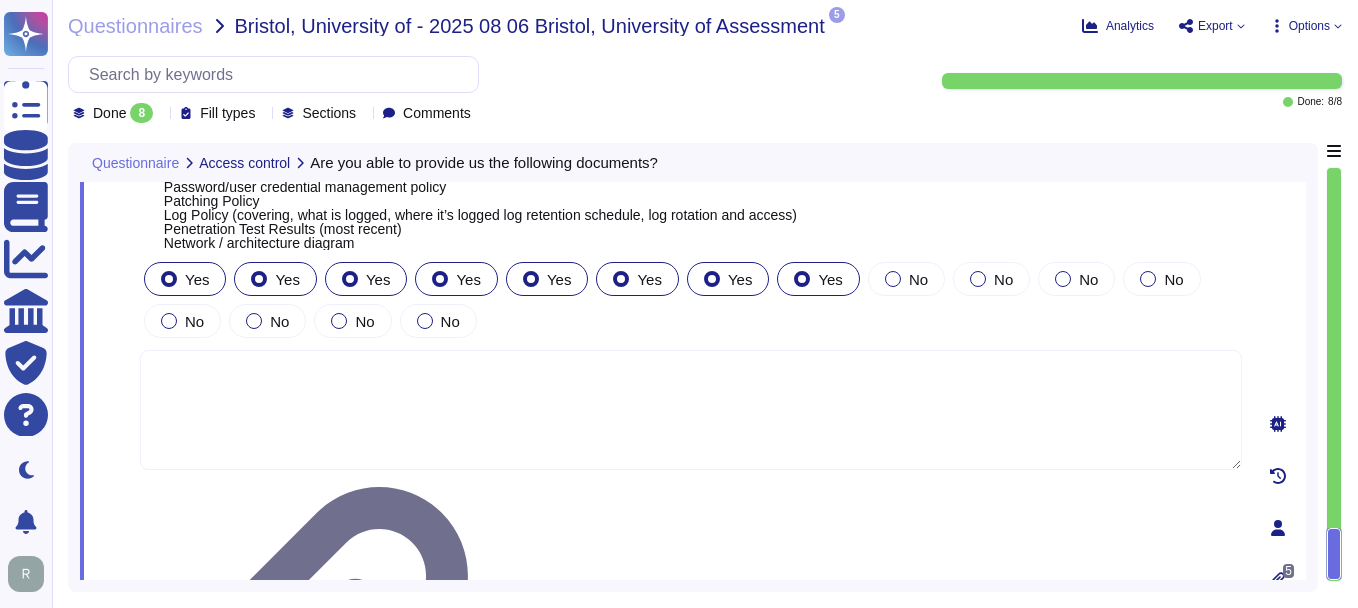 click on "5" at bounding box center (1288, 571) 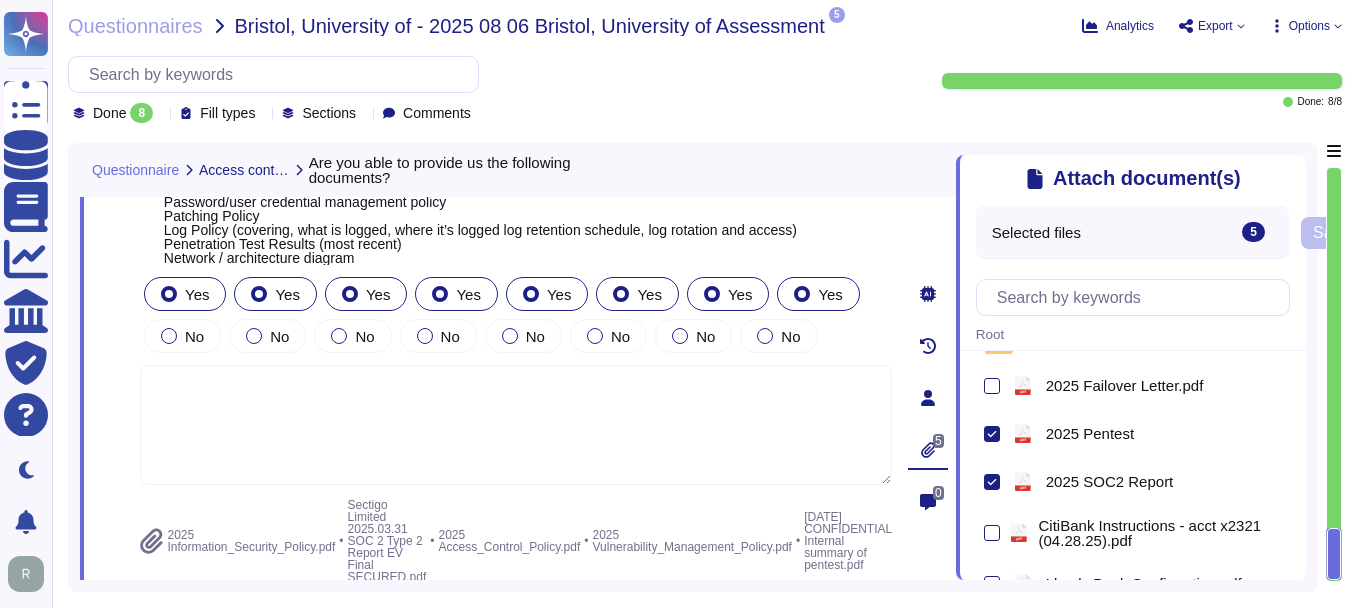 scroll, scrollTop: 0, scrollLeft: 0, axis: both 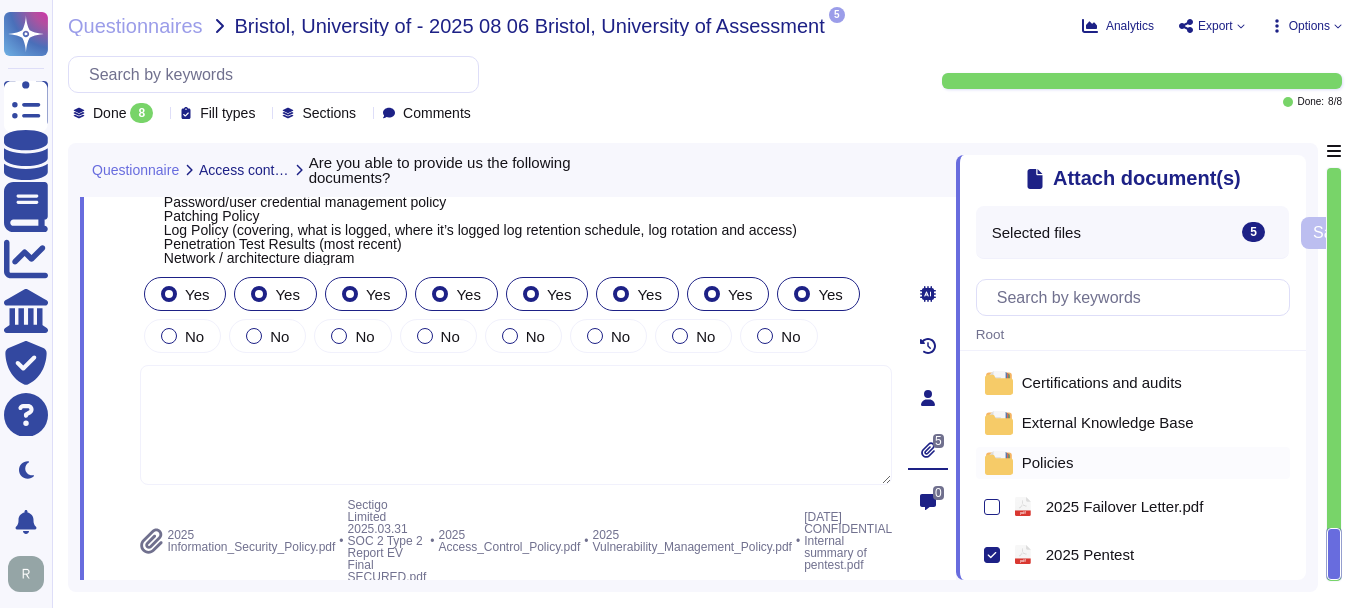 click on "Policies" at bounding box center [1048, 462] 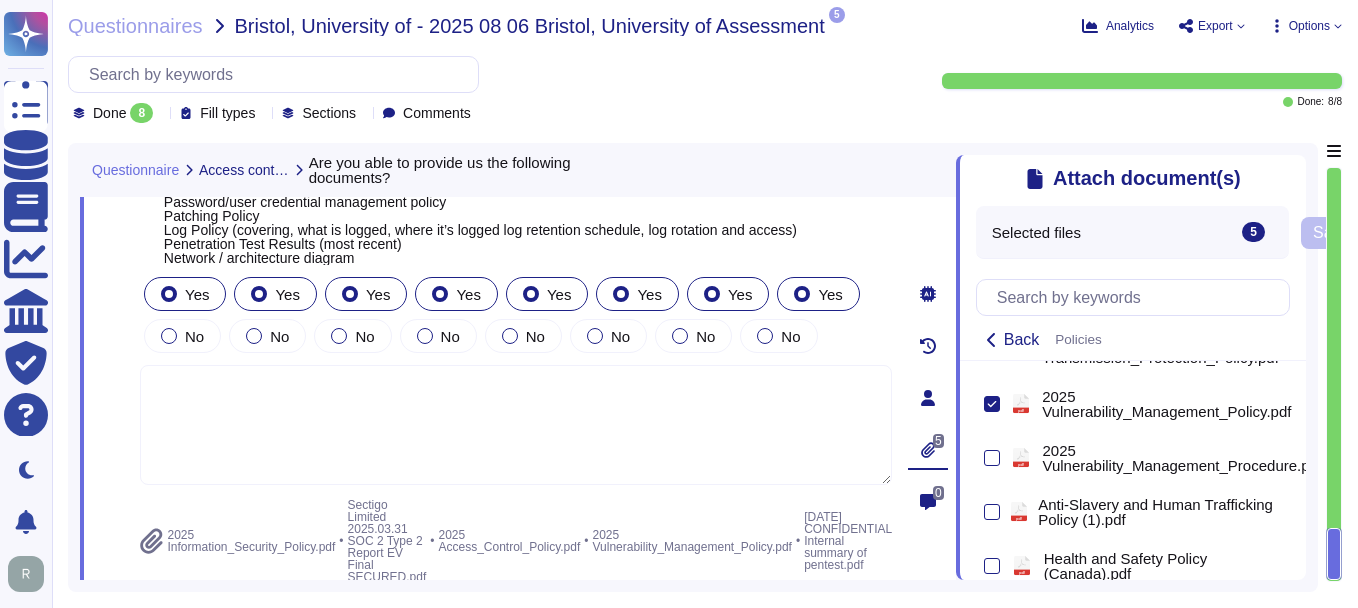 scroll, scrollTop: 901, scrollLeft: 0, axis: vertical 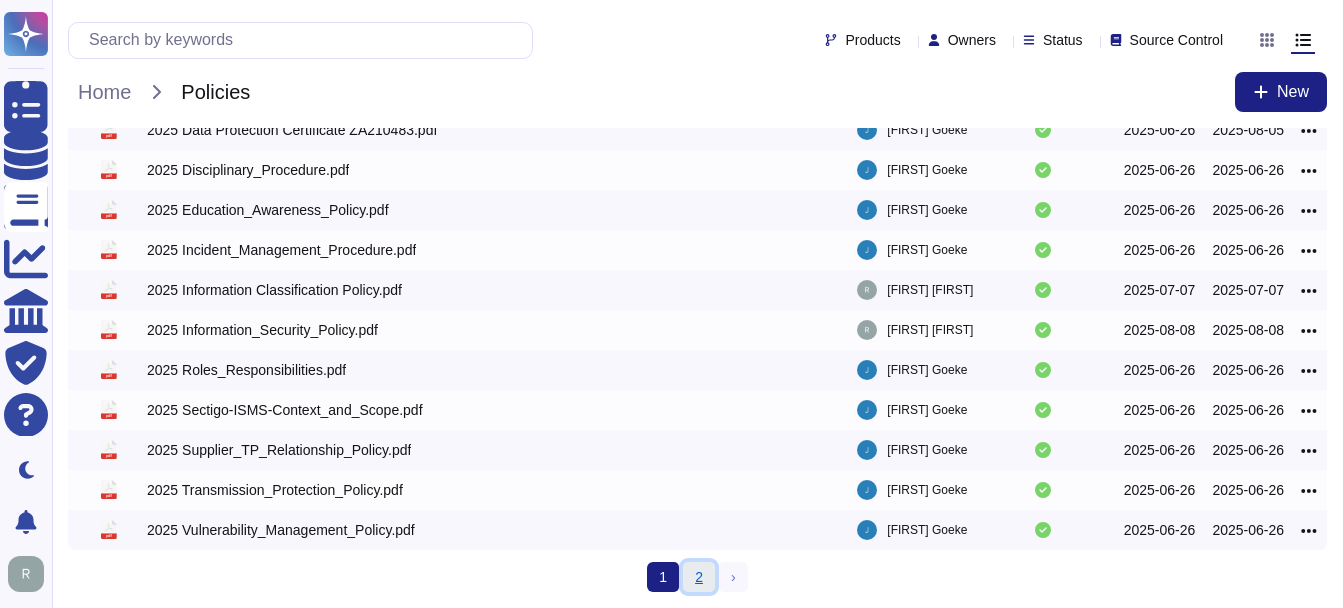 click on "2" at bounding box center (699, 577) 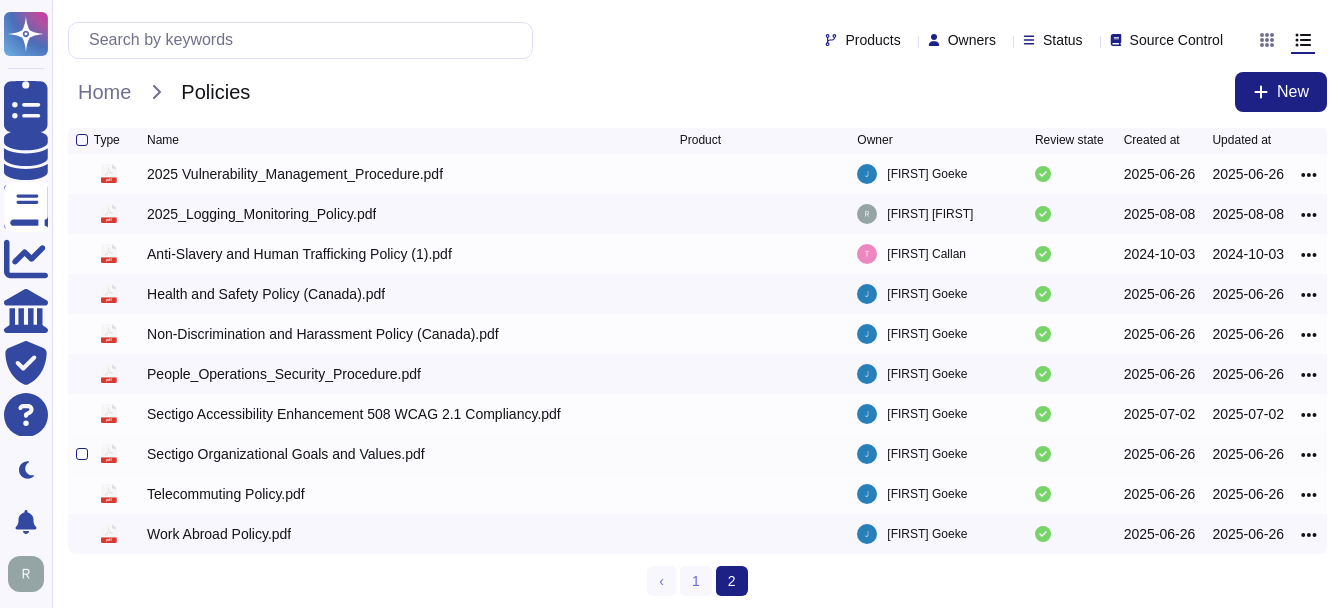 scroll, scrollTop: 0, scrollLeft: 0, axis: both 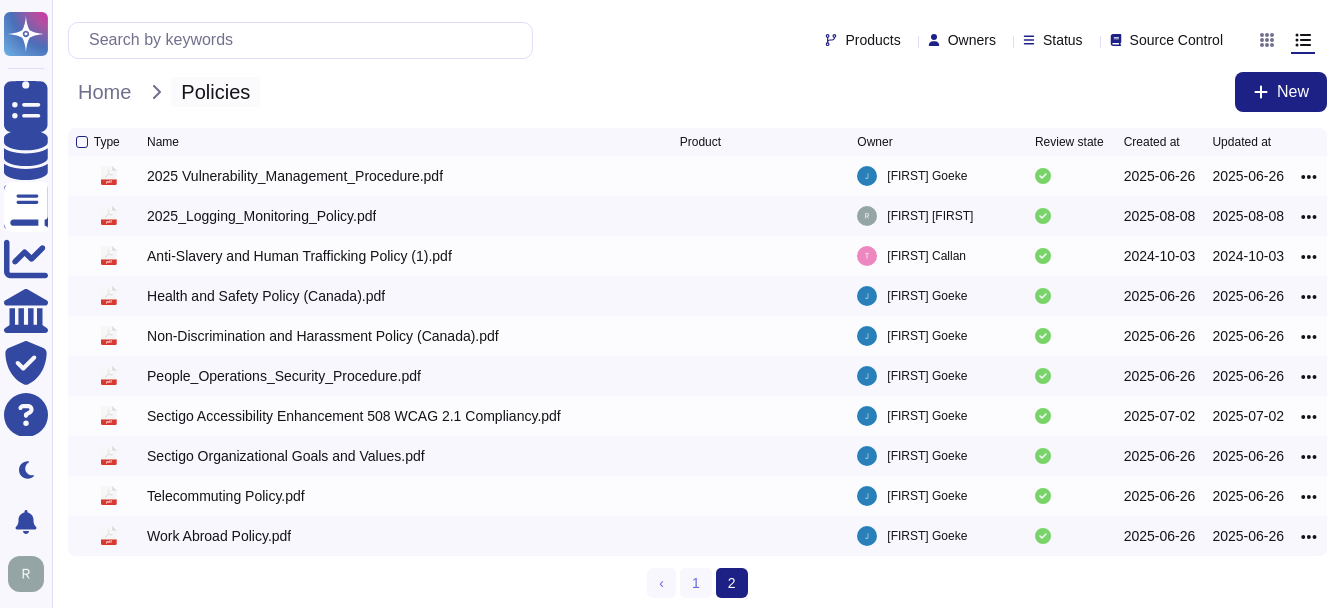 click on "Policies" at bounding box center (215, 92) 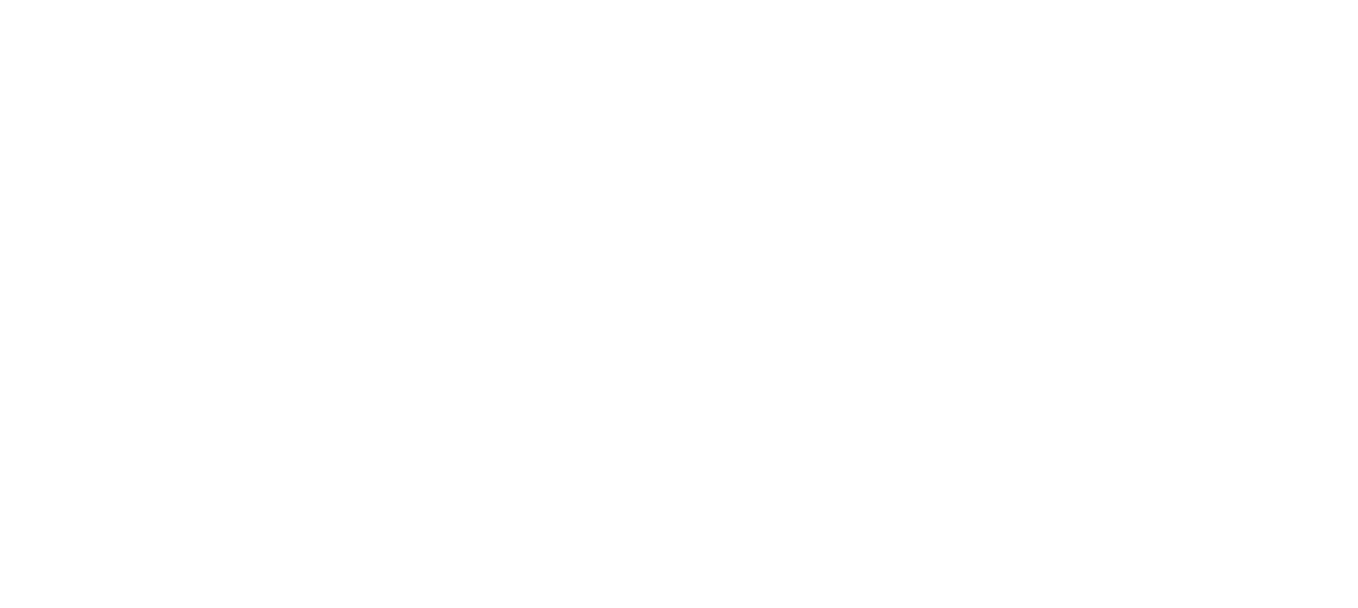 scroll, scrollTop: 0, scrollLeft: 0, axis: both 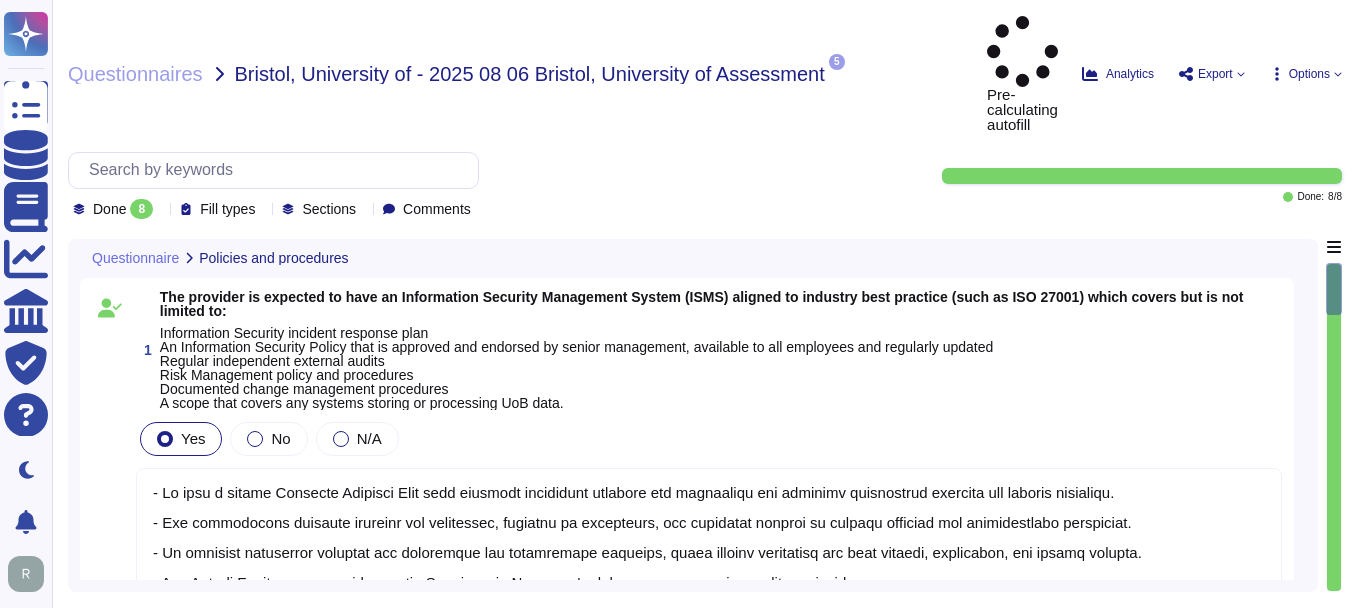 type on "- We have a formal Incident Response Plan that includes documented policies and procedures for managing information security and privacy incidents.
- Our information security policies are documented, approved by management, and regularly updated to address business and technological challenges.
- We maintain documented policies and procedures for information security, which include guidelines for data privacy, encryption, and access control.
- Our Change Management policy includes Information Security's approval before implementing changes.
- We have a comprehensive Information Security Management System (ISMS) aligned with ISO 27001, which includes risk management procedures.
- Our policies are regularly reviewed and updated, and we maintain ISO 27001 certification.
- We conduct annual testing of our Incident Response Plan to ensure its effectiveness.
- We have a centralized incident management tool to support our response efforts.
- Our policies cover various aspects, including systems th..." 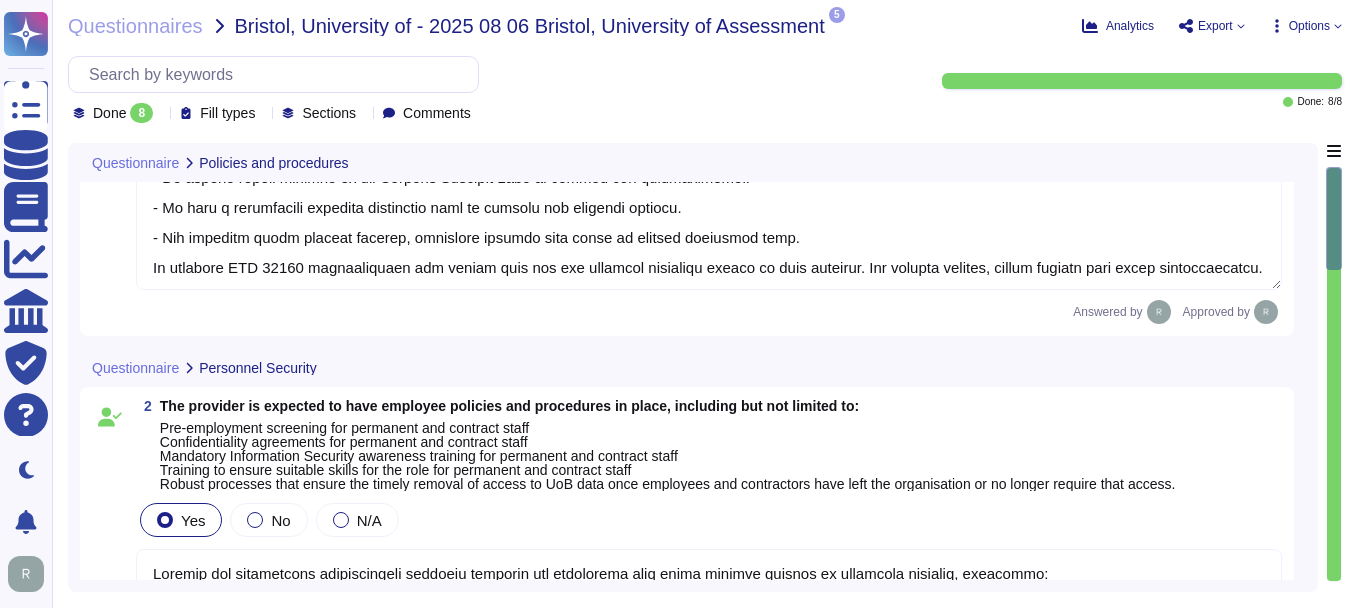 scroll, scrollTop: 400, scrollLeft: 0, axis: vertical 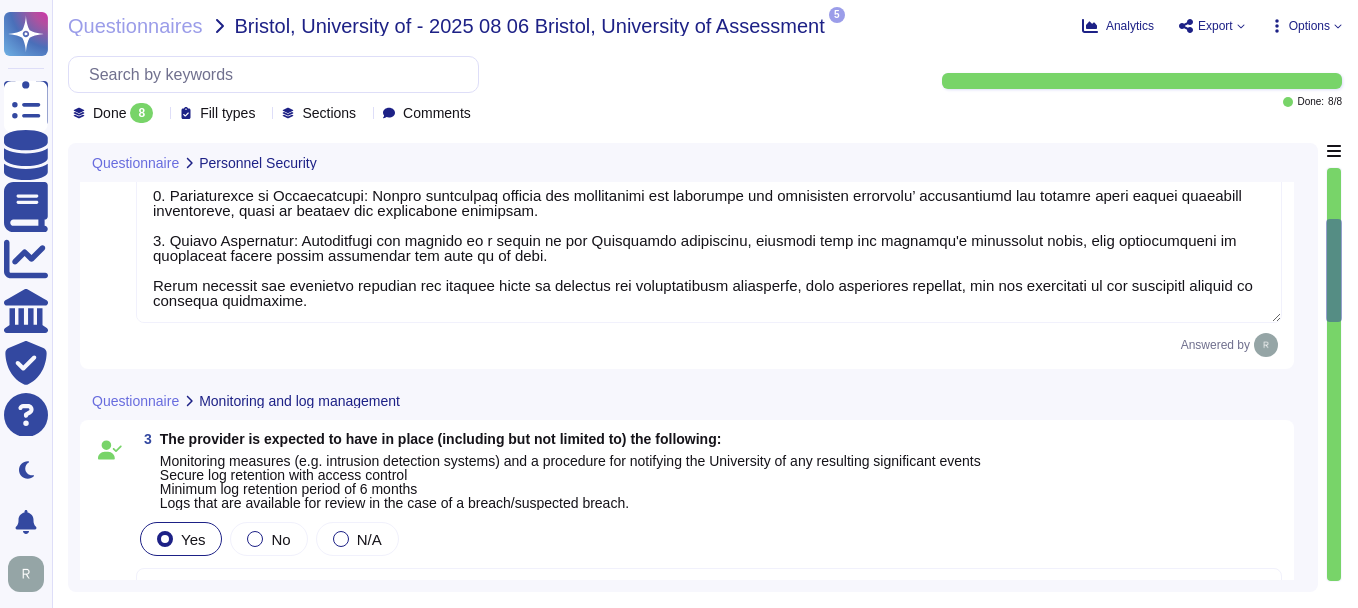type on "Sectigo has established comprehensive monitoring measures, including a centralized logging system that captures all security-relevant events, ensuring effective management of audit and security logs. Our logs are encrypted, timestamped, and securely stored, with access restricted to authorized personnel.
We retain audit trails for detecting and responding to cybersecurity events for a period of three years, which exceeds the minimum log retention period of 6 months. Logs are available for review in the case of a breach or suspected breach, and regular reviews are conducted by our security team, overseen by the CISO, to monitor for suspicious activities." 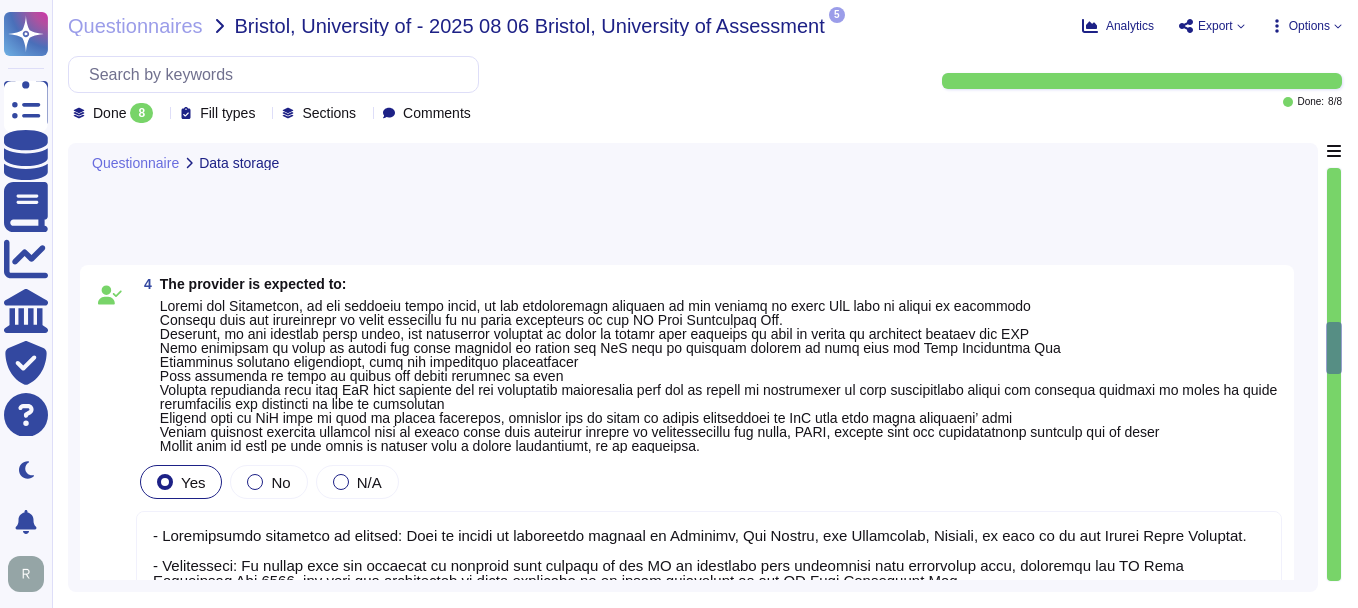 type on "Sectigo has established comprehensive processes to ensure the security and integrity of systems handling sensitive information, which include the following measures:
1. System Hardening Measures: We enforce system hardening standards for workstations, servers, and network devices, ensuring that all systems are configured securely. This includes maintaining up-to-date and supported operating systems, applications, and middleware, as well as the removal of non-essential services.
2. Patching Schedule: Our patch management procedures dictate that critical vulnerabilities are patched within four days and high vulnerabilities within 30 days. We apply and verify all available high-risk security patches at least monthly, ensuring a structured approach to patch deployment.
3. Regular System Reviews: We conduct regular internal and external vulnerability scans and penetration tests to identify and address vulnerabilities. Our security team oversees these processes, and we also perform compliance scans to verify ..." 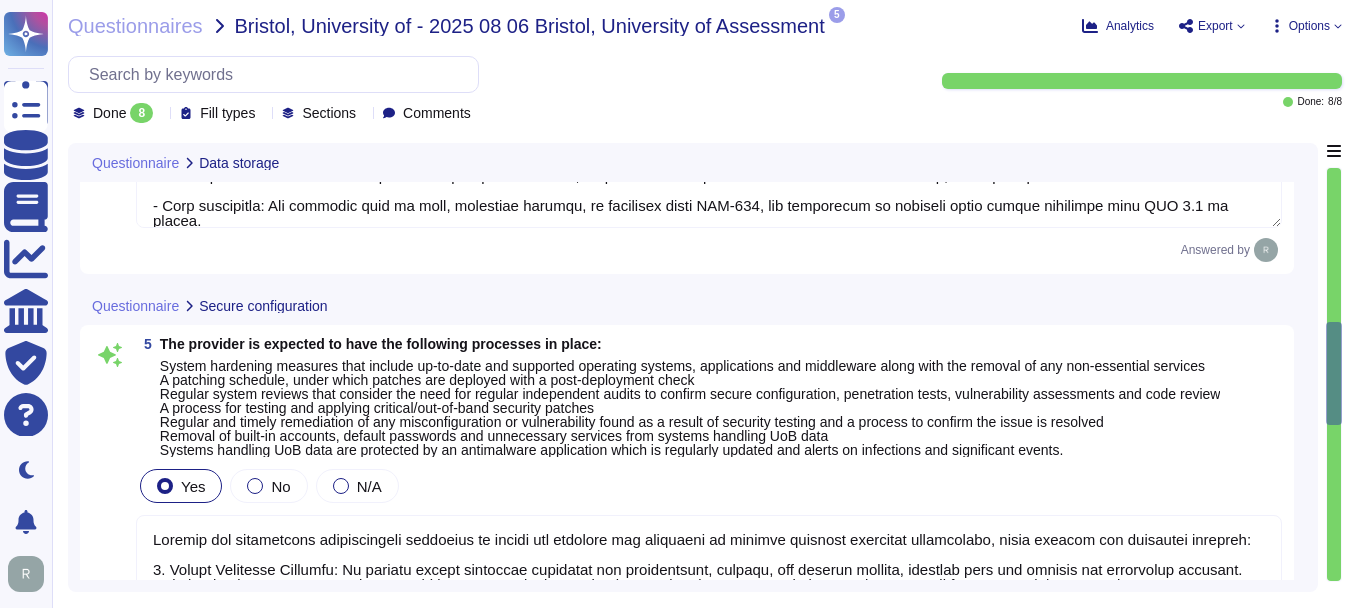scroll, scrollTop: 2500, scrollLeft: 0, axis: vertical 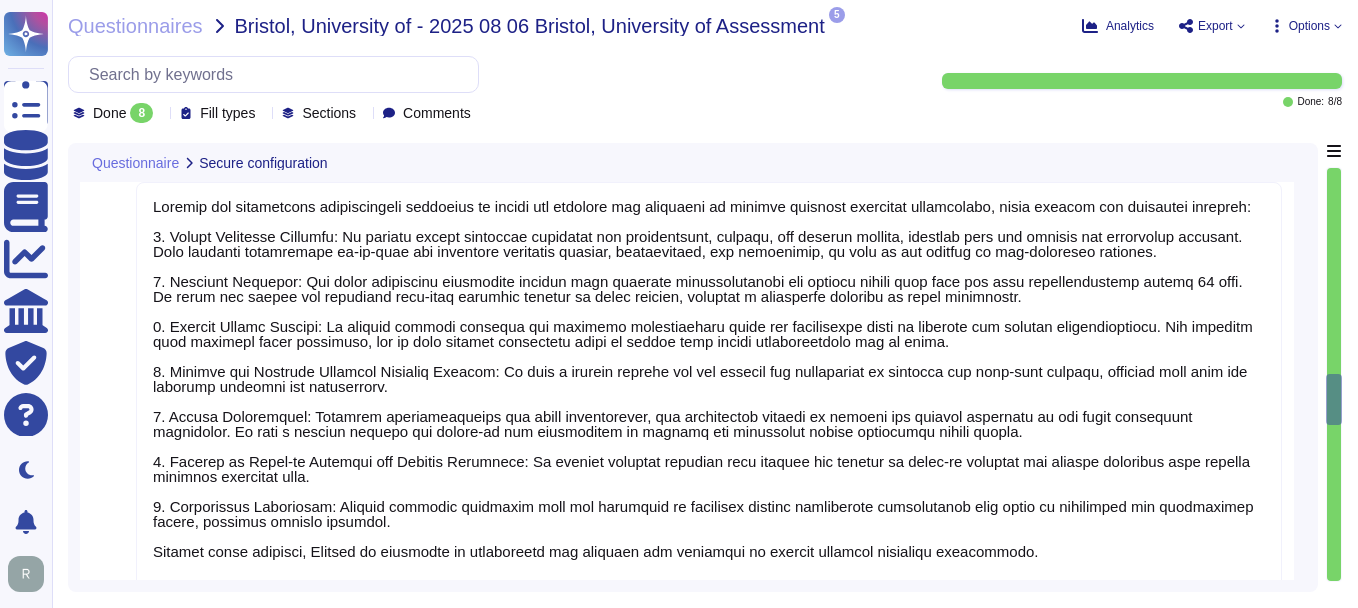 type on "All sensitive data in transit is encrypted using TLS 1.2 or higher, which is a strong encryption protocol. This encryption is enforced during ingress and egress, ensuring that sensitive information remains unreadable to unauthorized parties as it moves across networks. We prioritize the security of data in transit and implement strong access controls, including multi-factor authentication, to further enhance security. Our commitment to using secure protocols and encryption effectively addresses the risks associated with data transmission, thereby ensuring the integrity and confidentiality of sensitive data." 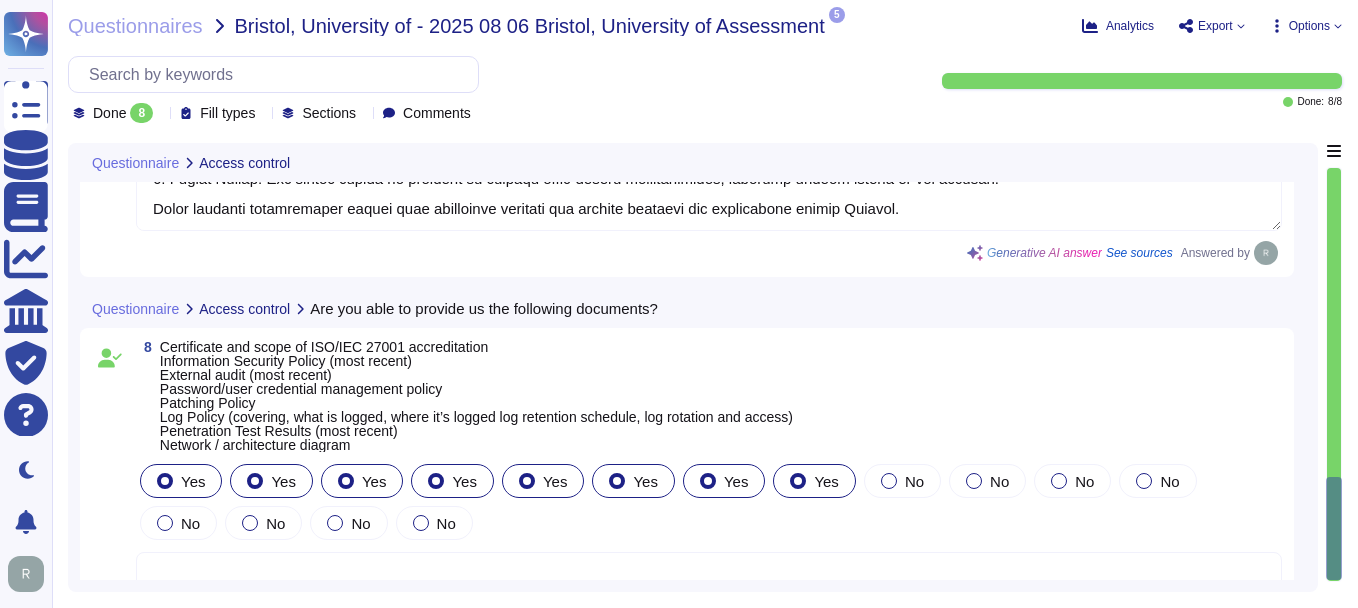 scroll, scrollTop: 3928, scrollLeft: 0, axis: vertical 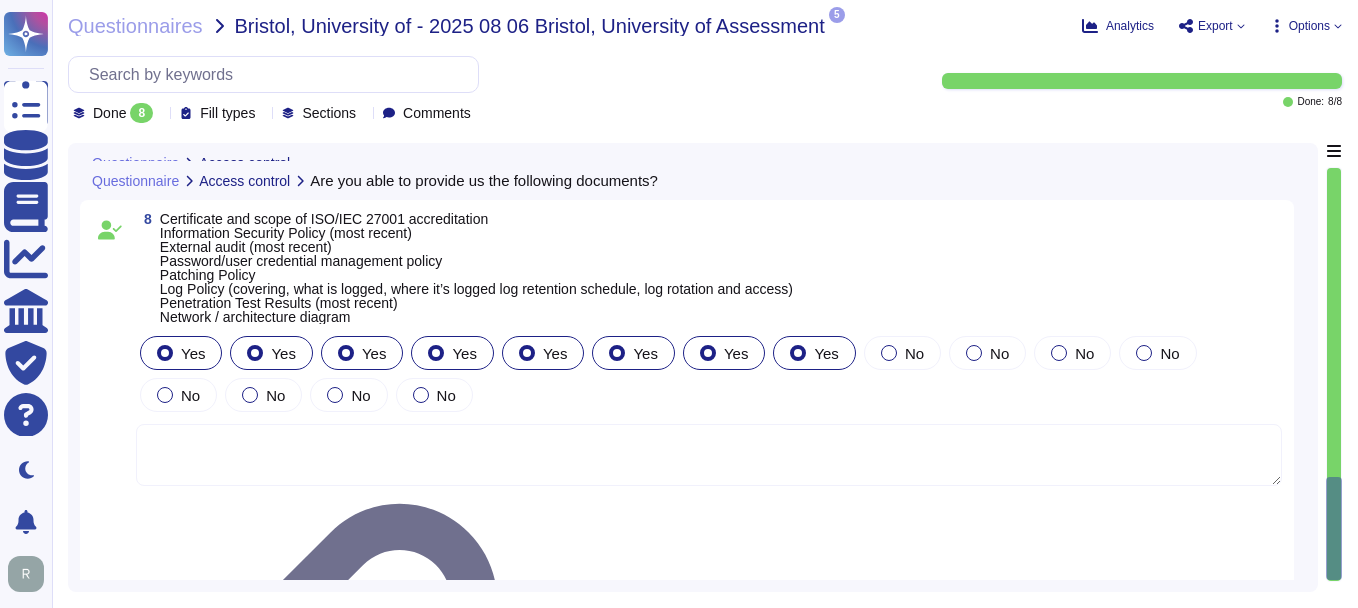 click at bounding box center (709, 455) 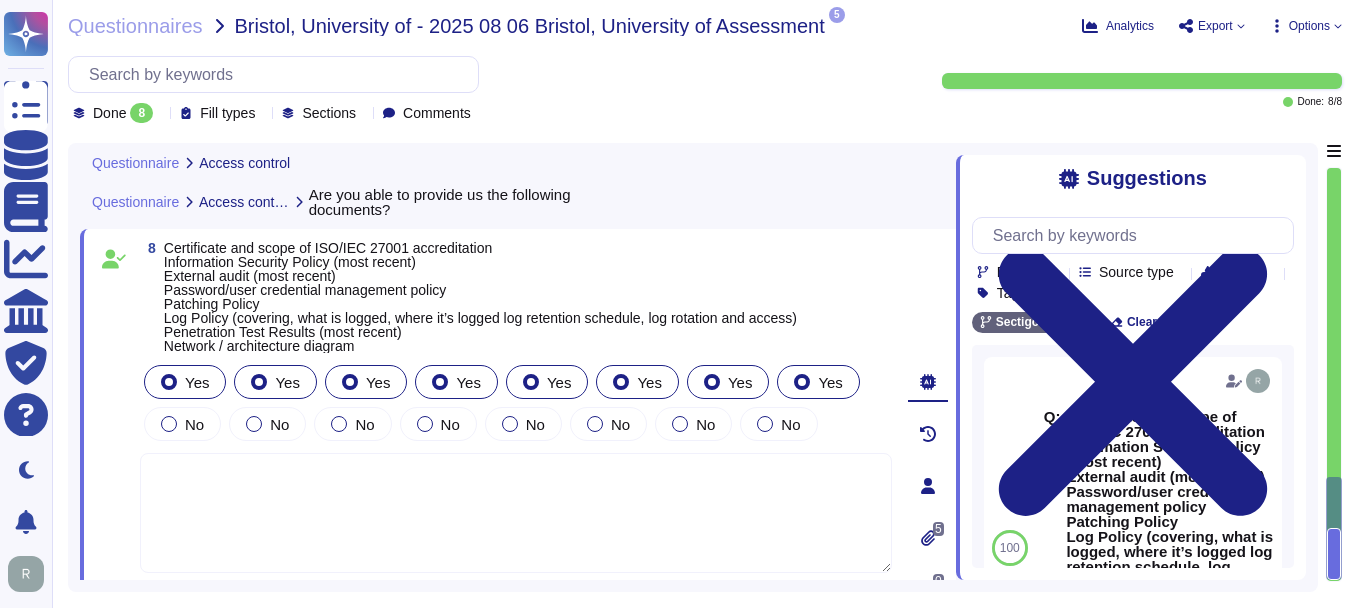 click on "5" at bounding box center (938, 529) 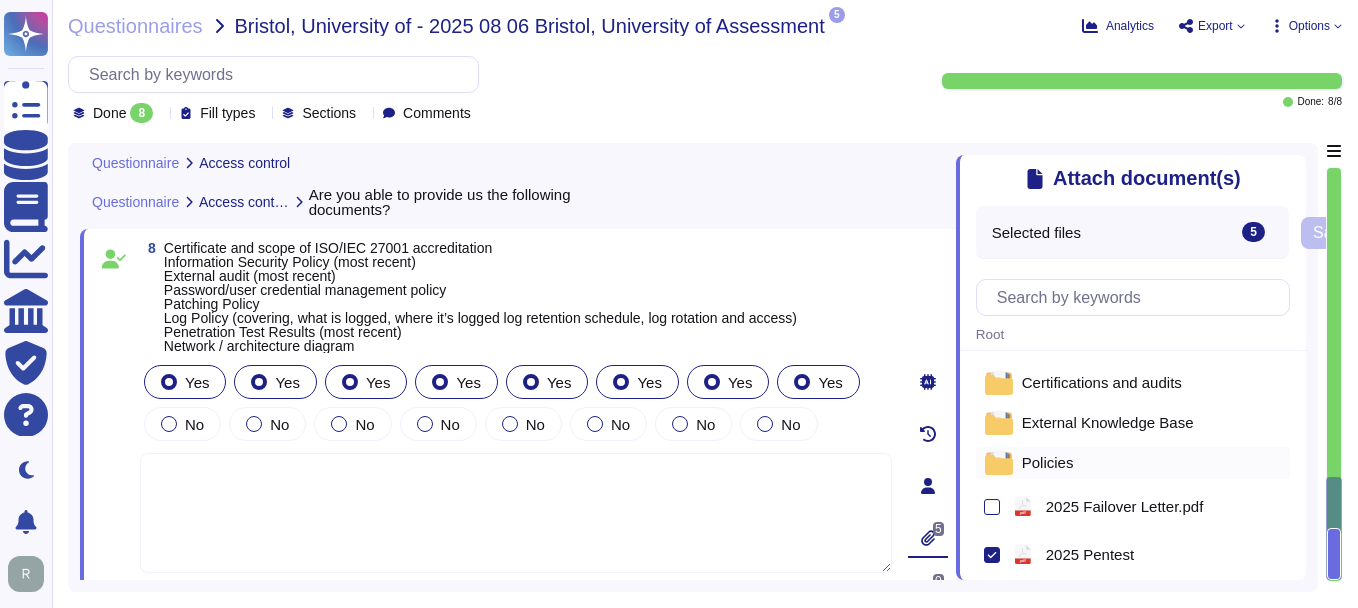 click on "Policies" at bounding box center [1133, 463] 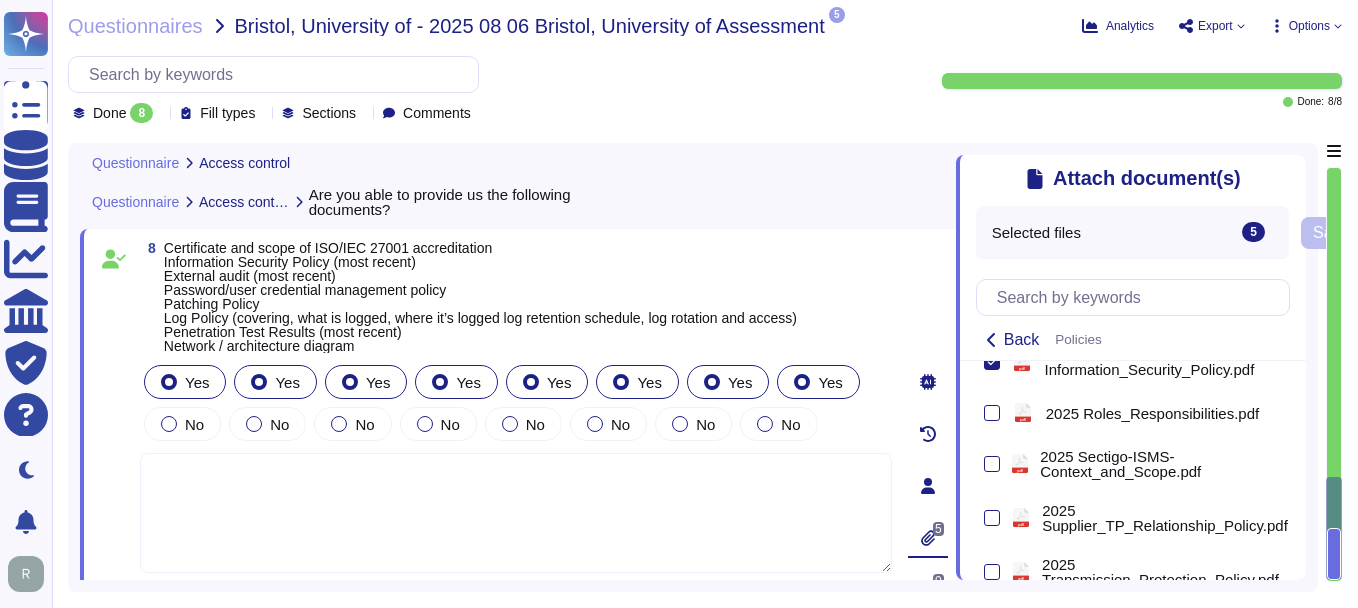 scroll, scrollTop: 749, scrollLeft: 0, axis: vertical 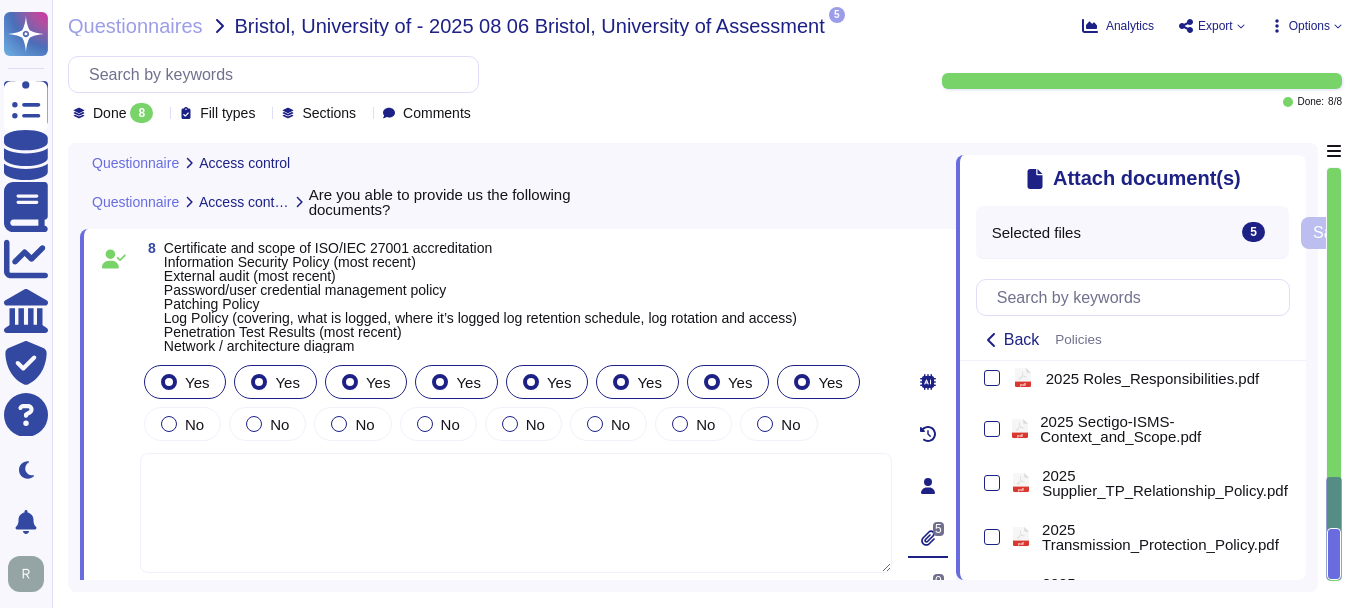 click 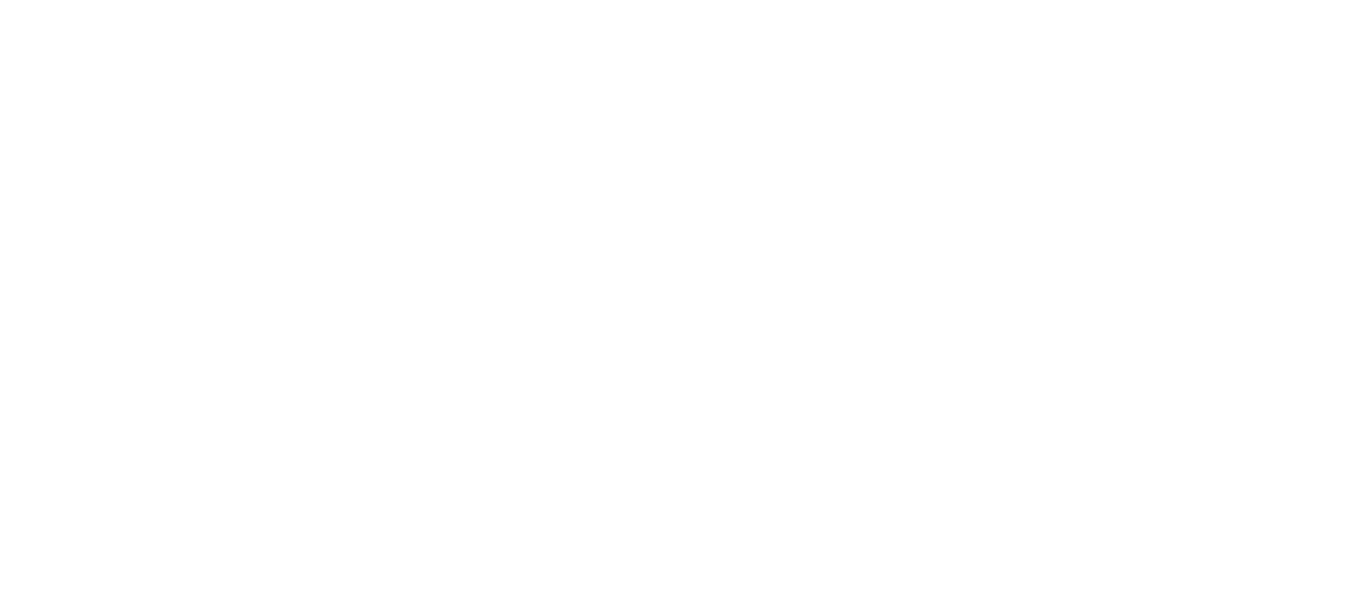 scroll, scrollTop: 0, scrollLeft: 0, axis: both 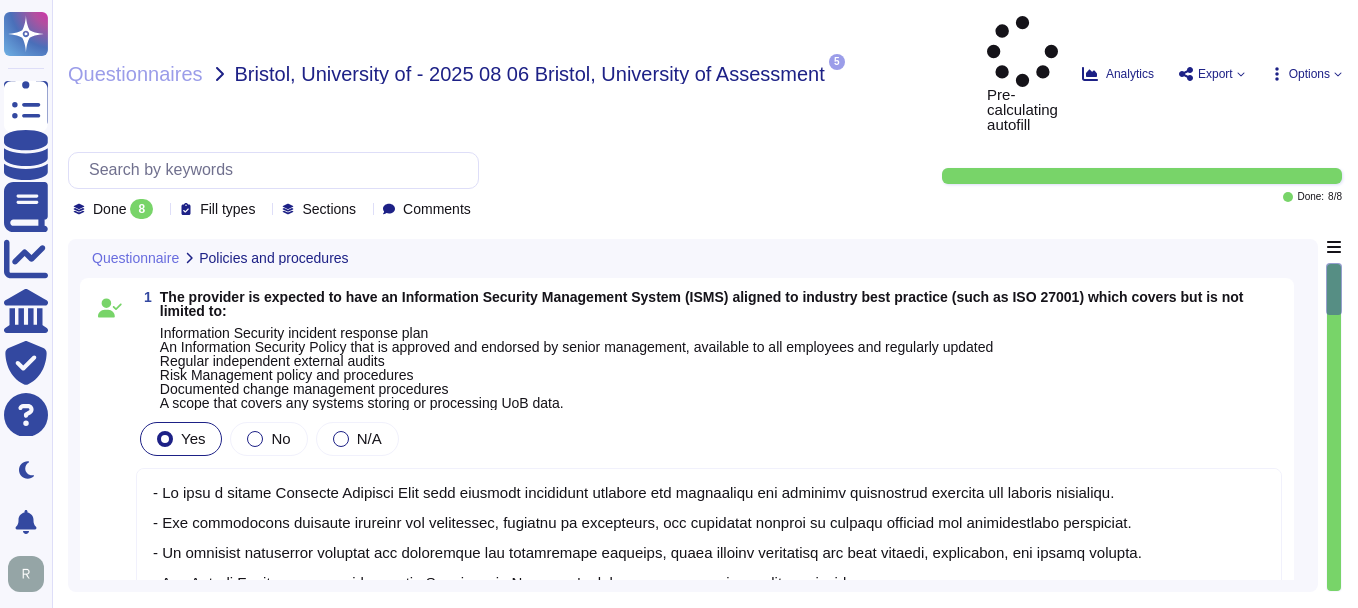 type on "- We have a formal Incident Response Plan that includes documented policies and procedures for managing information security and privacy incidents.
- Our information security policies are documented, approved by management, and regularly updated to address business and technological challenges.
- We maintain documented policies and procedures for information security, which include guidelines for data privacy, encryption, and access control.
- Our Change Management policy includes Information Security's approval before implementing changes.
- We have a comprehensive Information Security Management System (ISMS) aligned with ISO 27001, which includes risk management procedures.
- Our policies are regularly reviewed and updated, and we maintain ISO 27001 certification.
- We conduct annual testing of our Incident Response Plan to ensure its effectiveness.
- We have a centralized incident management tool to support our response efforts.
- Our policies cover various aspects, including systems th..." 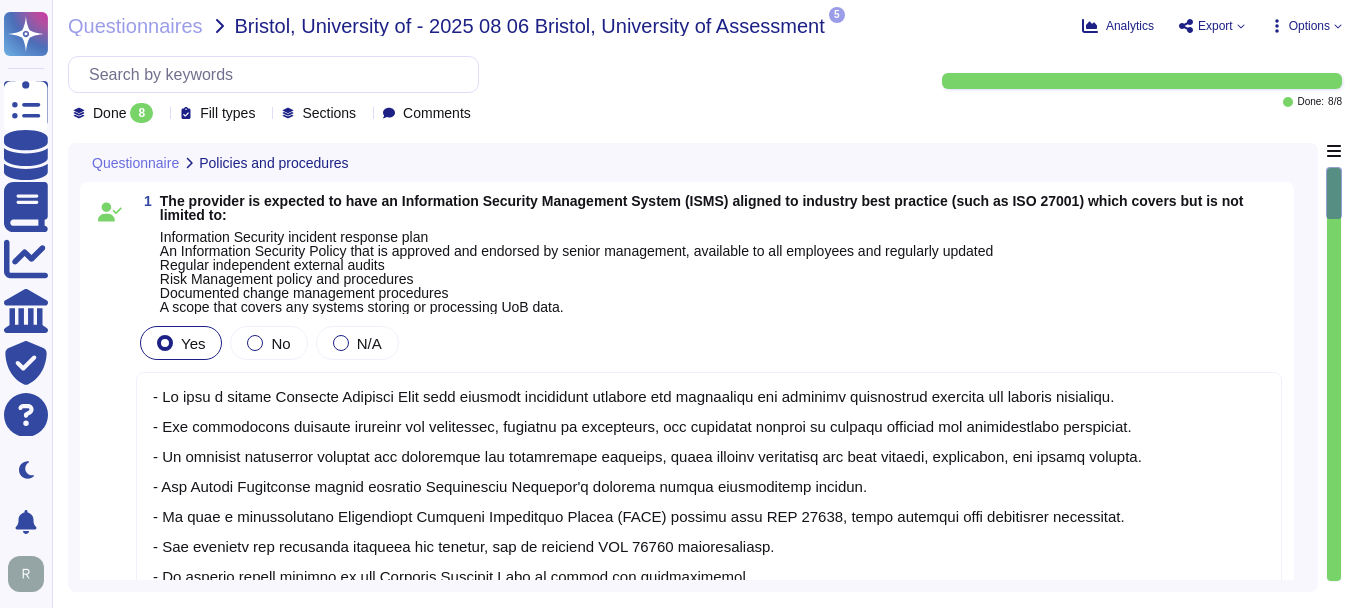 scroll, scrollTop: 2, scrollLeft: 0, axis: vertical 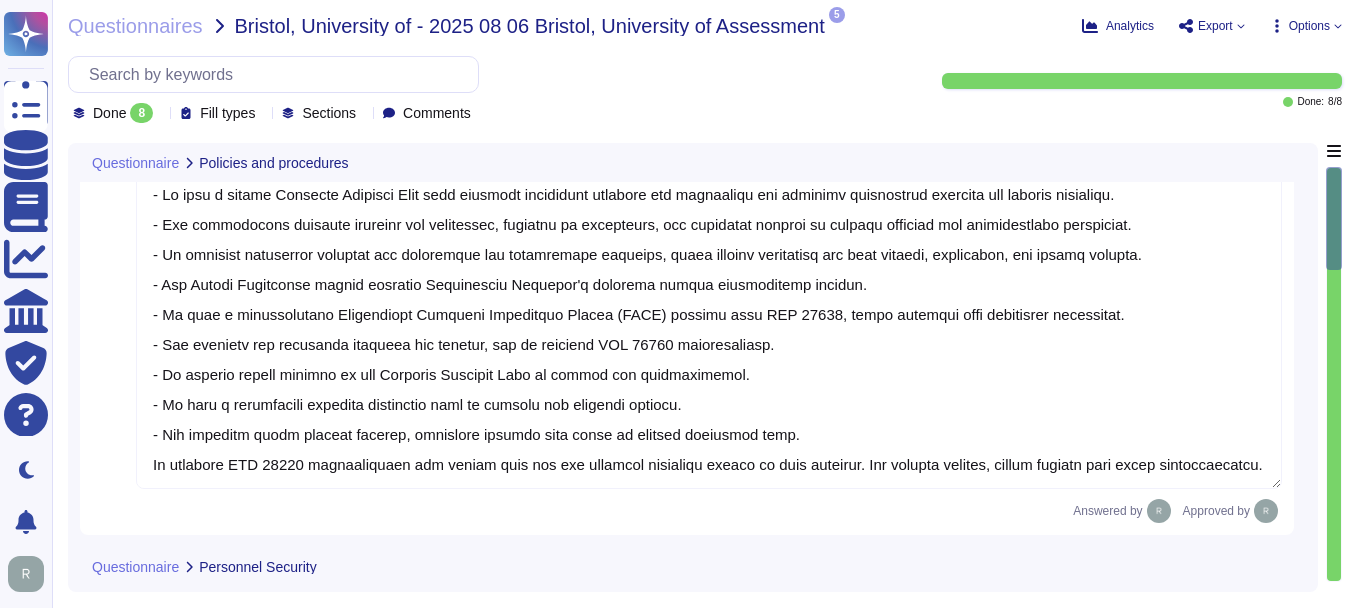 type on "Sectigo has established comprehensive monitoring measures, including a centralized logging system that captures all security-relevant events, ensuring effective management of audit and security logs. Our logs are encrypted, timestamped, and securely stored, with access restricted to authorized personnel.
We retain audit trails for detecting and responding to cybersecurity events for a period of three years, which exceeds the minimum log retention period of 6 months. Logs are available for review in the case of a breach or suspected breach, and regular reviews are conducted by our security team, overseen by the CISO, to monitor for suspicious activities." 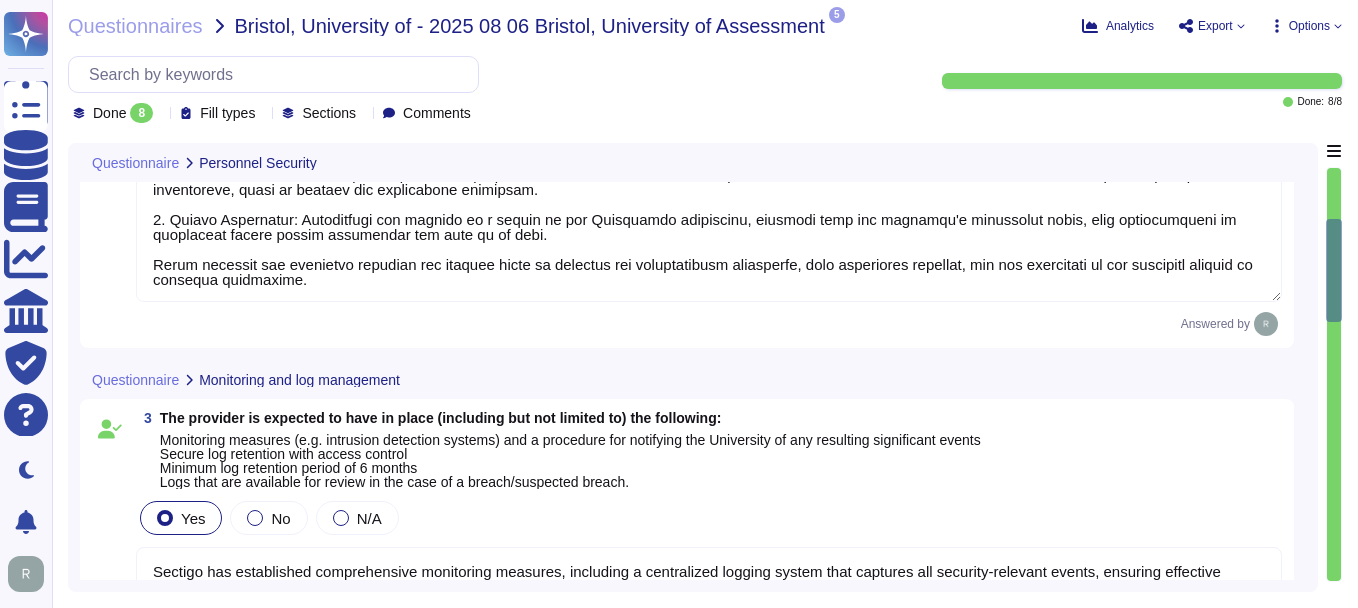 type on "- Geographical locations of systems: Data is stored in colocation centers in Secaucus, New Jersey, and Manchester, England, as well as on the Google Cloud Platform.
- Legislation: We ensure that any transfer of personal data outside of the UK is compliant with applicable data protection laws, including the UK Data Protection Act 2018, and that the legislation in these countries is at least equivalent to the UK Data Protection Act.
- Mitigating controls for data security outside the EEA: We implement appropriate safeguards for data protection, including compliance with the UK DPA 2018, data encryption, access controls, and strict monitoring and auditing processes. Customer data is virtually segmented from all others, and access to production systems is restricted to a very small number of senior trusted employees.
- Data deletion processes: We do not delete data.
- Separation of environments: Development, test, and staging environments are maintained as separate from the production environment.
- Secu..." 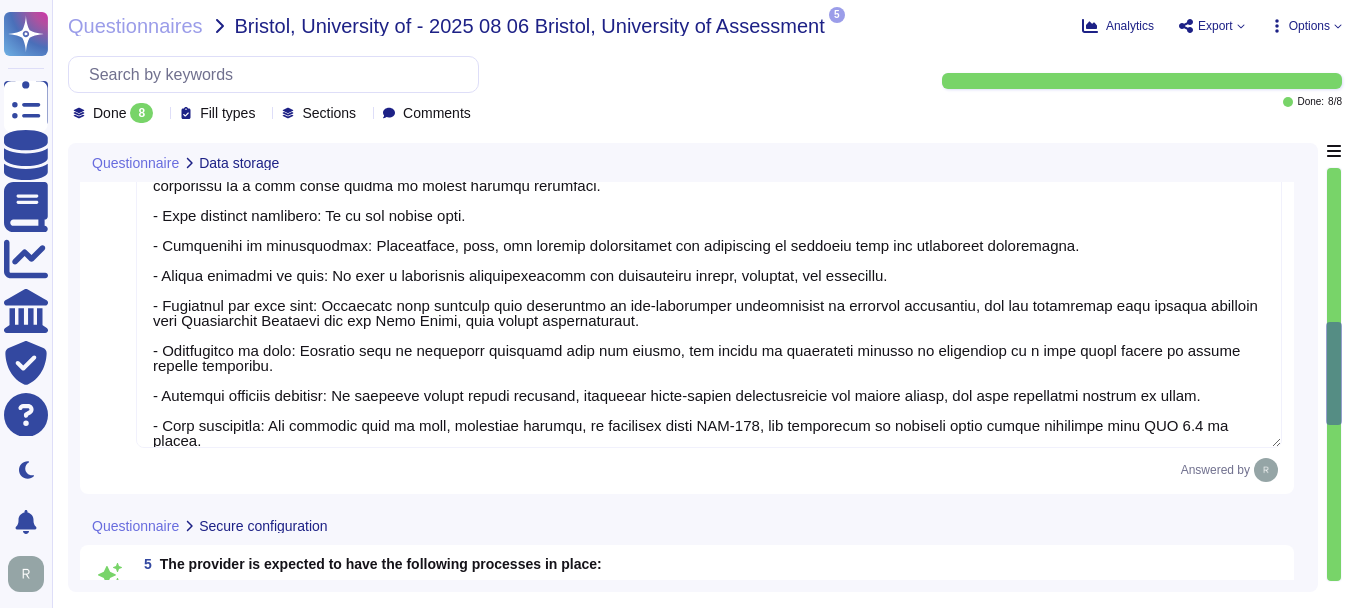 type on "Sectigo has established comprehensive processes to ensure the security and integrity of systems handling sensitive information, which include the following measures:
1. System Hardening Measures: We enforce system hardening standards for workstations, servers, and network devices, ensuring that all systems are configured securely. This includes maintaining up-to-date and supported operating systems, applications, and middleware, as well as the removal of non-essential services.
2. Patching Schedule: Our patch management procedures dictate that critical vulnerabilities are patched within four days and high vulnerabilities within 30 days. We apply and verify all available high-risk security patches at least monthly, ensuring a structured approach to patch deployment.
3. Regular System Reviews: We conduct regular internal and external vulnerability scans and penetration tests to identify and address vulnerabilities. Our security team oversees these processes, and we also perform compliance scans to verify ..." 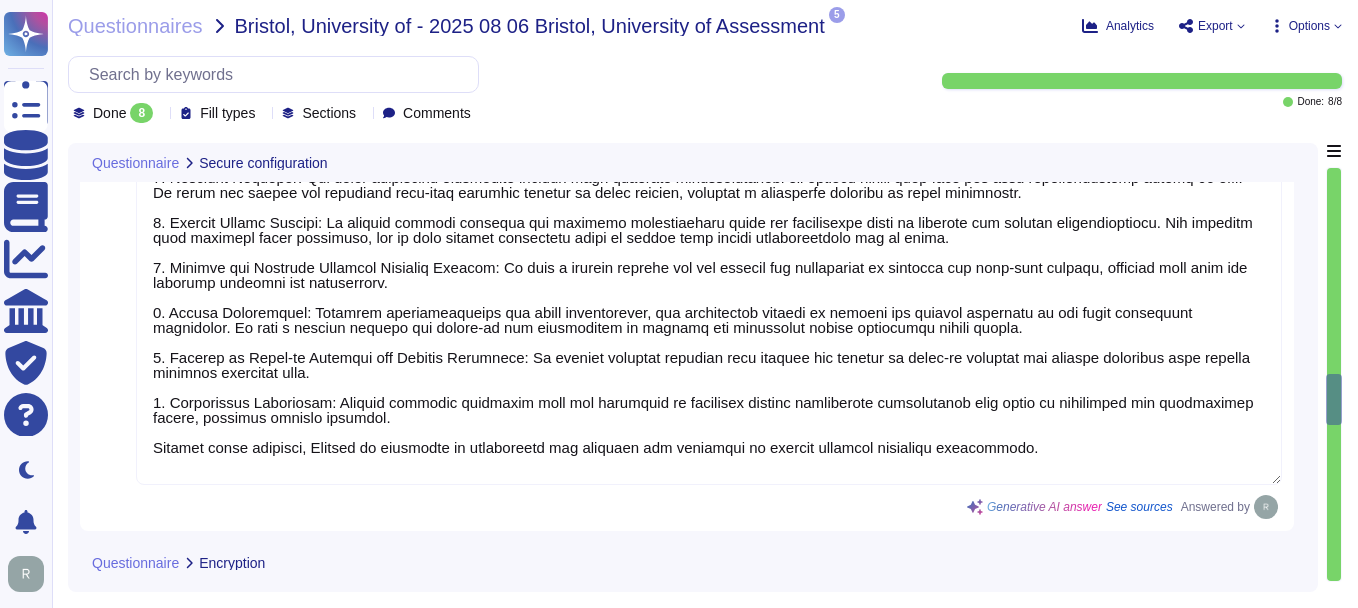 type on "All sensitive data in transit is encrypted using TLS 1.2 or higher, which is a strong encryption protocol. This encryption is enforced during ingress and egress, ensuring that sensitive information remains unreadable to unauthorized parties as it moves across networks. We prioritize the security of data in transit and implement strong access controls, including multi-factor authentication, to further enhance security. Our commitment to using secure protocols and encryption effectively addresses the risks associated with data transmission, thereby ensuring the integrity and confidentiality of sensitive data." 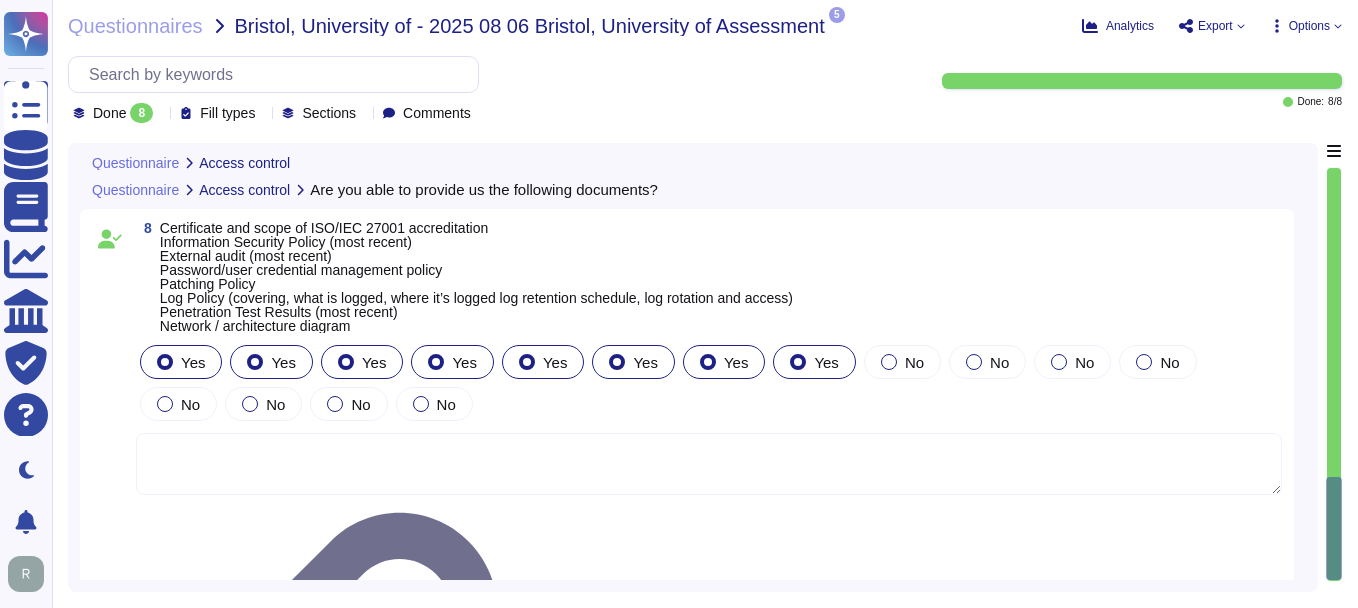 scroll, scrollTop: 3908, scrollLeft: 0, axis: vertical 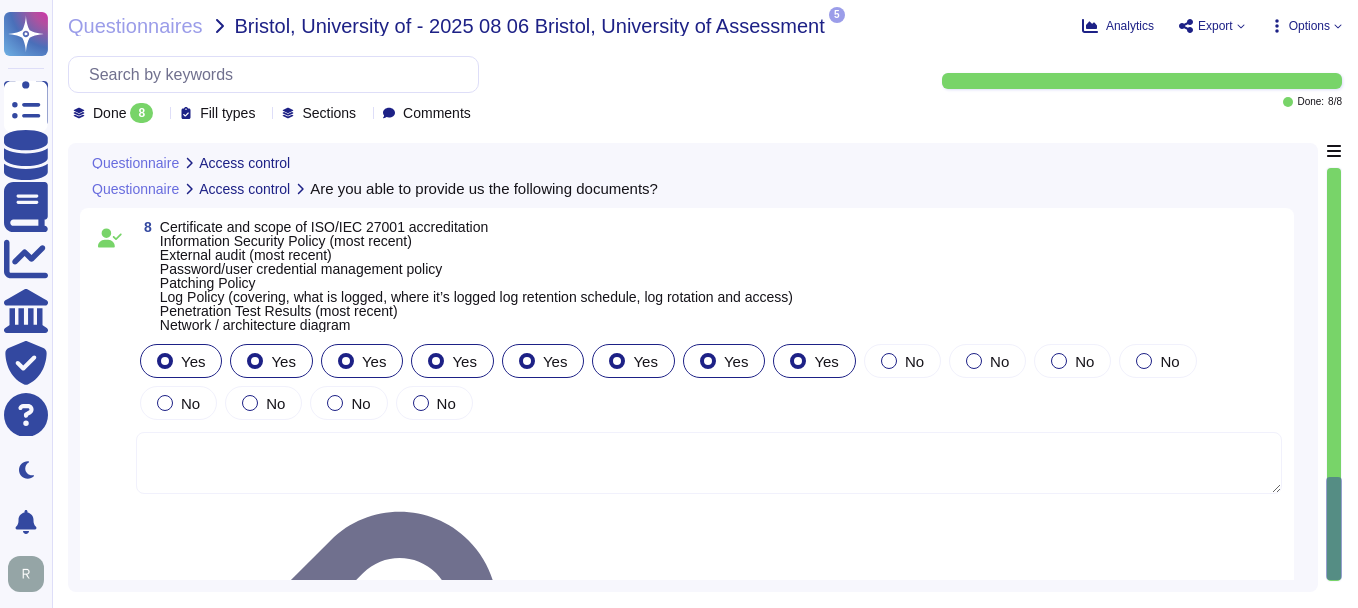click at bounding box center [709, 463] 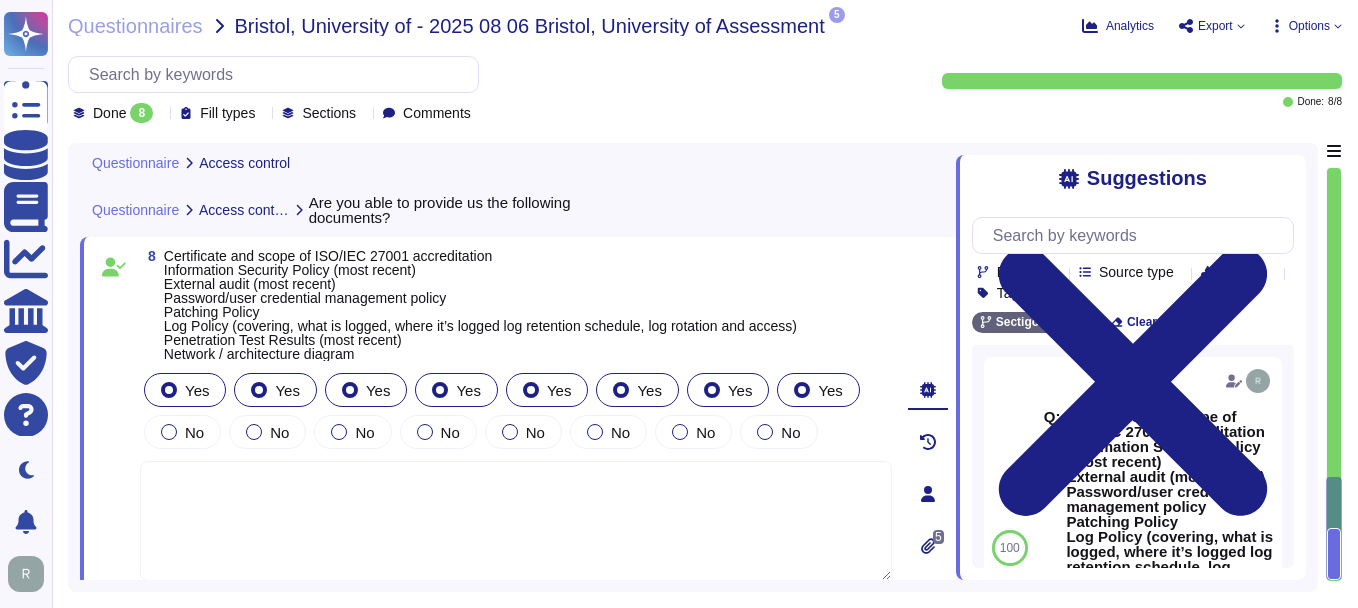 click 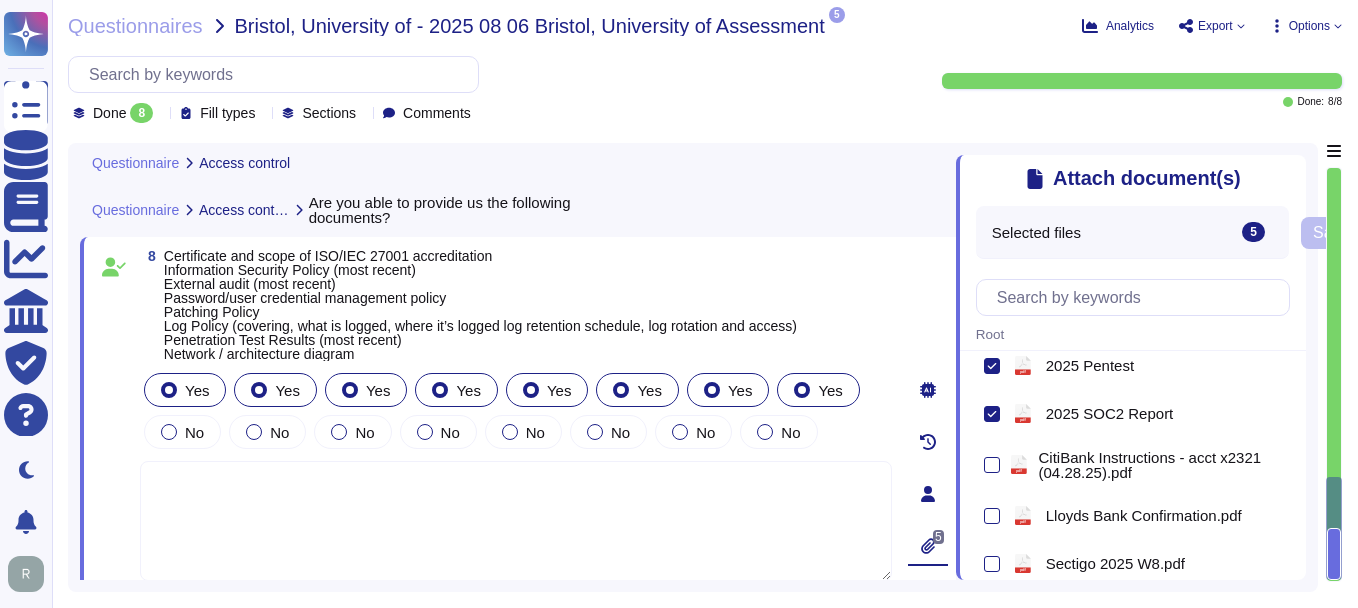 scroll, scrollTop: 75, scrollLeft: 0, axis: vertical 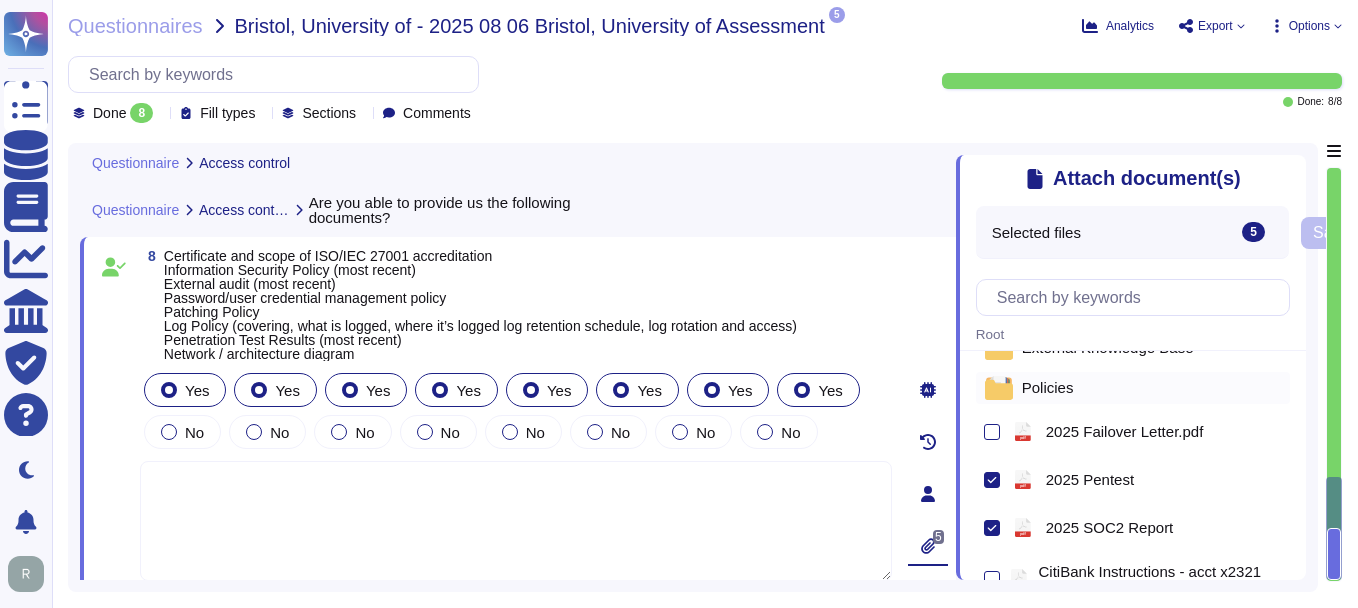 click on "Policies" at bounding box center [1048, 387] 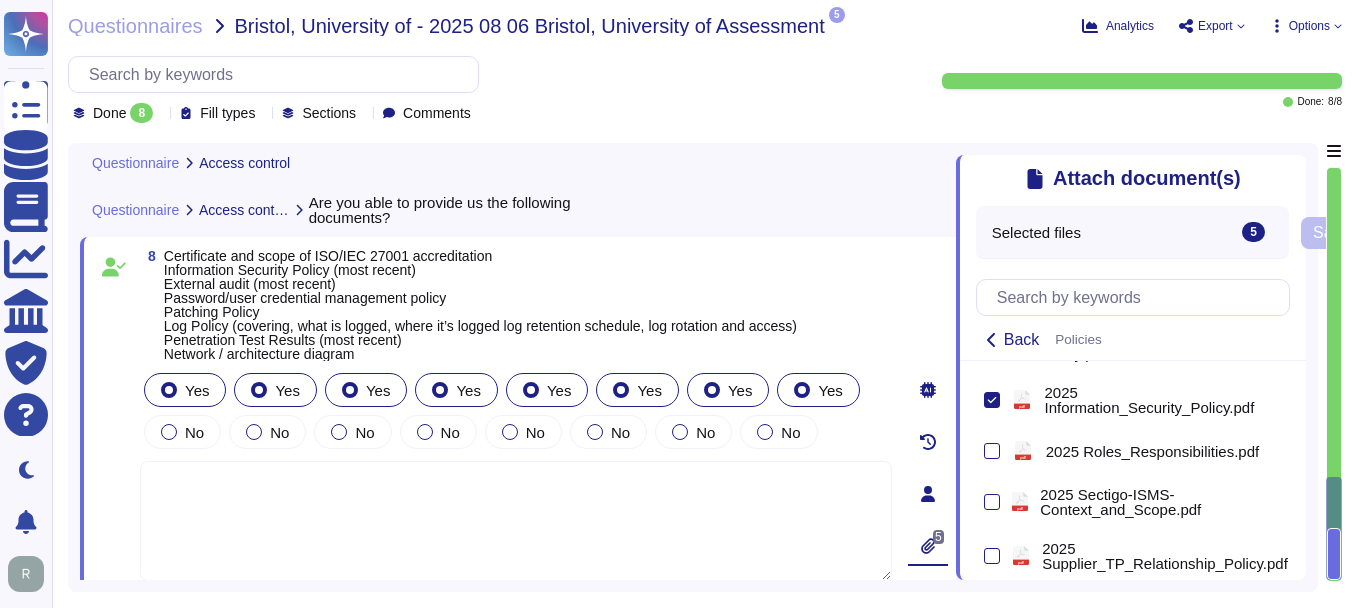 scroll, scrollTop: 675, scrollLeft: 0, axis: vertical 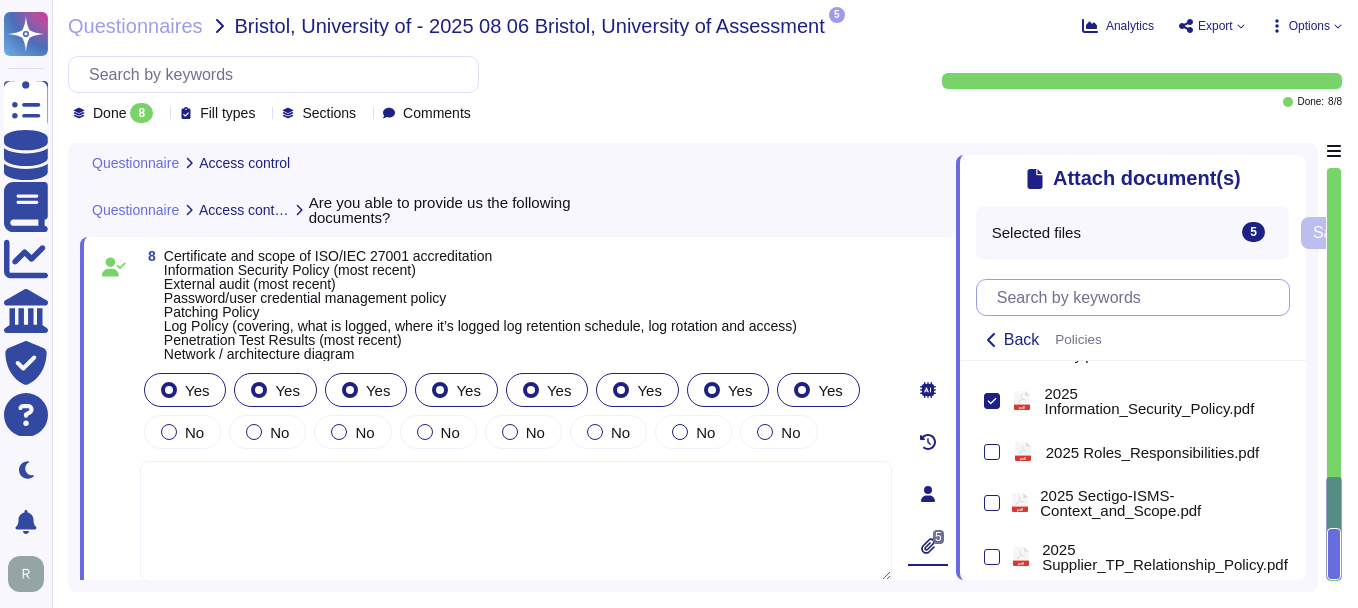 click at bounding box center (1138, 297) 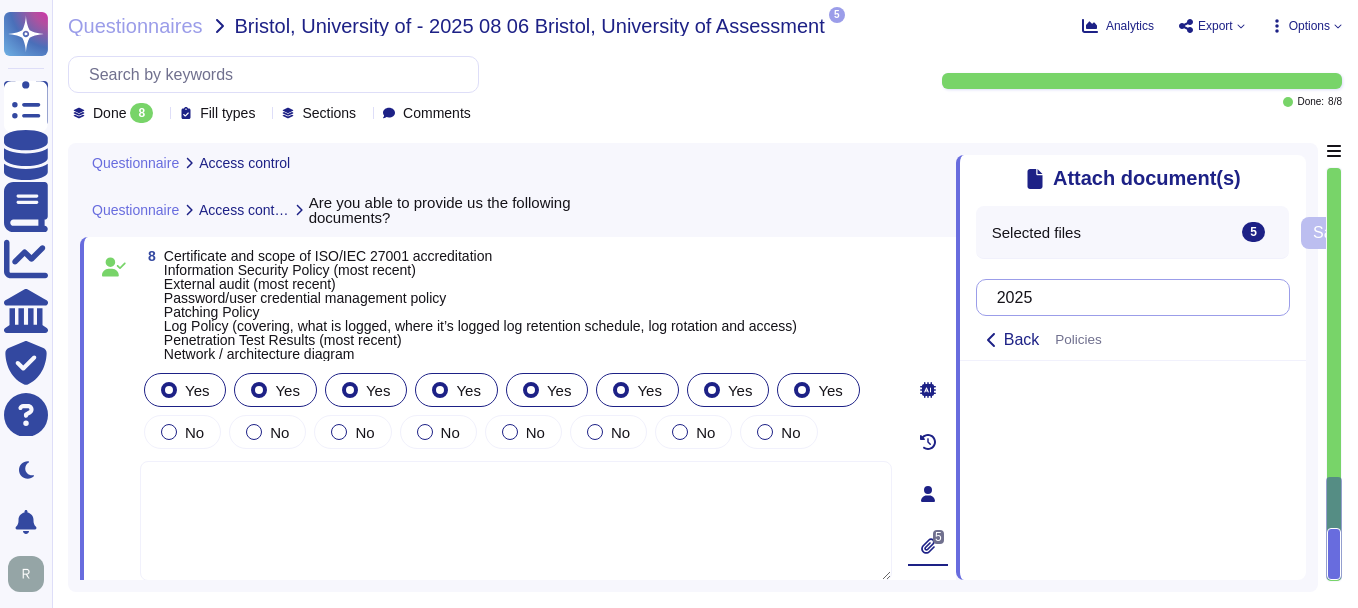 scroll, scrollTop: 0, scrollLeft: 0, axis: both 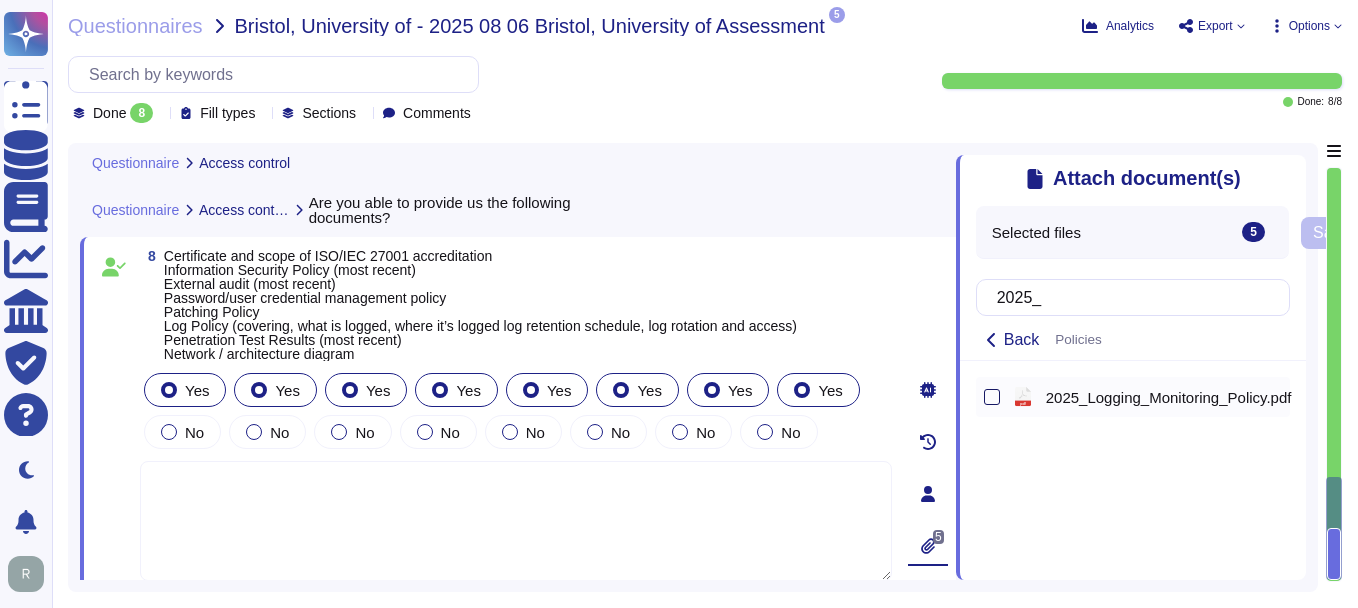 type on "2025_" 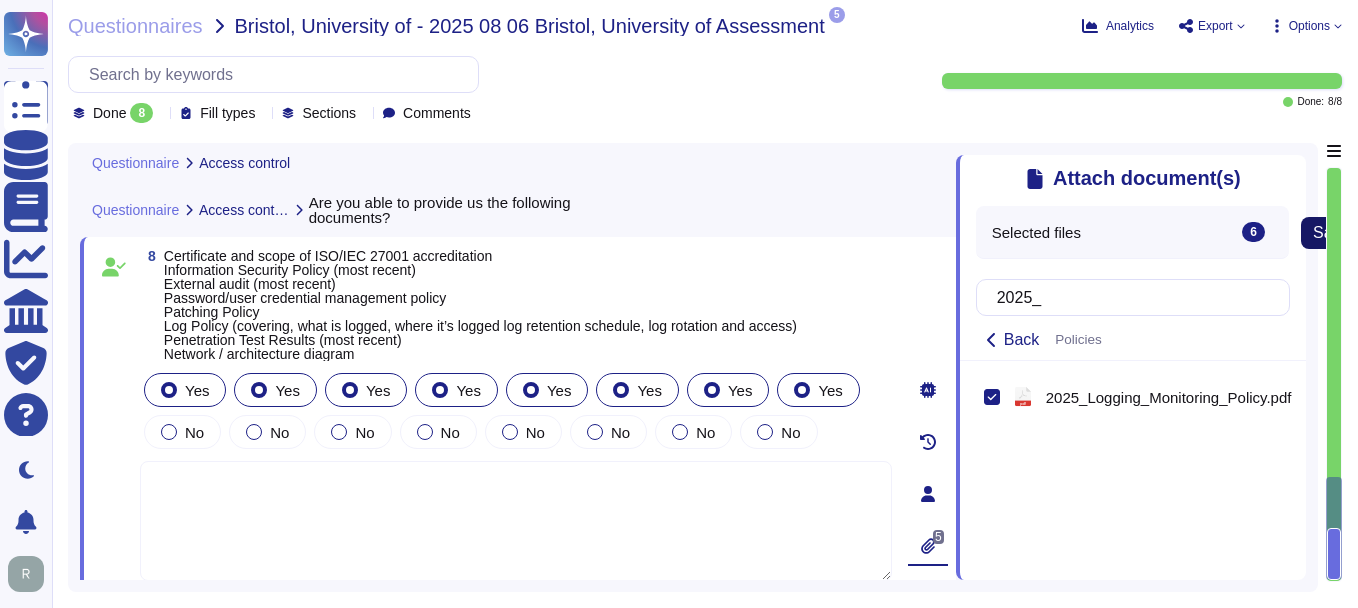 click on "Save" at bounding box center (1331, 233) 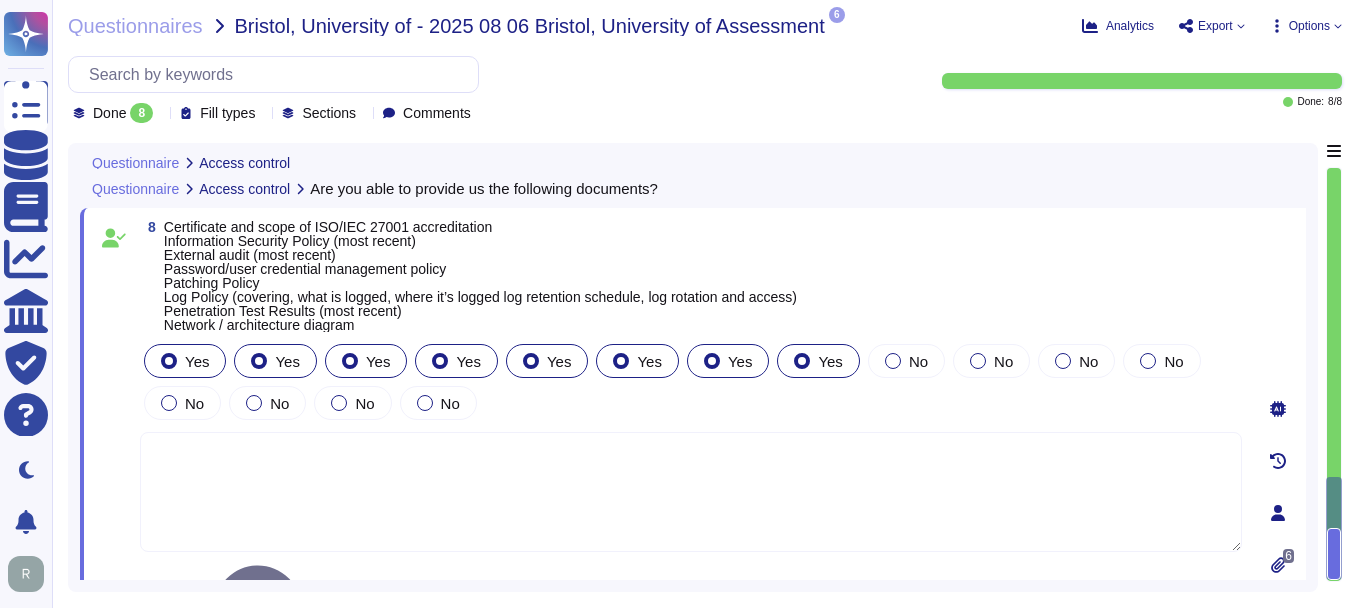 click at bounding box center [691, 492] 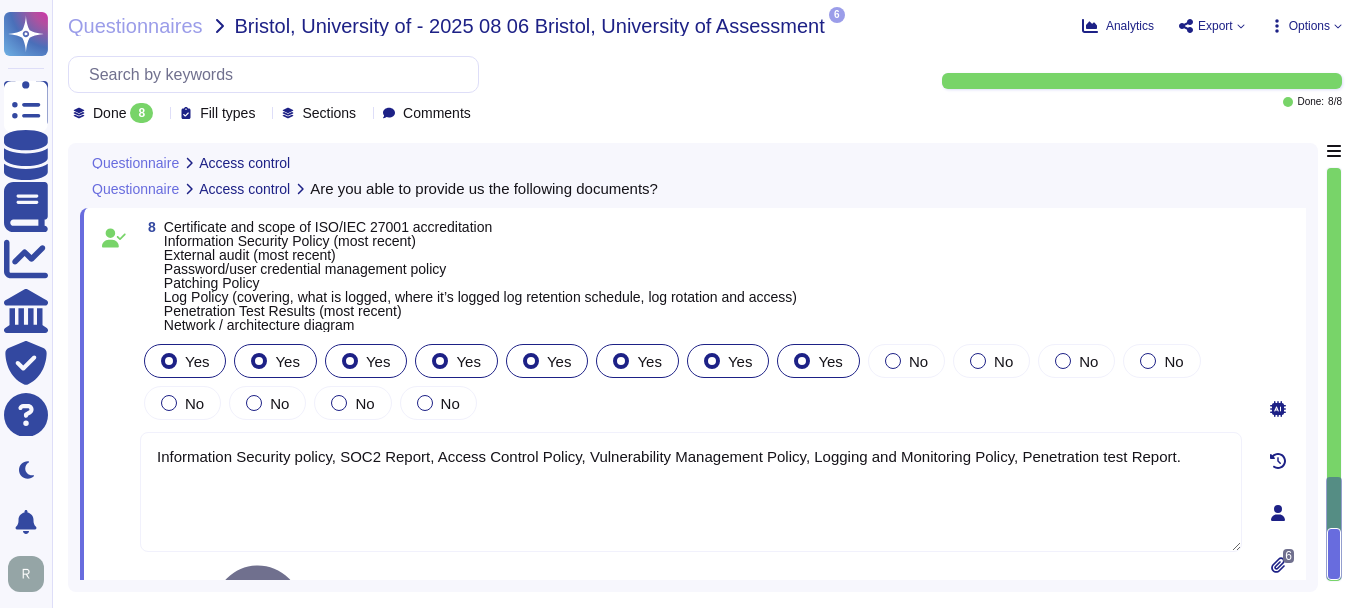 drag, startPoint x: 155, startPoint y: 455, endPoint x: 208, endPoint y: 536, distance: 96.79876 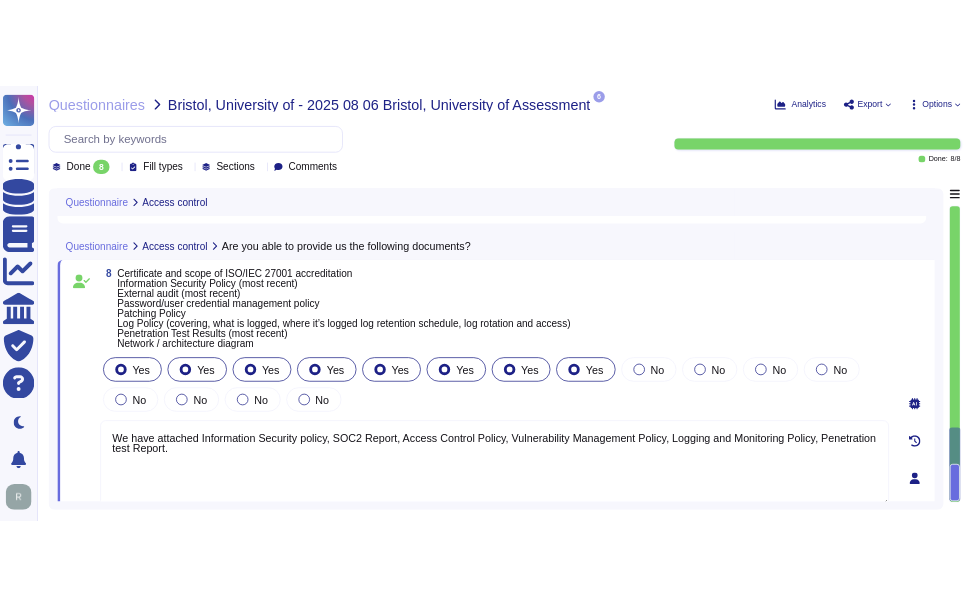 scroll, scrollTop: 3908, scrollLeft: 0, axis: vertical 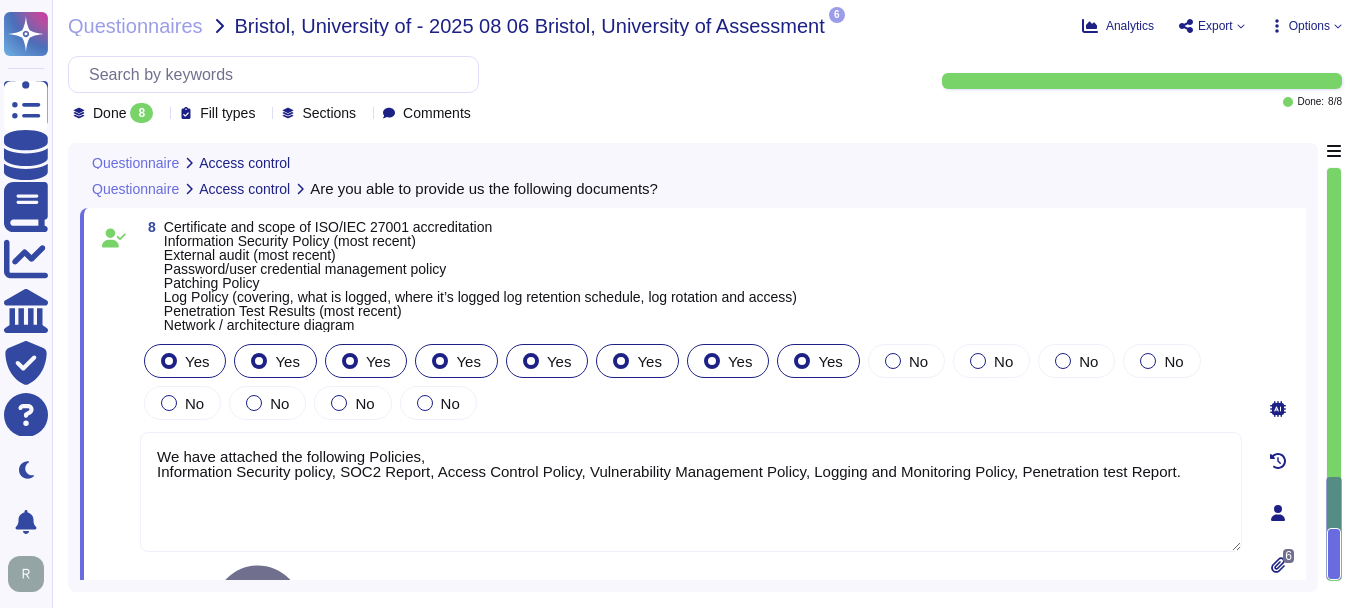 click on "We have attached the following Policies,
Information Security policy, SOC2 Report, Access Control Policy, Vulnerability Management Policy, Logging and Monitoring Policy, Penetration test Report." at bounding box center [691, 492] 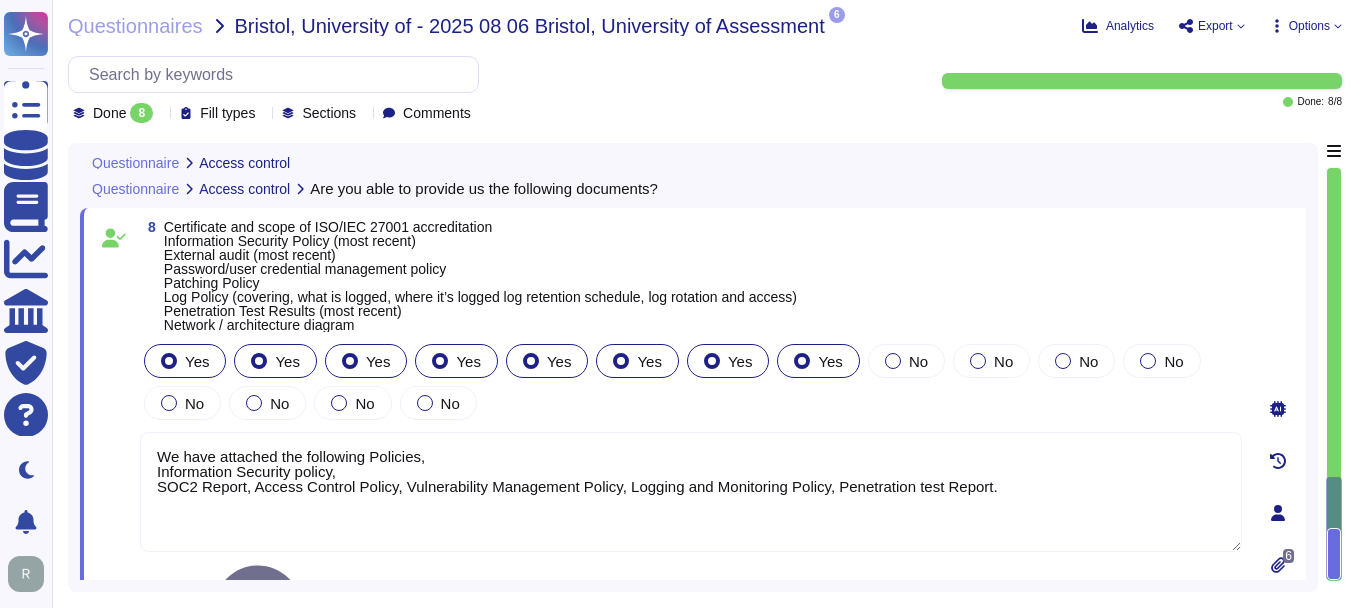 click on "We have attached the following Policies,
Information Security policy,
SOC2 Report, Access Control Policy, Vulnerability Management Policy, Logging and Monitoring Policy, Penetration test Report." at bounding box center [691, 492] 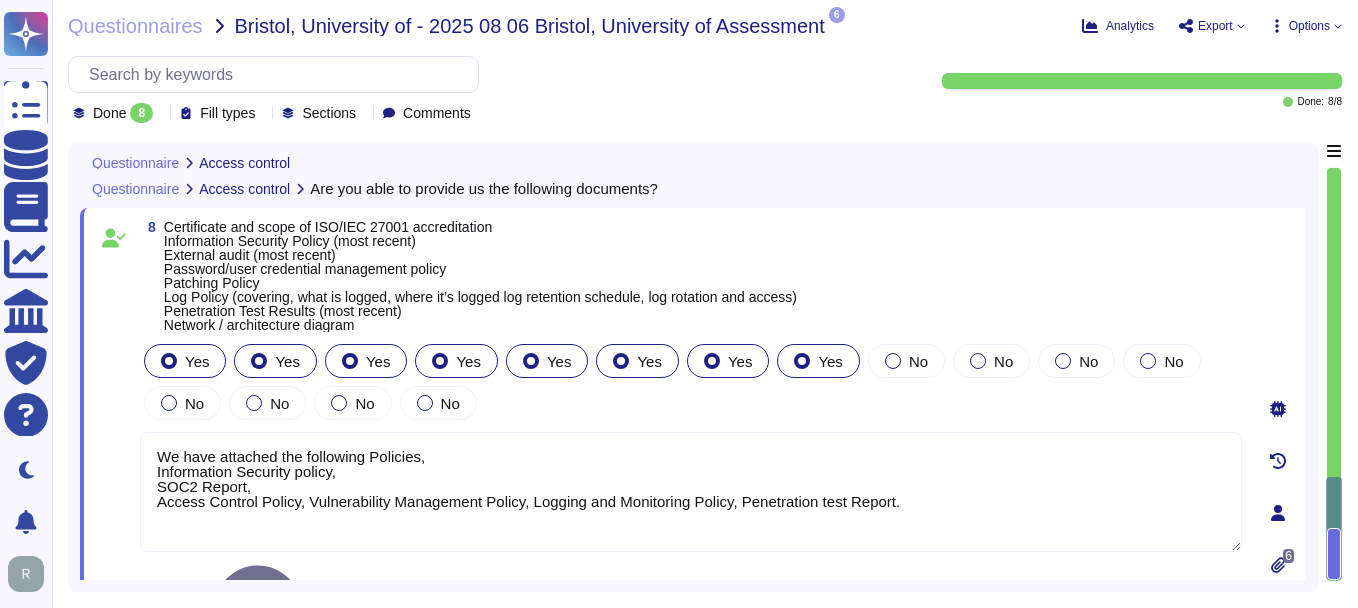click on "We have attached the following Policies,
Information Security policy,
SOC2 Report,
Access Control Policy, Vulnerability Management Policy, Logging and Monitoring Policy, Penetration test Report." at bounding box center (691, 492) 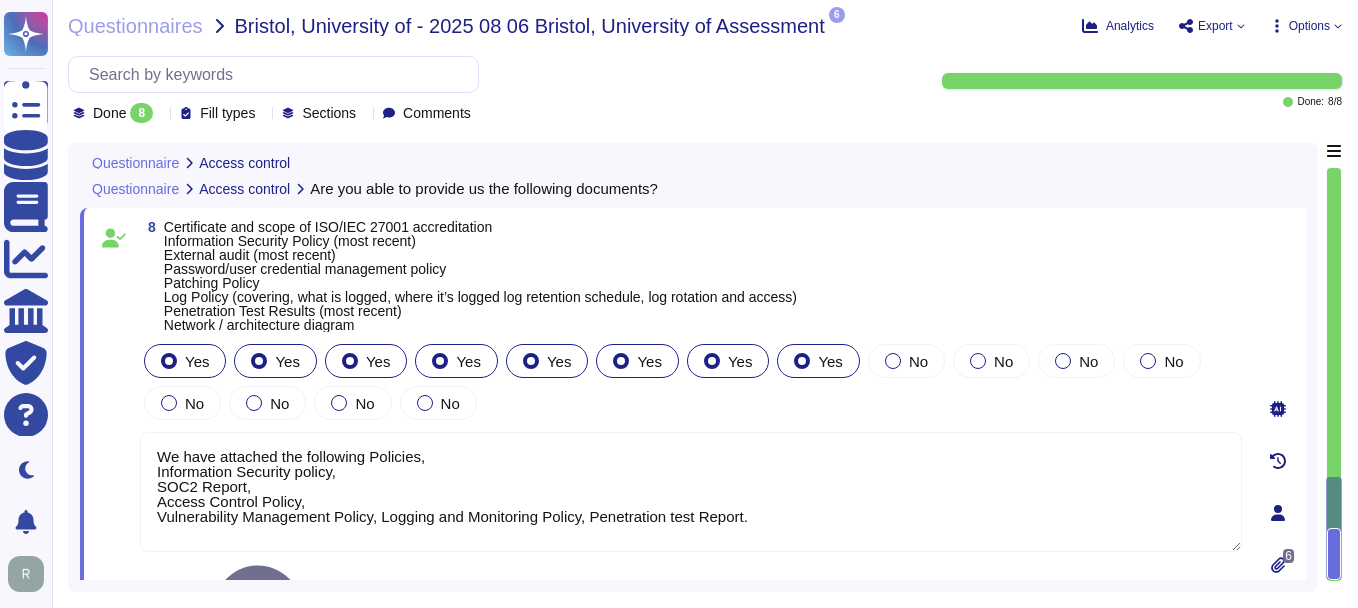 click on "We have attached the following Policies,
Information Security policy,
SOC2 Report,
Access Control Policy,
Vulnerability Management Policy, Logging and Monitoring Policy, Penetration test Report." at bounding box center (691, 492) 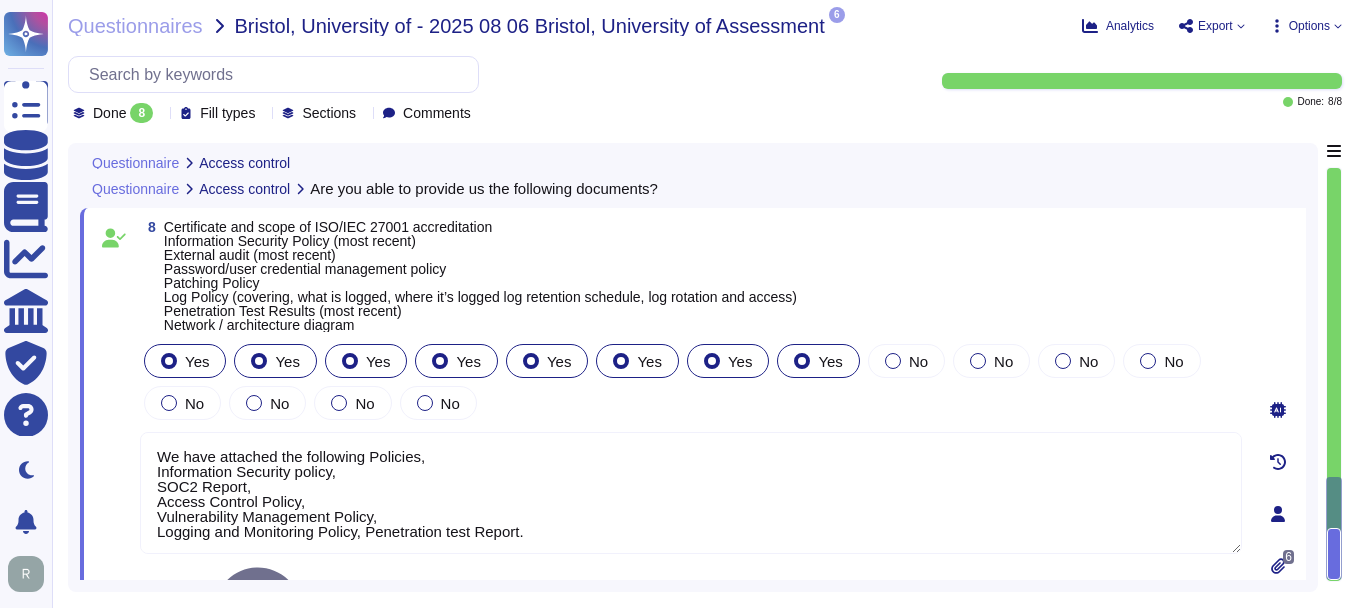 click on "We have attached the following Policies,
Information Security policy,
SOC2 Report,
Access Control Policy,
Vulnerability Management Policy,
Logging and Monitoring Policy, Penetration test Report." at bounding box center (691, 493) 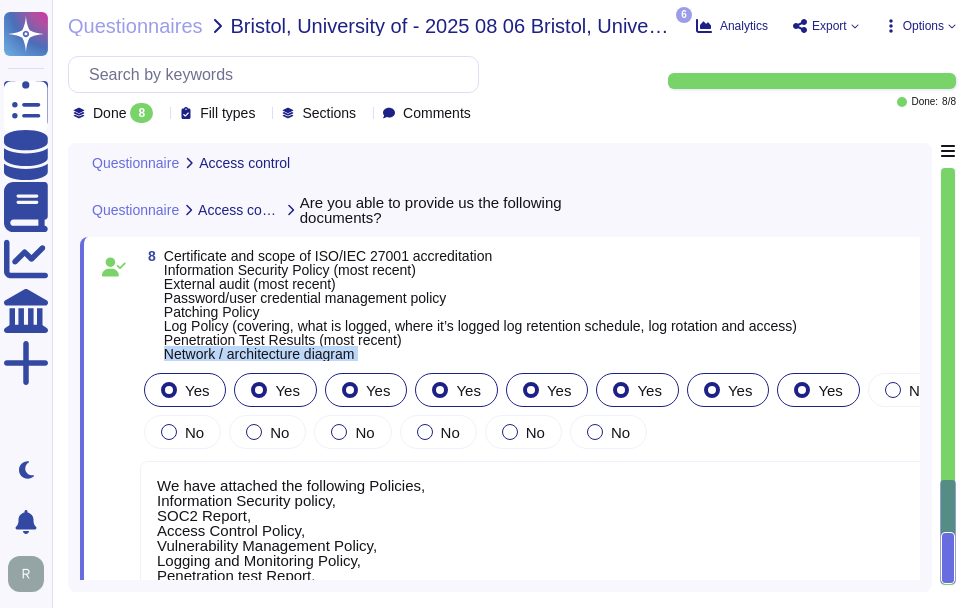 drag, startPoint x: 164, startPoint y: 353, endPoint x: 365, endPoint y: 369, distance: 201.6358 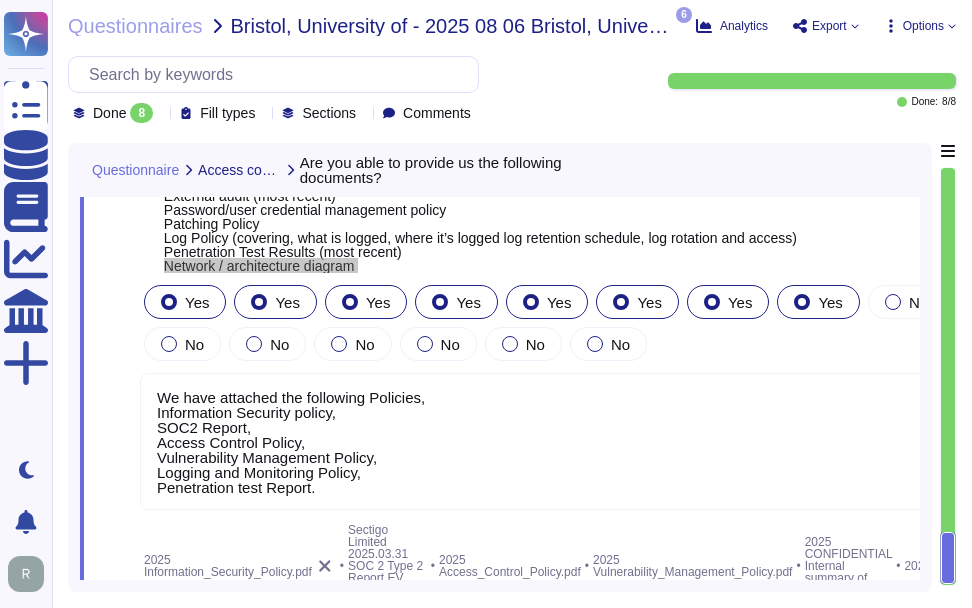 scroll, scrollTop: 4084, scrollLeft: 0, axis: vertical 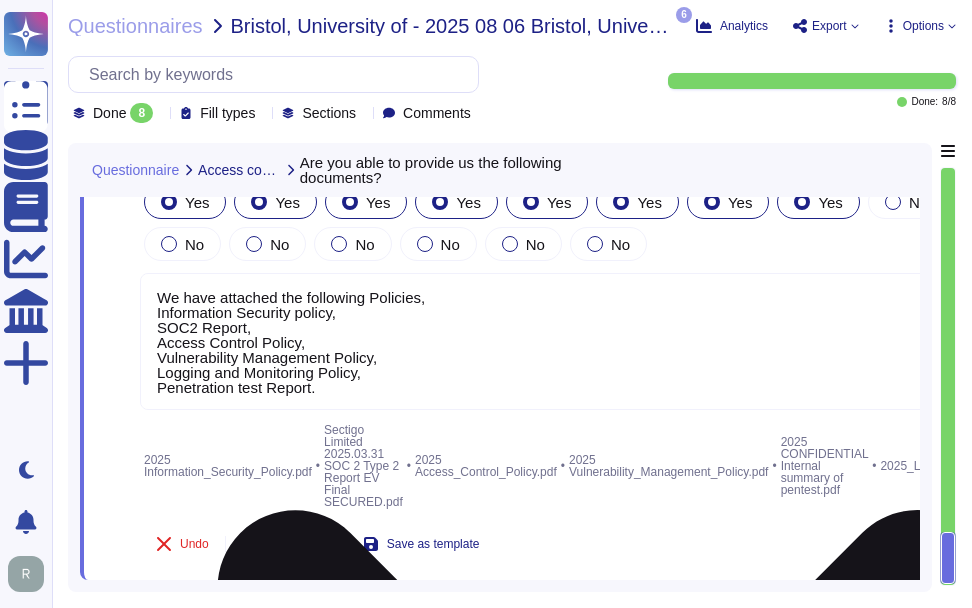 click on "We have attached the following Policies,
Information Security policy,
SOC2 Report,
Access Control Policy,
Vulnerability Management Policy,
Logging and Monitoring Policy,
Penetration test Report." at bounding box center [608, 341] 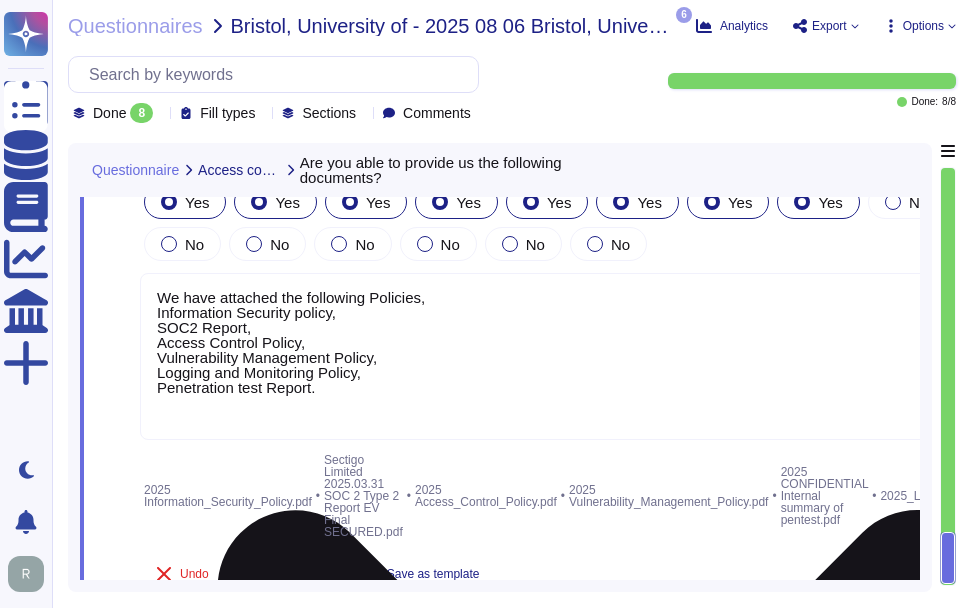 paste on "We do not have a network architecture diagram that is suitable for external sharing." 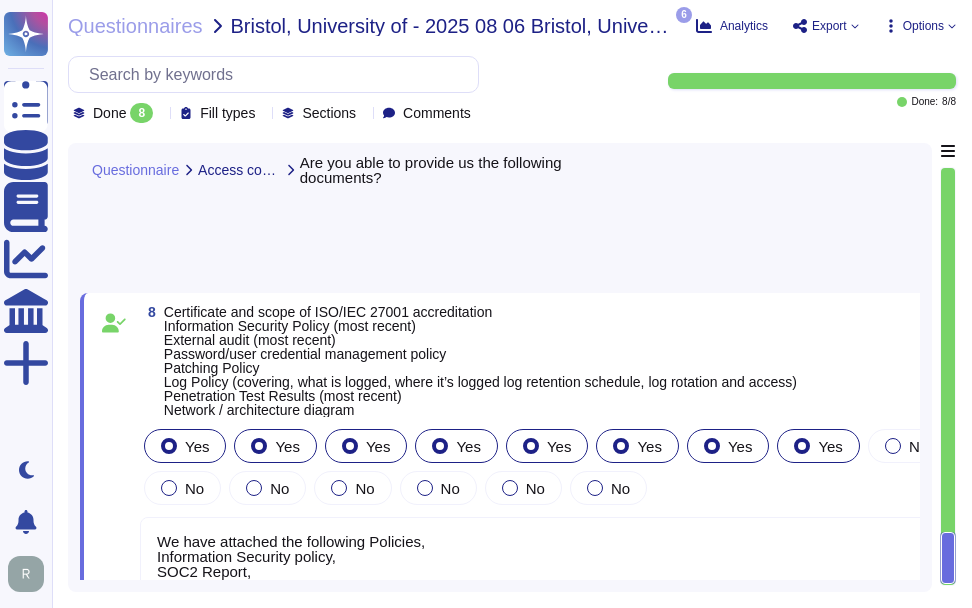 scroll, scrollTop: 3850, scrollLeft: 0, axis: vertical 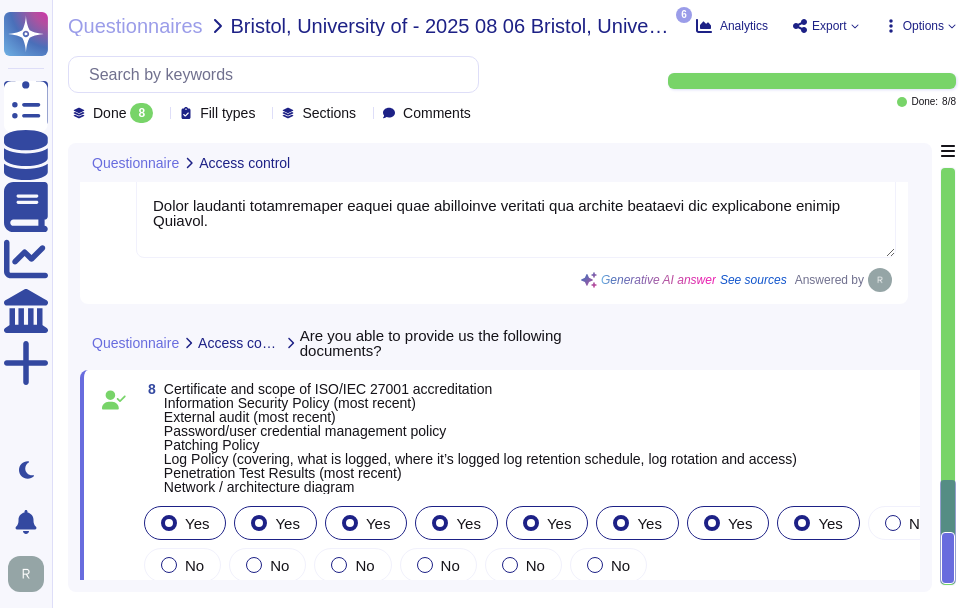 type on "Sectigo employs several measures to manage privileged accounts effectively:
1. Privileged Access Management (PAM): Planned for implementation in Q3 2025 to enhance control over privileged accounts.
2. Multi-Factor Authentication (MFA): Required for all administrative accounts, network access, and business-critical applications, ensuring secure access for system administrators and other privileged accounts.
3. Approval Process: Access to privileged accounts is managed by a member of the Compliance department, ensuring unbiased oversight and adherence to the principle of least privilege.
4. Need-to-Know and Least Privilege Basis: Access to resources, including sensitive data, is provisioned according to the principle of least privilege, allowing users to fulfill only their specific duties.
5. Secure Device Access: Access to sensitive areas is controlled through role-based permissions, ensuring that only authorized personnel can access necessary resources.
6. Password Management: Strong password policie..." 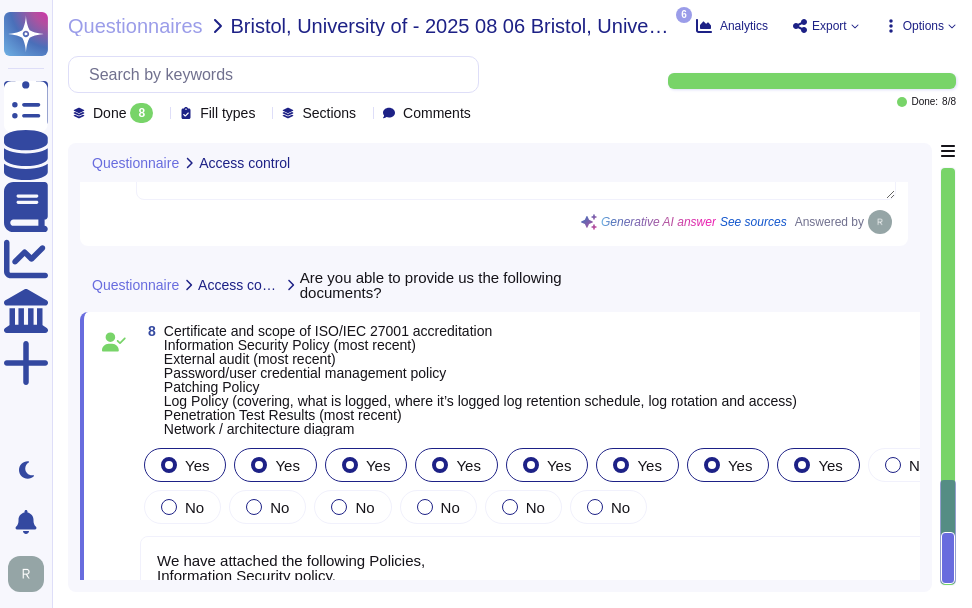 scroll, scrollTop: 4050, scrollLeft: 0, axis: vertical 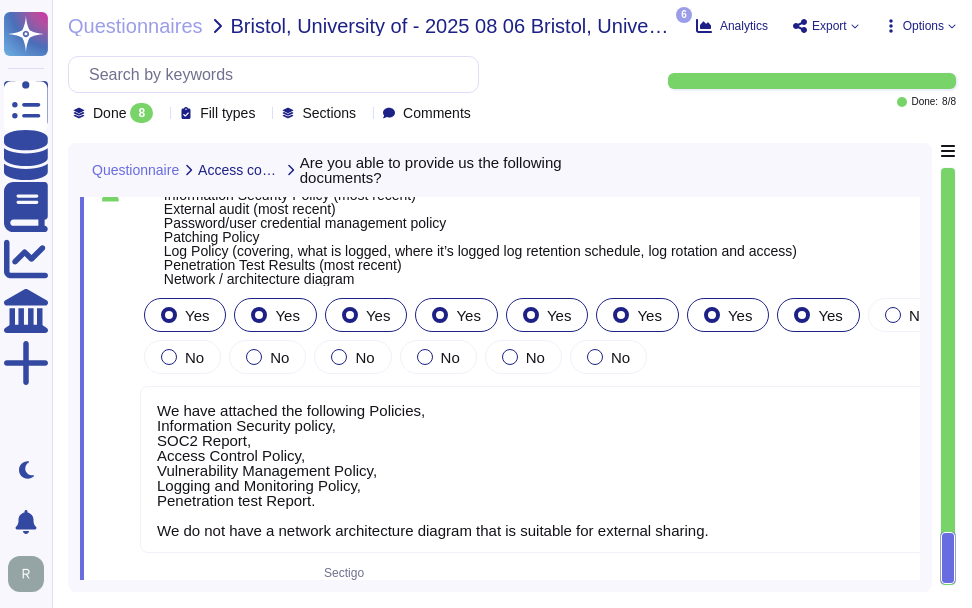 click on "We have attached the following Policies,
Information Security policy,
SOC2 Report,
Access Control Policy,
Vulnerability Management Policy,
Logging and Monitoring Policy,
Penetration test Report.
We do not have a network architecture diagram that is suitable for external sharing." at bounding box center [608, 469] 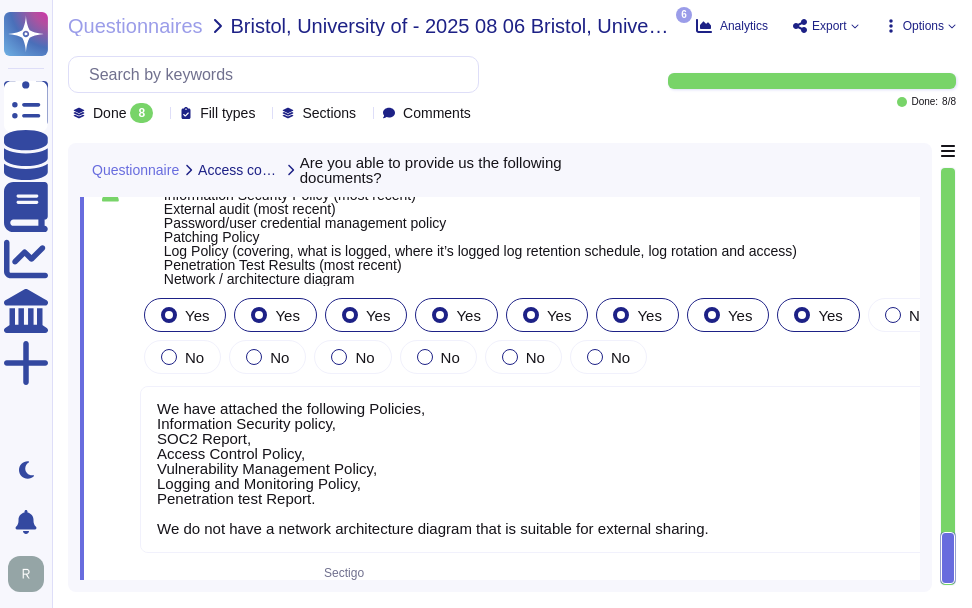 type on "We have attached the following Policies,
Information Security policy,
SOC2 Report,
Access Control Policy,
Vulnerability Management Policy,
Logging and Monitoring Policy,
Penetration test Report.
We do not have a network architecture diagram that is suitable for external sharing." 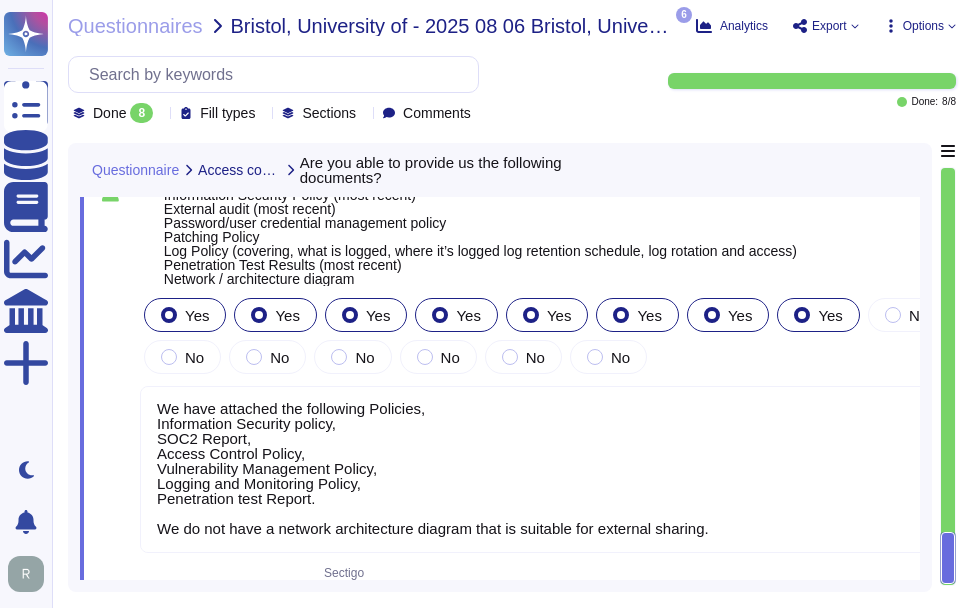 scroll, scrollTop: 0, scrollLeft: 0, axis: both 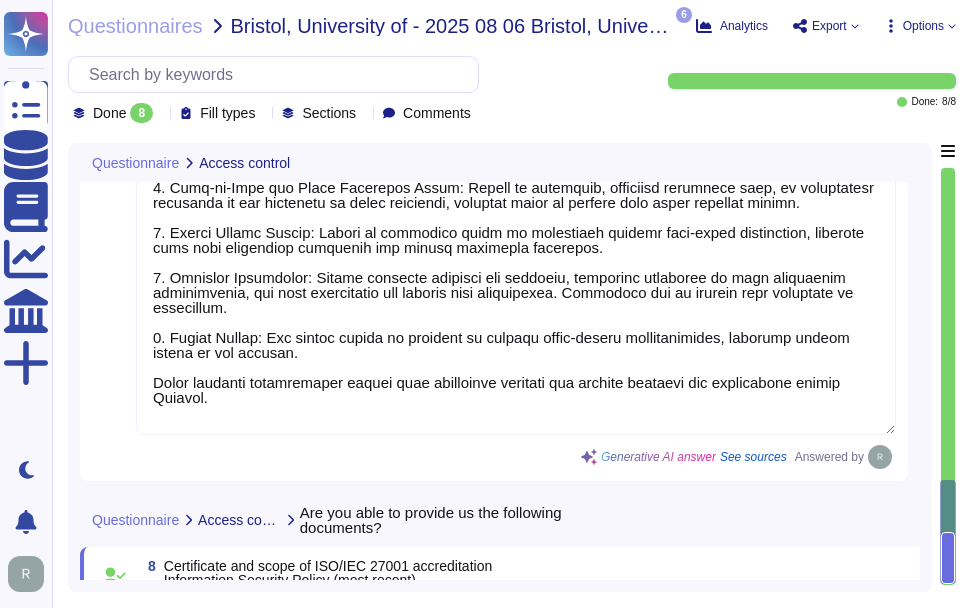 type on "Sectigo employs several measures to manage privileged accounts effectively:
1. Privileged Access Management (PAM): Planned for implementation in Q3 2025 to enhance control over privileged accounts.
2. Multi-Factor Authentication (MFA): Required for all administrative accounts, network access, and business-critical applications, ensuring secure access for system administrators and other privileged accounts.
3. Approval Process: Access to privileged accounts is managed by a member of the Compliance department, ensuring unbiased oversight and adherence to the principle of least privilege.
4. Need-to-Know and Least Privilege Basis: Access to resources, including sensitive data, is provisioned according to the principle of least privilege, allowing users to fulfill only their specific duties.
5. Secure Device Access: Access to sensitive areas is controlled through role-based permissions, ensuring that only authorized personnel can access necessary resources.
6. Password Management: Strong password policie..." 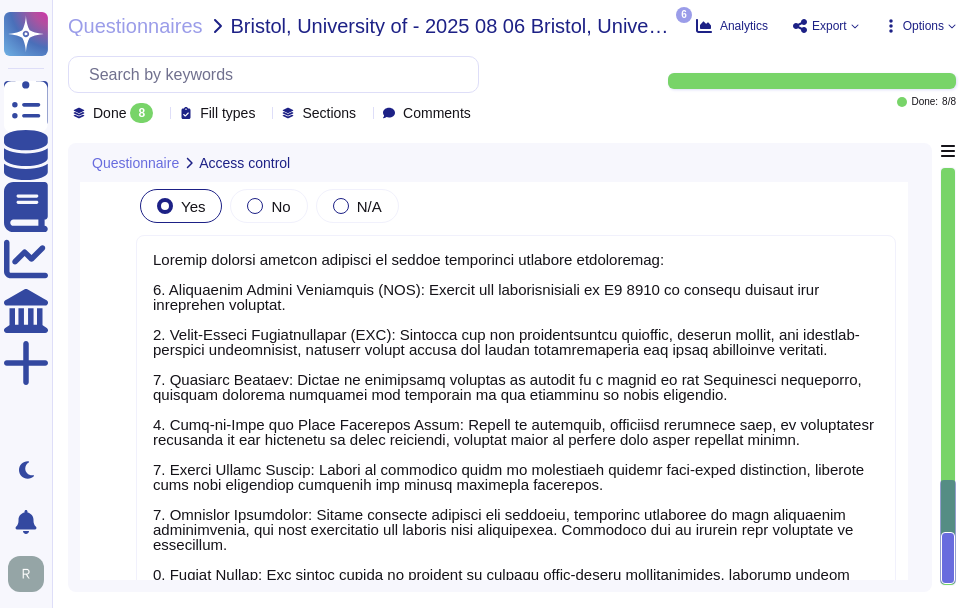 scroll, scrollTop: 3691, scrollLeft: 0, axis: vertical 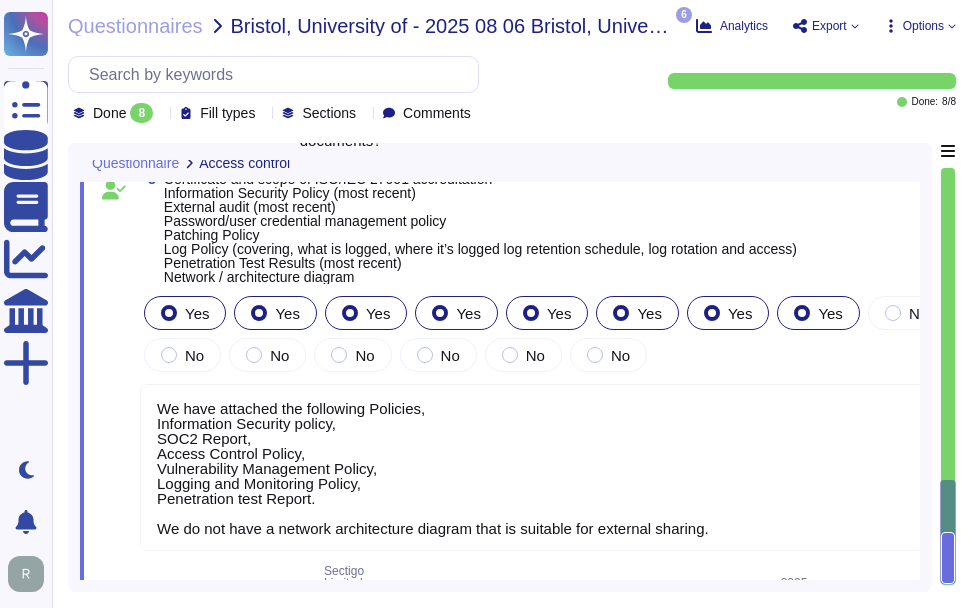 type on "Sectigo employs several measures to manage privileged accounts effectively:
1. Privileged Access Management (PAM): Planned for implementation in Q3 2025 to enhance control over privileged accounts.
2. Multi-Factor Authentication (MFA): Required for all administrative accounts, network access, and business-critical applications, ensuring secure access for system administrators and other privileged accounts.
3. Approval Process: Access to privileged accounts is managed by a member of the Compliance department, ensuring unbiased oversight and adherence to the principle of least privilege.
4. Need-to-Know and Least Privilege Basis: Access to resources, including sensitive data, is provisioned according to the principle of least privilege, allowing users to fulfill only their specific duties.
5. Secure Device Access: Access to sensitive areas is controlled through role-based permissions, ensuring that only authorized personnel can access necessary resources.
6. Password Management: Strong password policie..." 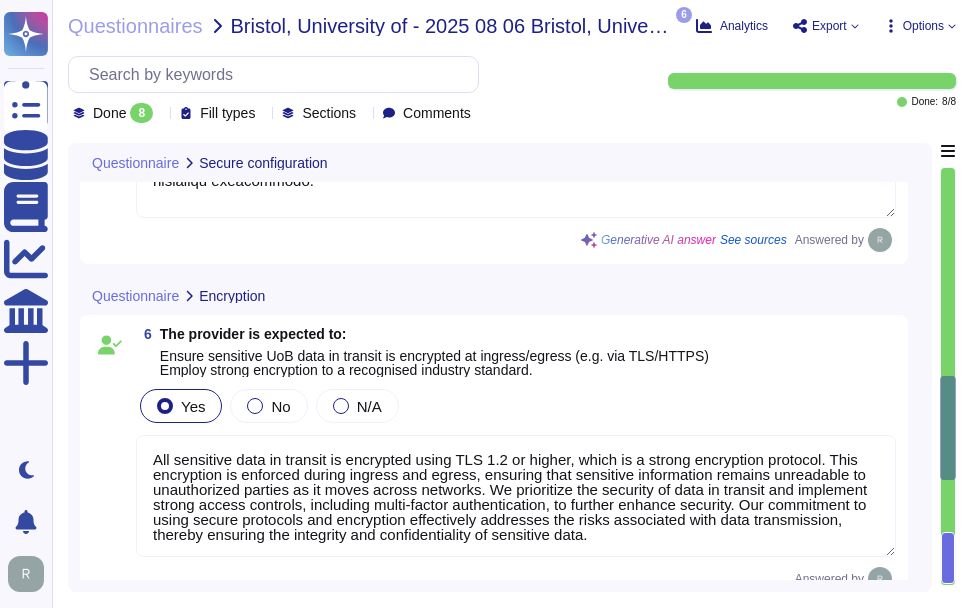 type on "Sectigo has established comprehensive processes to ensure the security and integrity of systems handling sensitive information, which include the following measures:
1. System Hardening Measures: We enforce system hardening standards for workstations, servers, and network devices, ensuring that all systems are configured securely. This includes maintaining up-to-date and supported operating systems, applications, and middleware, as well as the removal of non-essential services.
2. Patching Schedule: Our patch management procedures dictate that critical vulnerabilities are patched within four days and high vulnerabilities within 30 days. We apply and verify all available high-risk security patches at least monthly, ensuring a structured approach to patch deployment.
3. Regular System Reviews: We conduct regular internal and external vulnerability scans and penetration tests to identify and address vulnerabilities. Our security team oversees these processes, and we also perform compliance scans to verify ..." 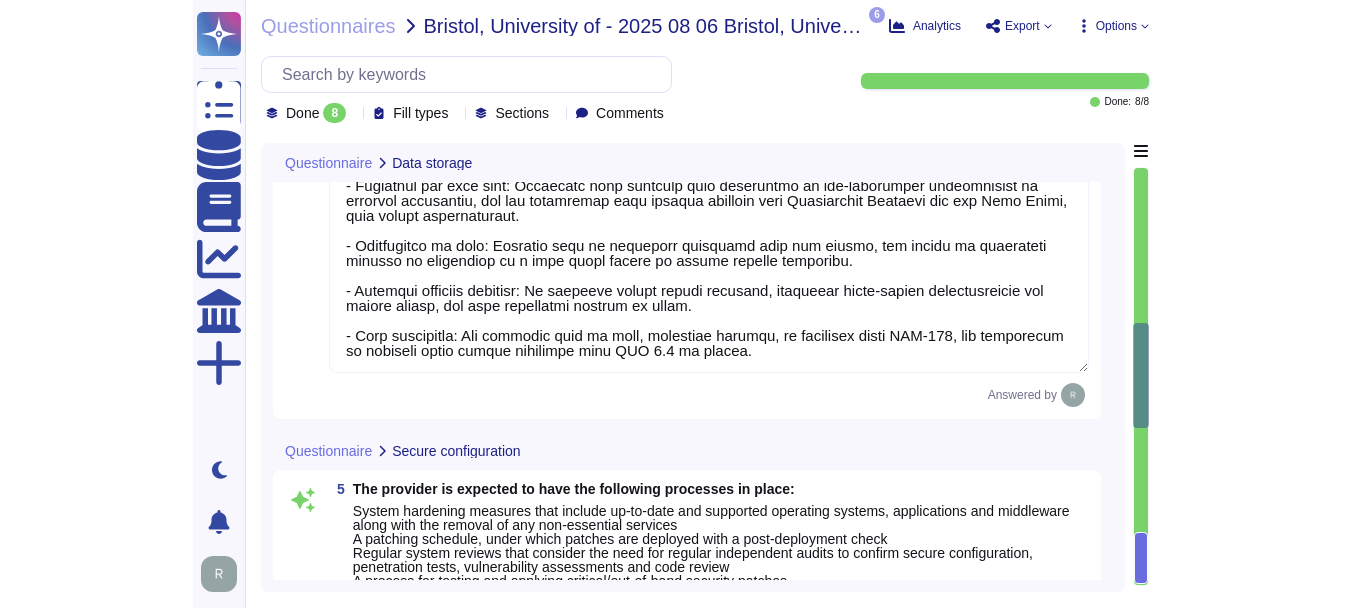 scroll, scrollTop: 2207, scrollLeft: 0, axis: vertical 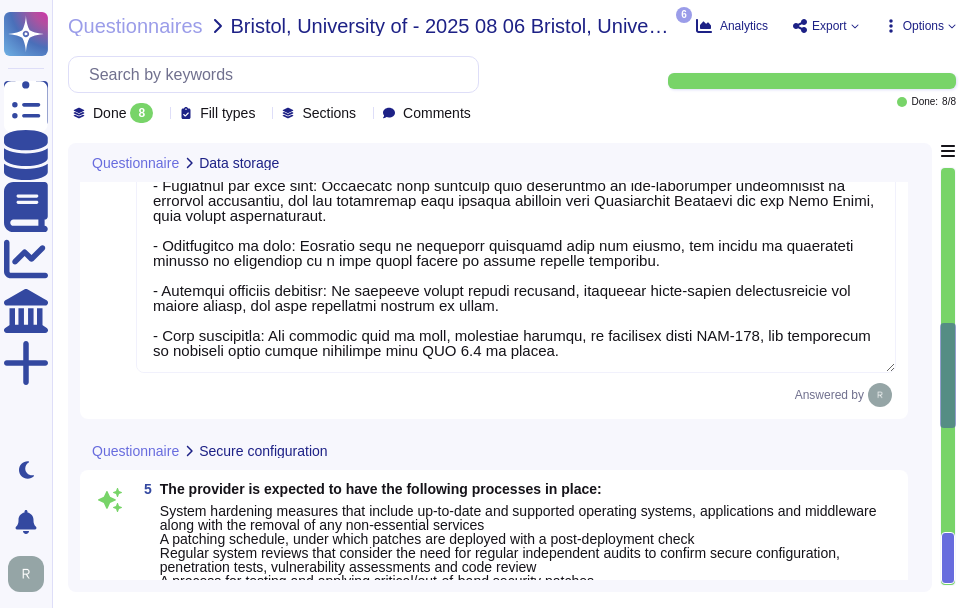 type on "- Geographical locations of systems: Data is stored in colocation centers in Secaucus, New Jersey, and Manchester, England, as well as on the Google Cloud Platform.
- Legislation: We ensure that any transfer of personal data outside of the UK is compliant with applicable data protection laws, including the UK Data Protection Act 2018, and that the legislation in these countries is at least equivalent to the UK Data Protection Act.
- Mitigating controls for data security outside the EEA: We implement appropriate safeguards for data protection, including compliance with the UK DPA 2018, data encryption, access controls, and strict monitoring and auditing processes. Customer data is virtually segmented from all others, and access to production systems is restricted to a very small number of senior trusted employees.
- Data deletion processes: We do not delete data.
- Separation of environments: Development, test, and staging environments are maintained as separate from the production environment.
- Secu..." 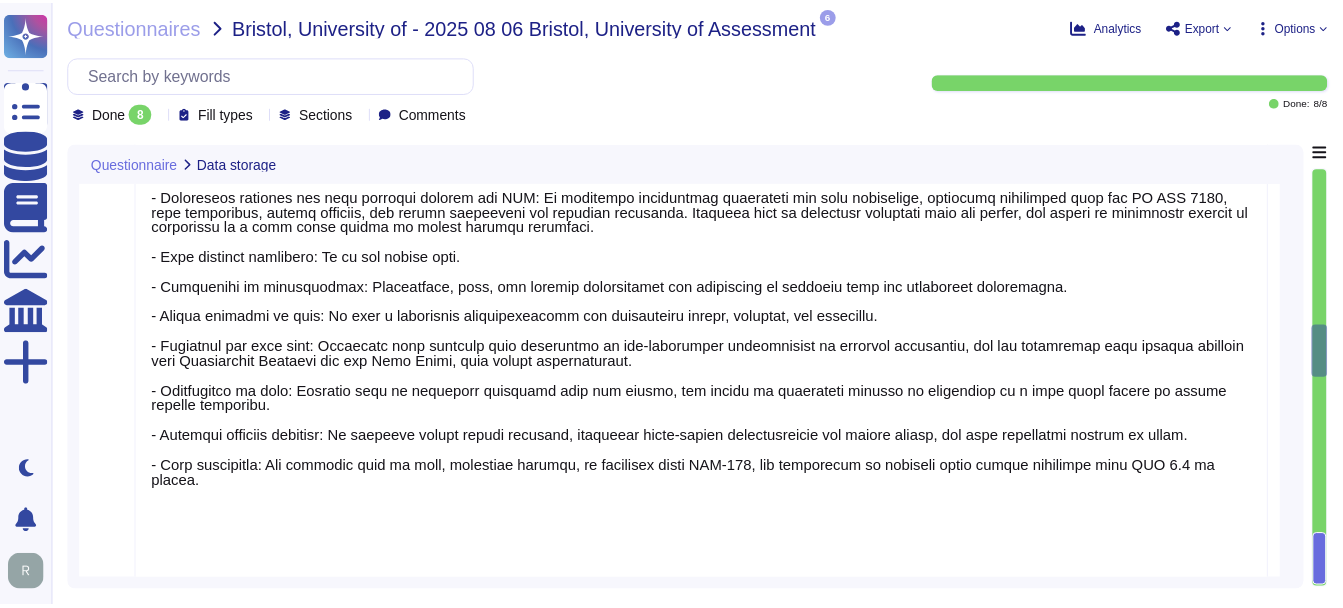 scroll, scrollTop: 1907, scrollLeft: 0, axis: vertical 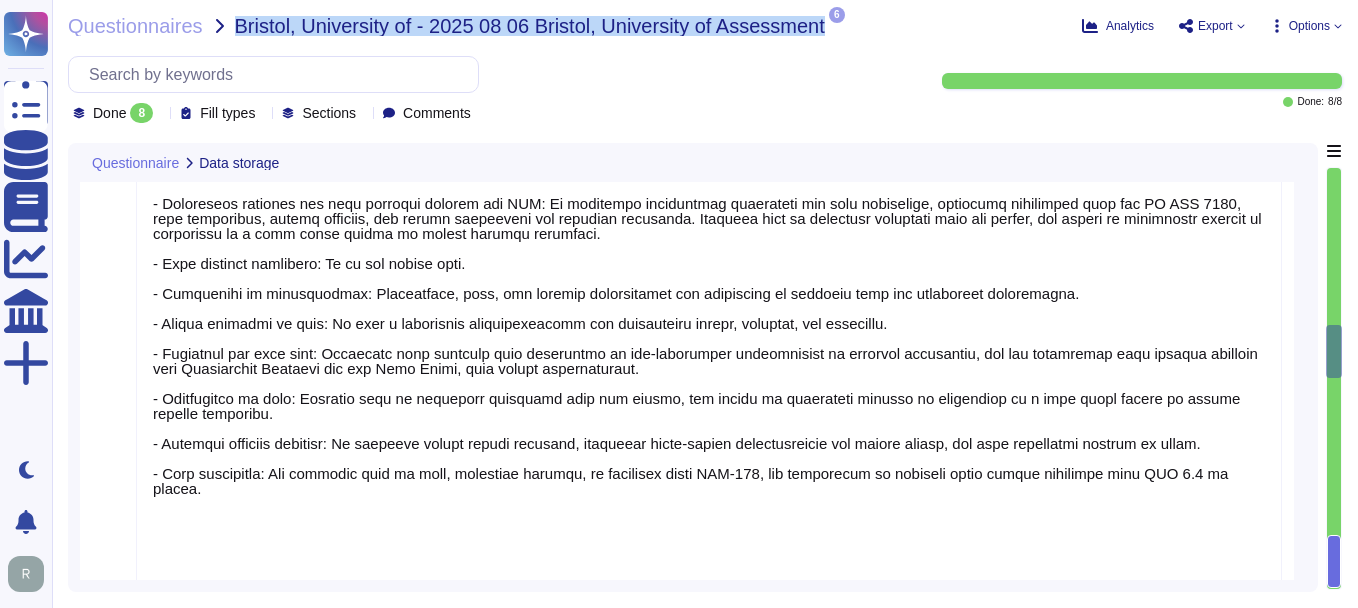 drag, startPoint x: 232, startPoint y: 25, endPoint x: 821, endPoint y: 27, distance: 589.0034 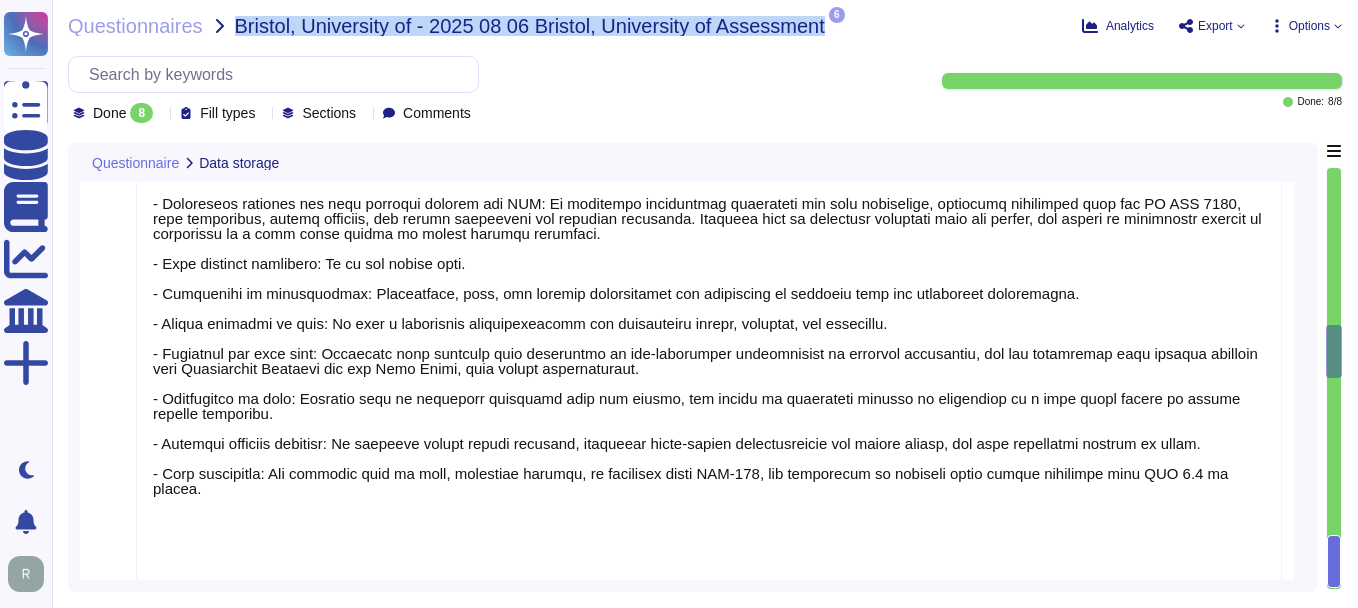 copy on "Bristol, University of  - 2025 08 06 Bristol, University of Assessment" 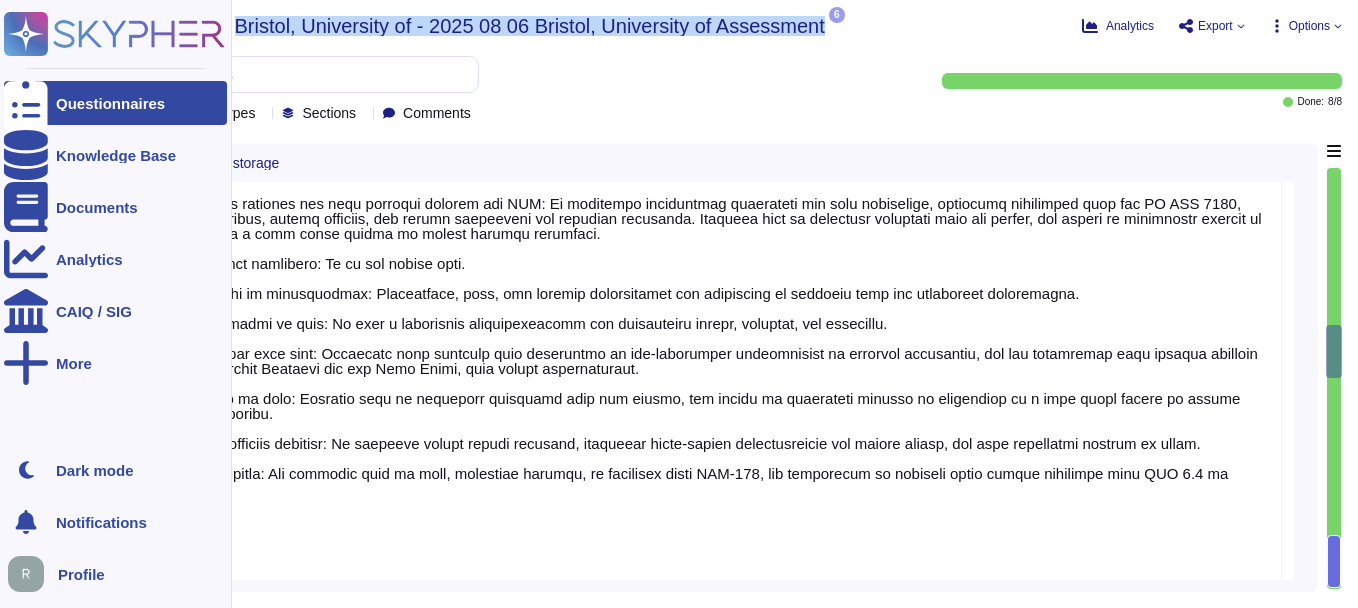 click on "Questionnaires" at bounding box center [110, 103] 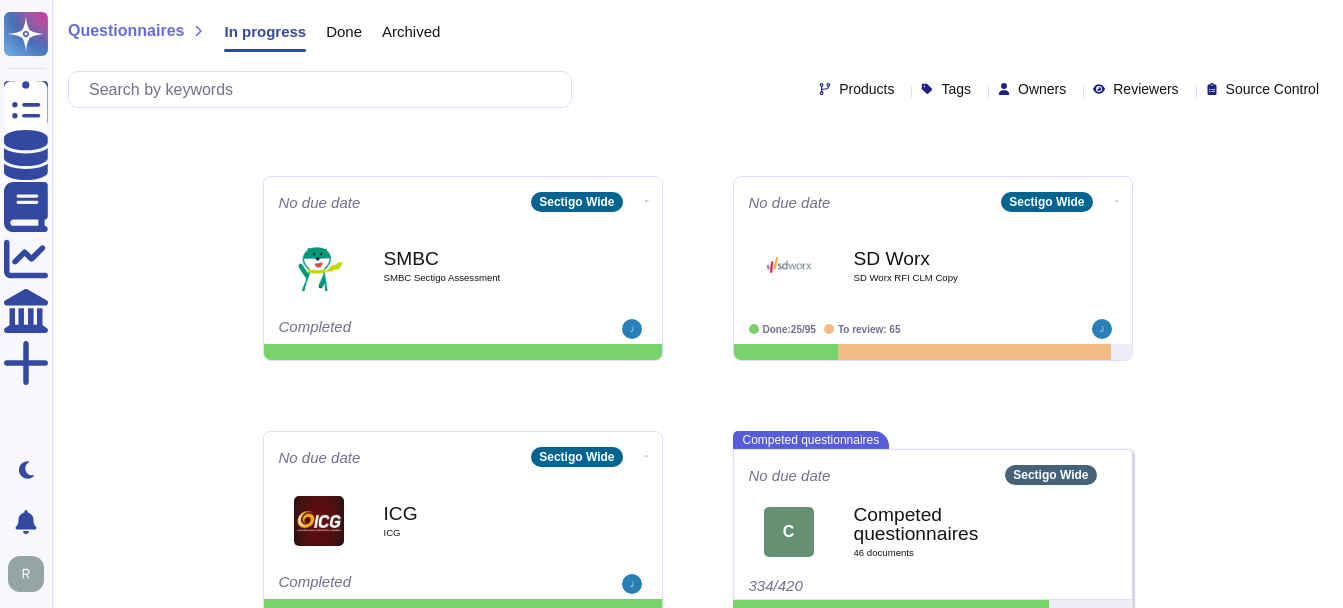 scroll, scrollTop: 749, scrollLeft: 0, axis: vertical 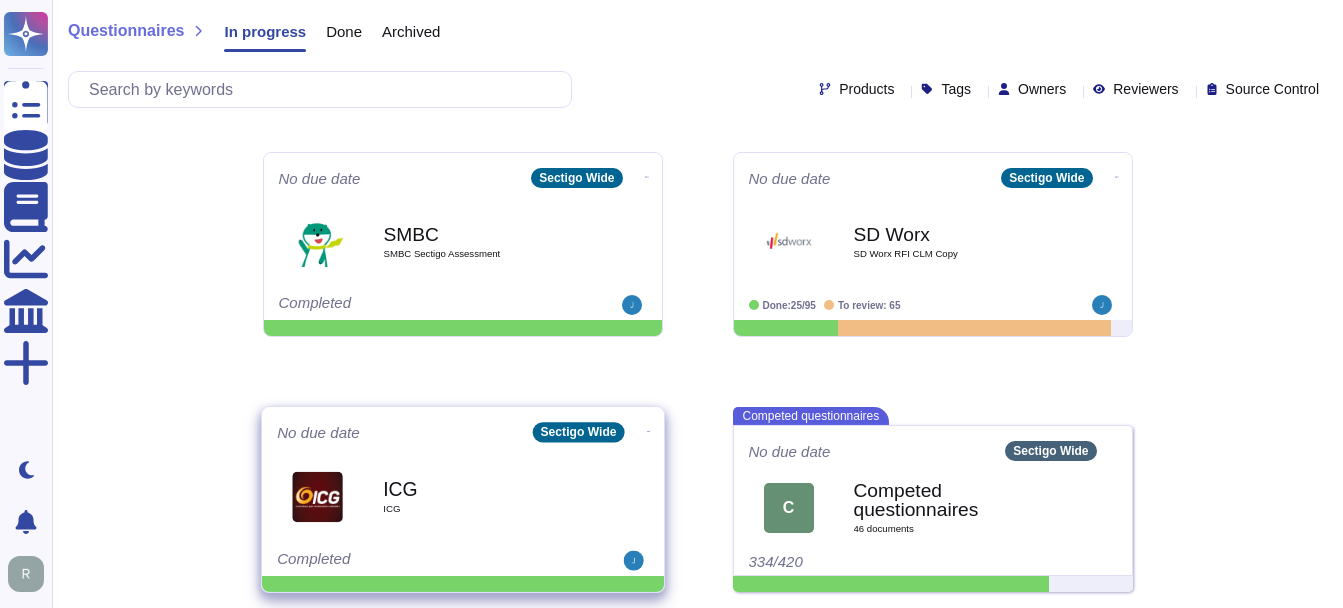 click on "ICG" at bounding box center (484, 488) 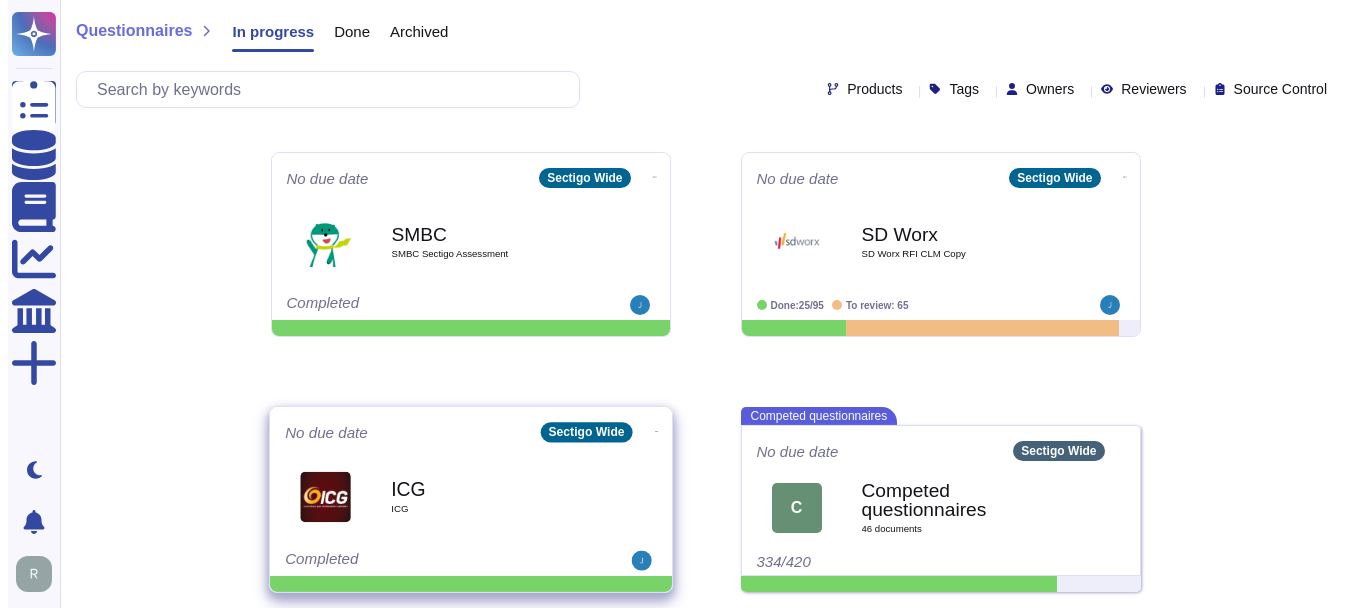 scroll, scrollTop: 0, scrollLeft: 0, axis: both 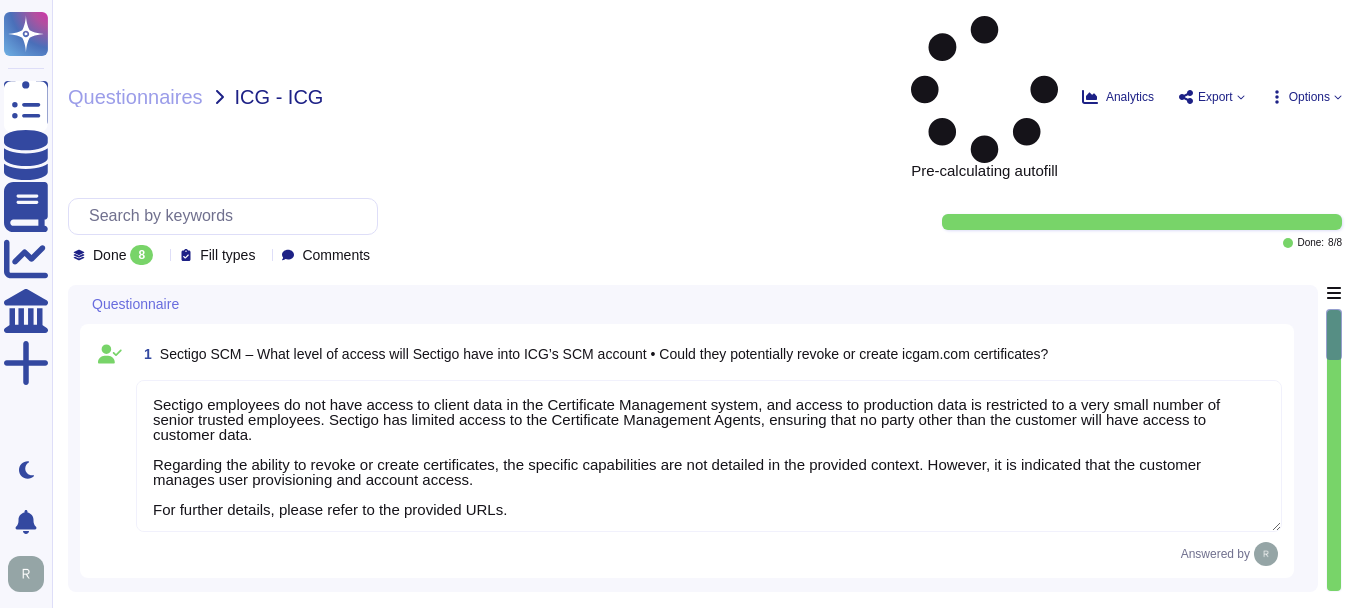 type on "Sectigo employees do not have access to client data in the Certificate Management system, and access to production data is restricted to a very small number of senior trusted employees. Sectigo has limited access to the Certificate Management Agents, ensuring that no party other than the customer will have access to customer data.
Regarding the ability to revoke or create certificates, the specific capabilities are not detailed in the provided context. However, it is indicated that the customer manages user provisioning and account access.
For further details, please refer to the provided URLs." 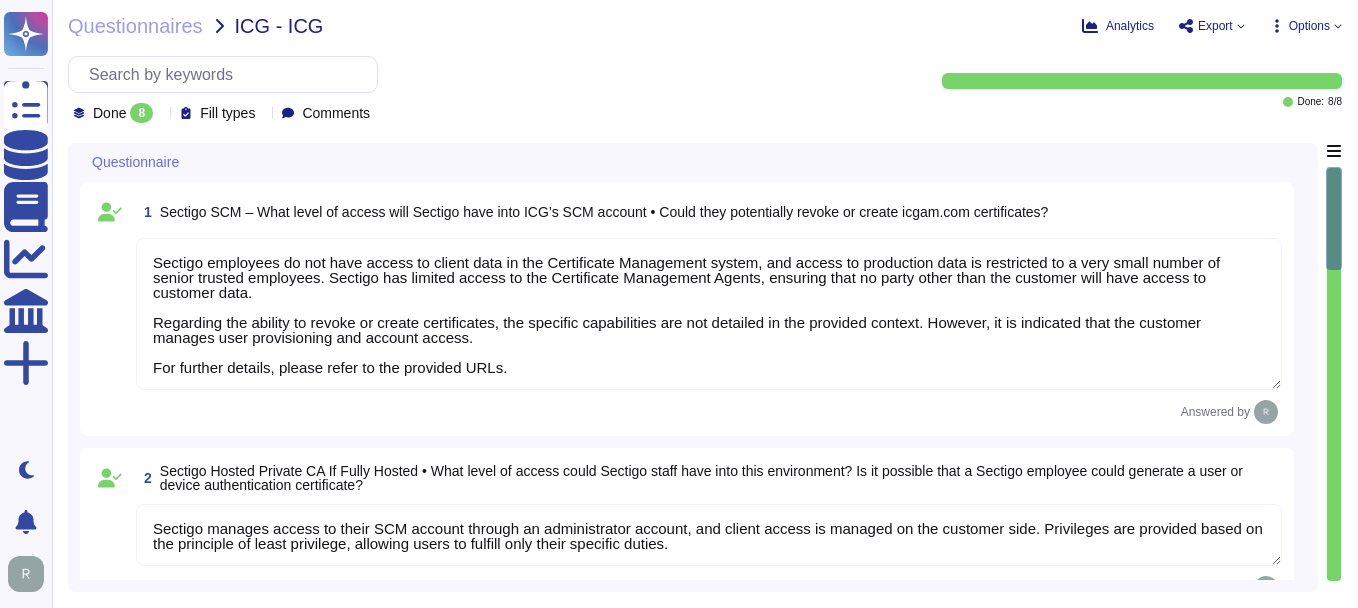 type on "We have examined Sectigo management’s assertion that for its Certification Authority ("CA") operations in the locations as enumerated in Attachment B, for its CAs as enumerated in Attachment C, Sectigo has: disclosed its S/MIME certificate lifecycle management business practices in the applicable versions of its Sectigo WebPKI S/MIME Certification Practice Statement ("S/MIME CPS") and Sectigo Limited Certificate Policy ("CP") enumerated in Attachment A, including its commitment to provide S/MIME certificates in conformity with the CA/Browser Forum Requirements on the Sectigo repository, and provided such services in accordance with its disclosed practices maintained effective controls to provide reasonable assurance that: o the integrity of keys and S/MIME certificates it manages is established and protected throughout their lifecycles; and o" 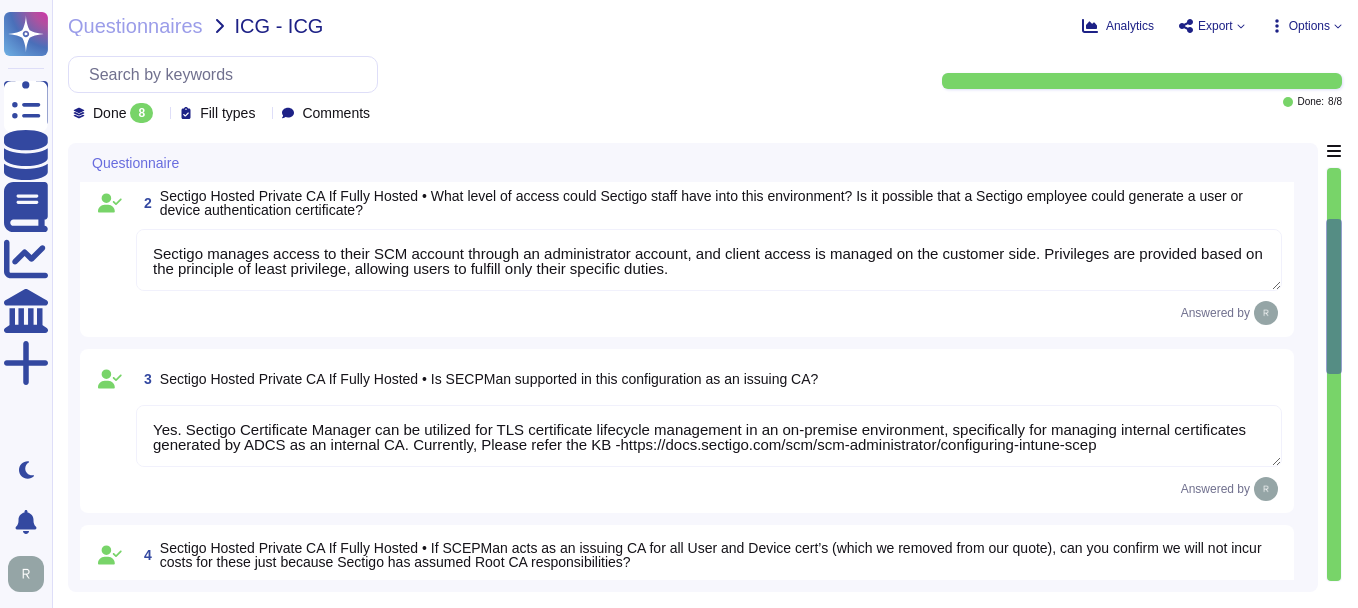 type on "Sectigo Certificate Manager supports discovery of internal certificates through network agents. Employees will be able to see and access the internal certificates generated by ADCS as an internal CA. The agents will communicate internally by accessing the network to initiate a TLS handshake to request the certificate and certificate chain.
Regarding the data being sent to Sectigo, the platform does not require access to any type of sensitive data. All certificate data is publicly available through Certificate Transparency logs and is not considered sensitive or personally identifiable information (PII). The certificate information will remain available for the full term of the certificates, and customers can download this information in popular file formats using the reporting capability of the platform.
For further details, please refer to the Certificate Practice Statement (CPS) and the provided URLs." 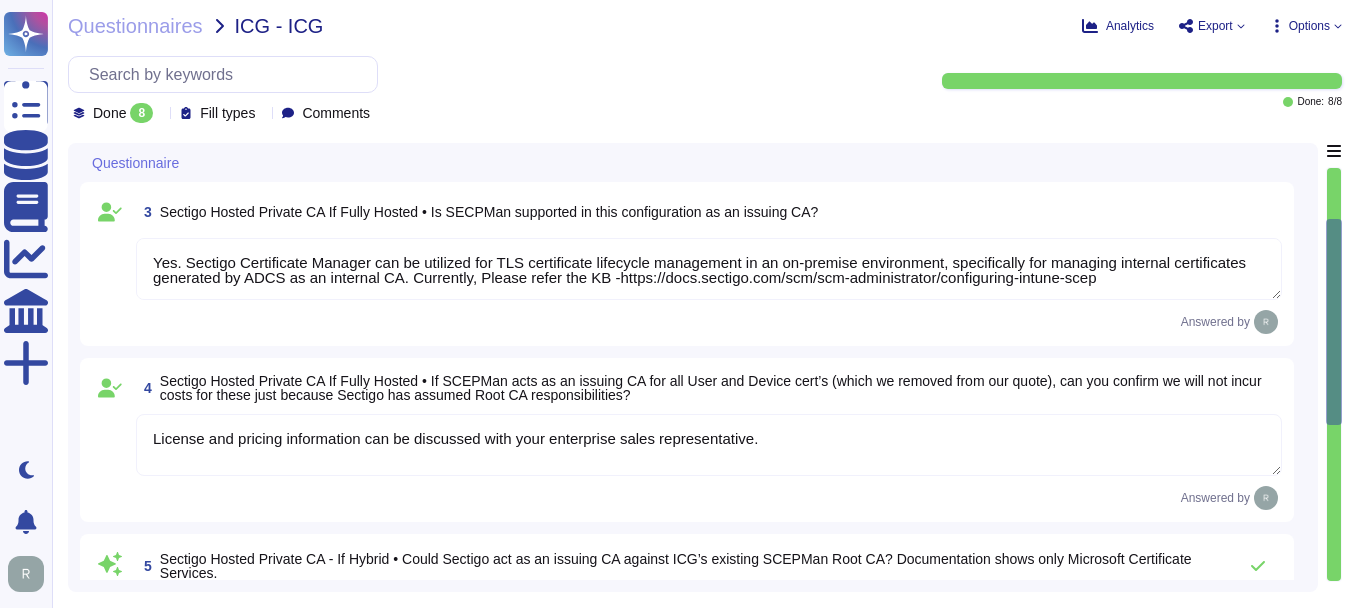type on "Sectigo employees do not have access to client data in the Certificate Management system, and access to production data is restricted to a very small number of senior trusted employees. Therefore, Sectigo has limited access to the Certificate Management Agents, primarily ensuring that no party other than the customer will have access to customer data." 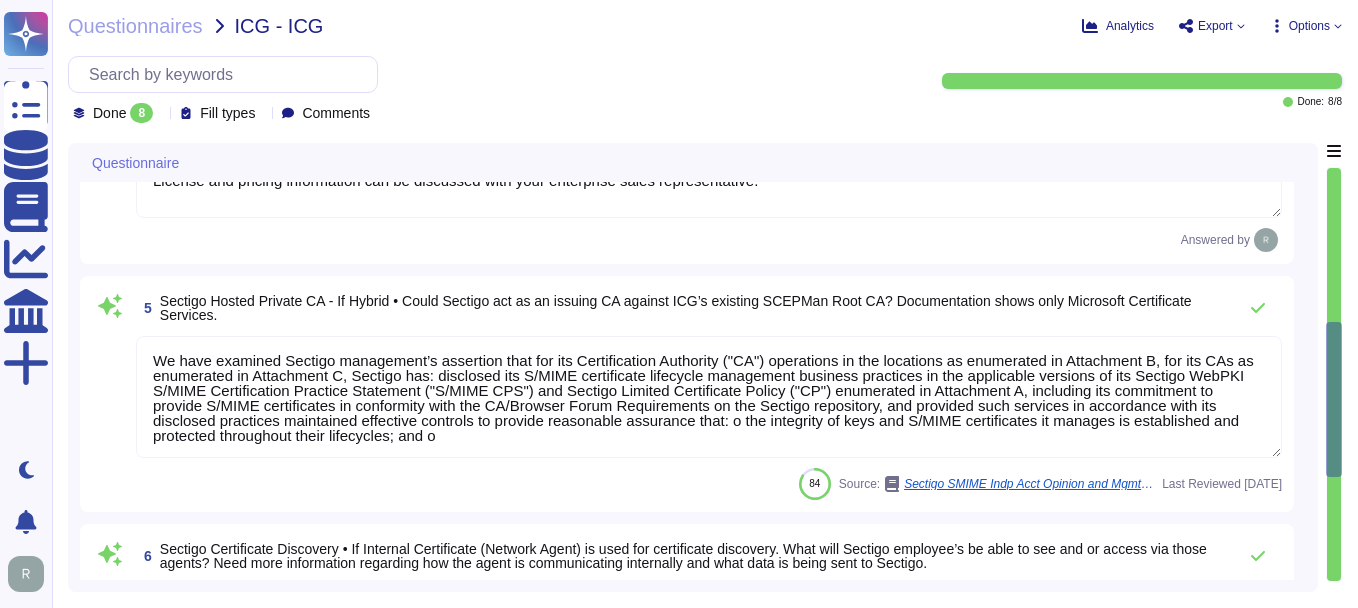type on "Sectigo management has assessed its controls over its SSL CA services." 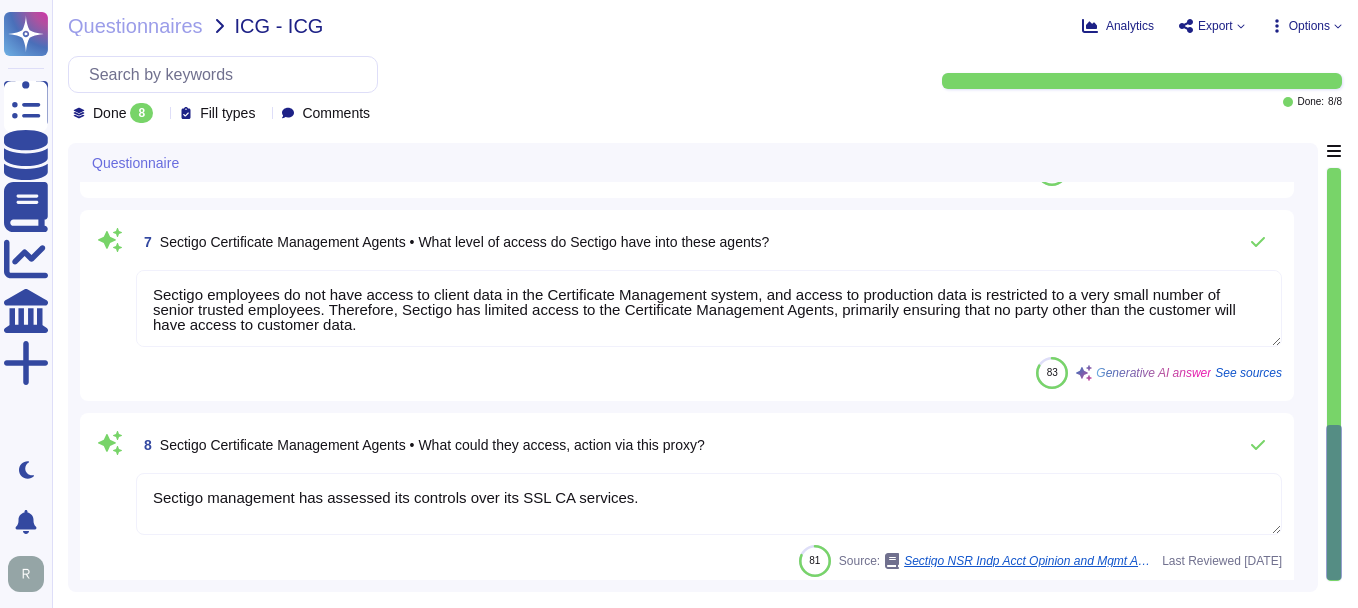 scroll, scrollTop: 1268, scrollLeft: 0, axis: vertical 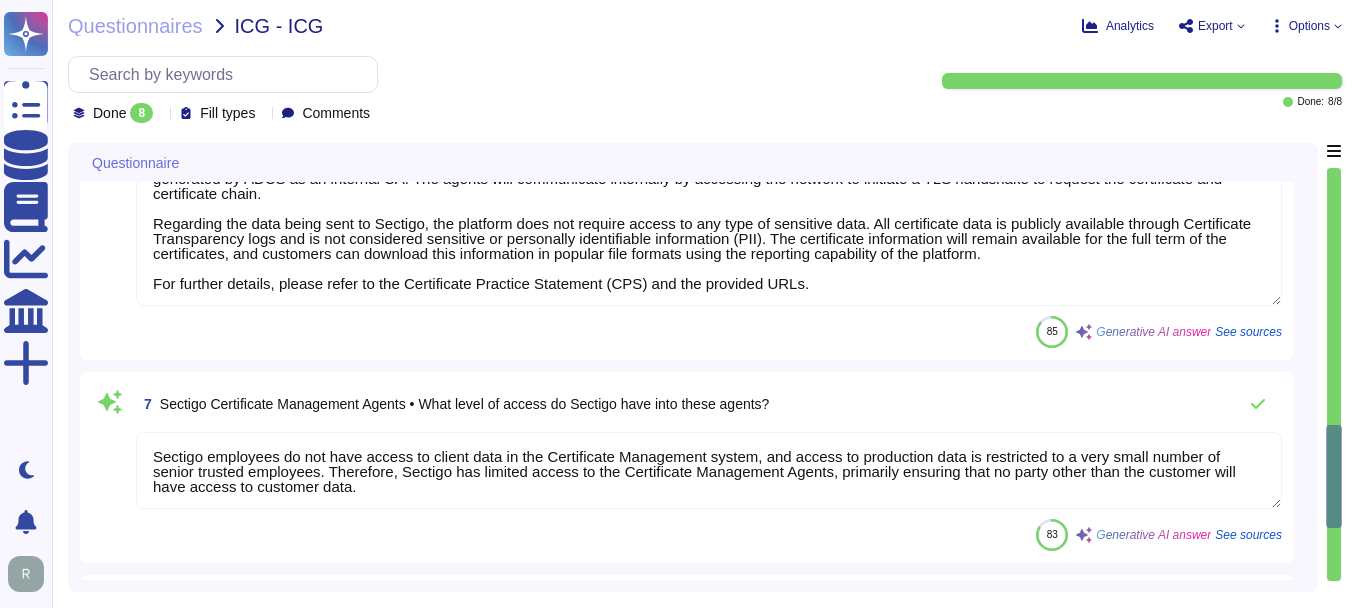 type on "License and pricing information can be discussed with your enterprise sales representative." 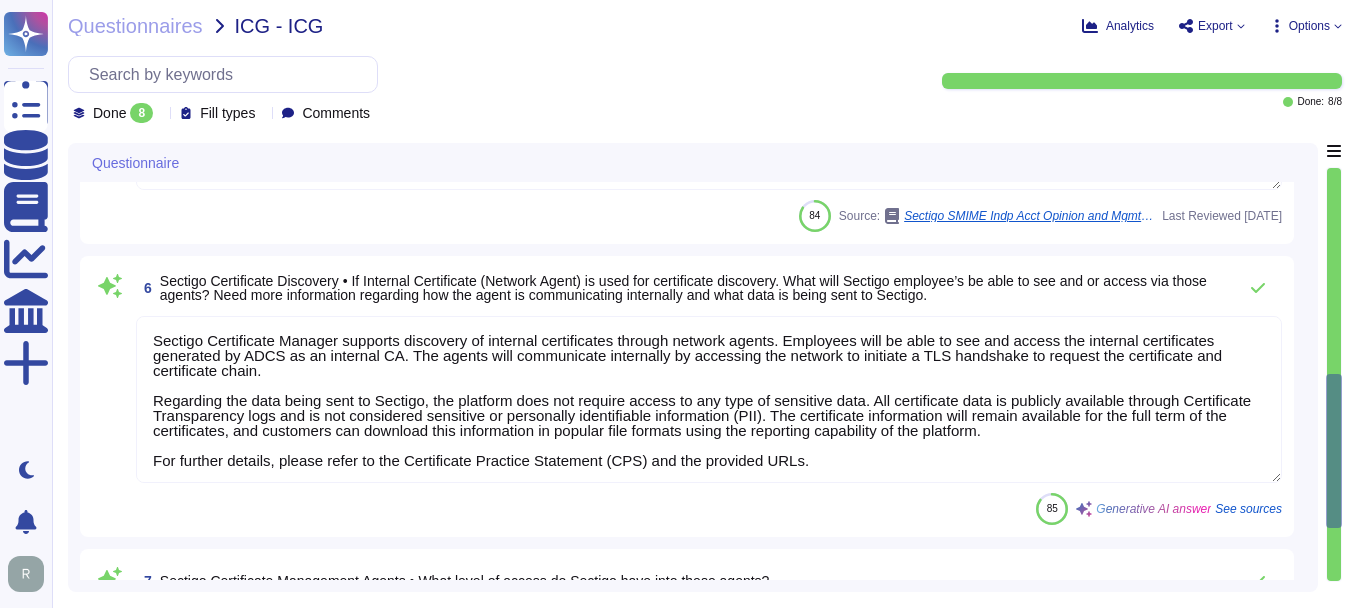 type on "Yes. Sectigo Certificate Manager can be utilized for TLS certificate lifecycle management in an on-premise environment, specifically for managing internal certificates generated by ADCS as an internal CA. Currently, Please refer the KB -https://docs.sectigo.com/scm/scm-administrator/configuring-intune-scep" 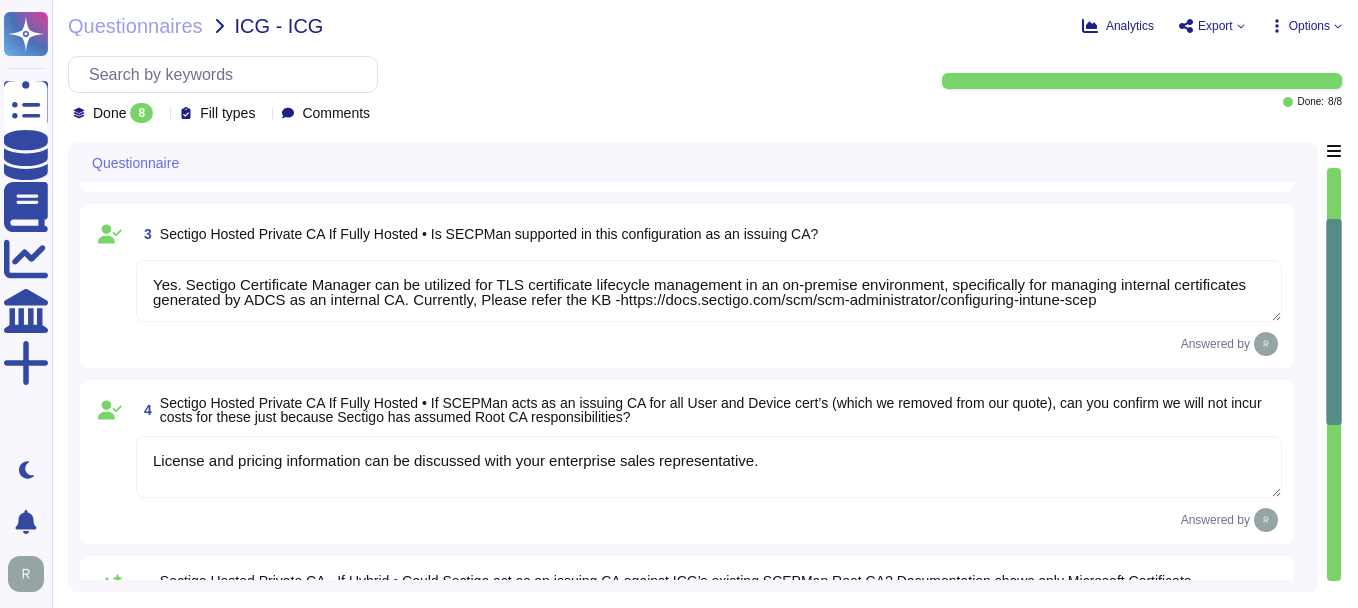 type on "Sectigo employees do not have access to client data in the Certificate Management system, and access to production data is restricted to a very small number of senior trusted employees. Sectigo has limited access to the Certificate Management Agents, ensuring that no party other than the customer will have access to customer data.
Regarding the ability to revoke or create certificates, the specific capabilities are not detailed in the provided context. However, it is indicated that the customer manages user provisioning and account access.
For further details, please refer to the provided URLs." 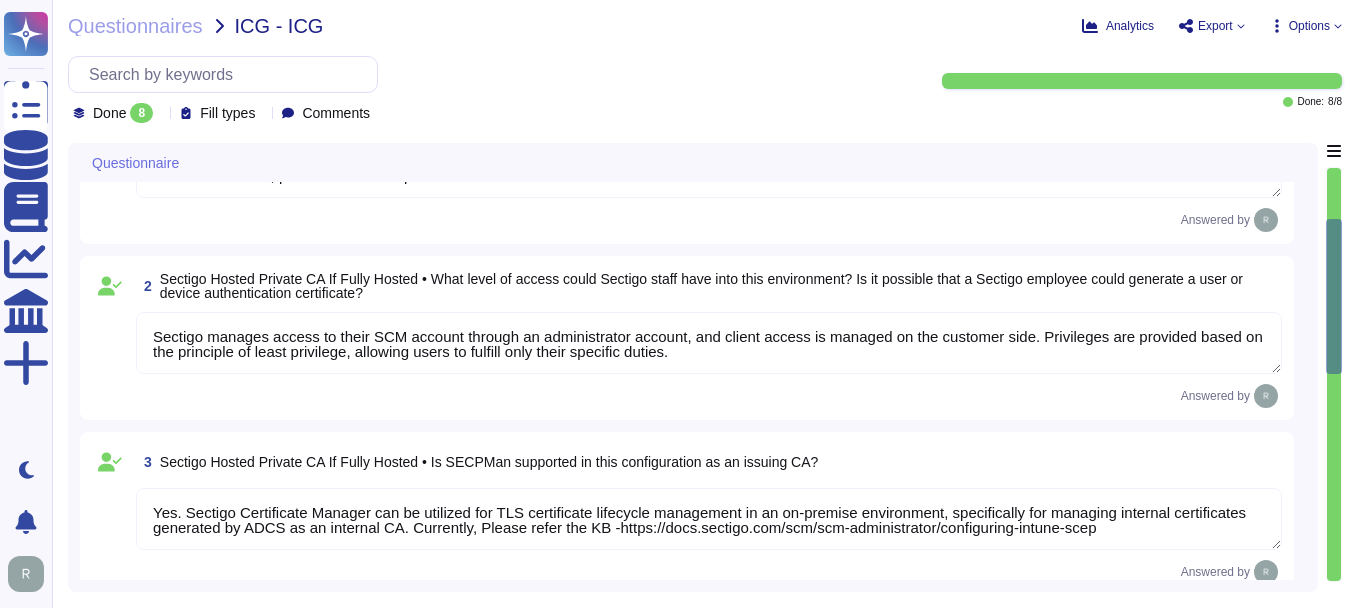 scroll, scrollTop: 0, scrollLeft: 0, axis: both 